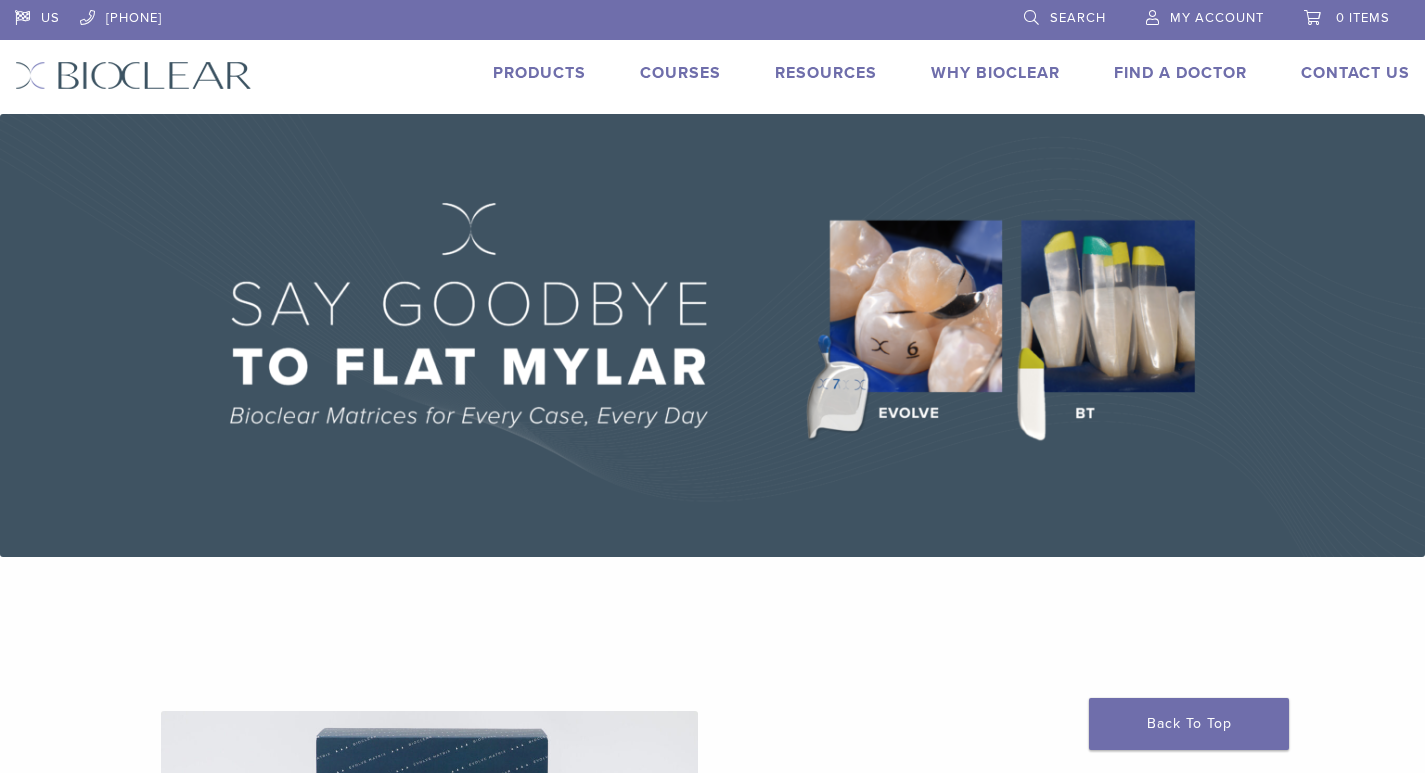 scroll, scrollTop: 0, scrollLeft: 0, axis: both 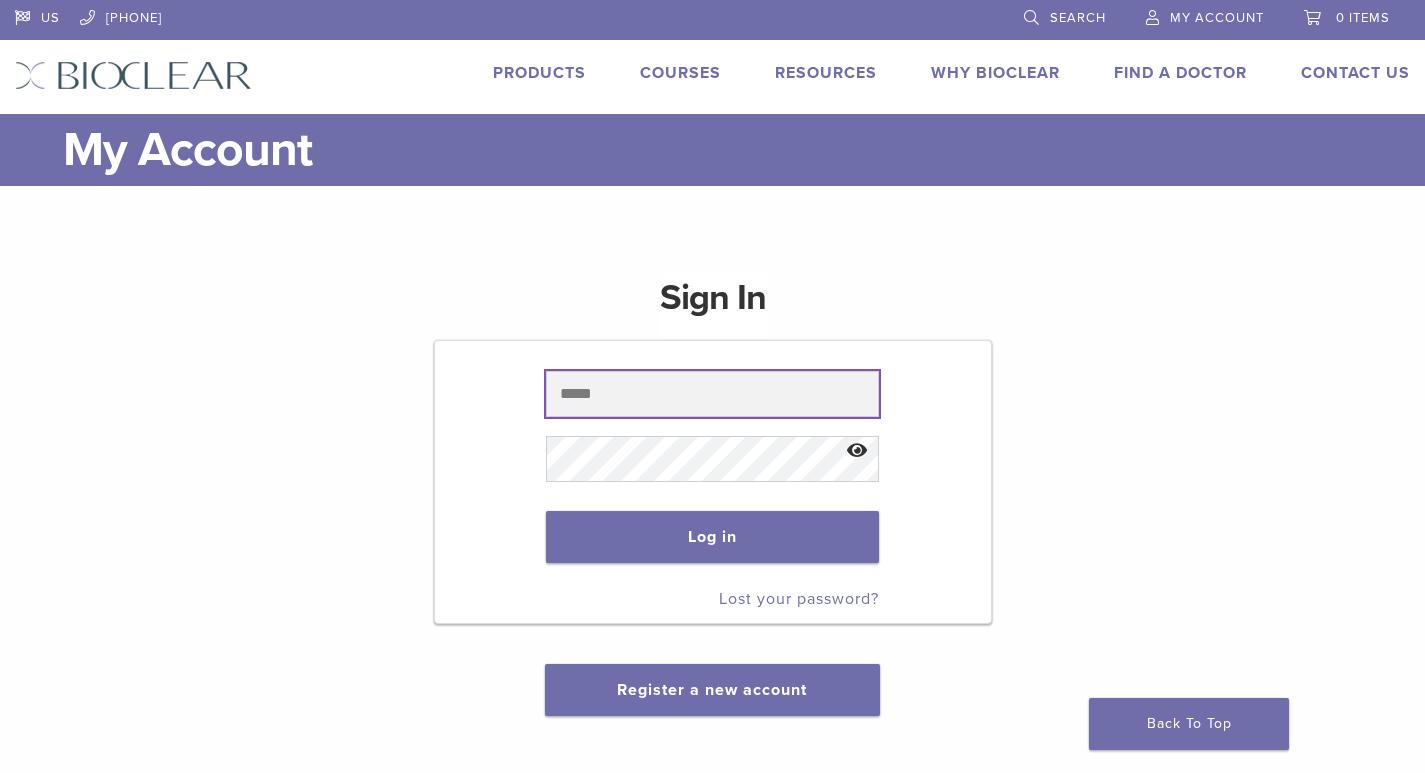 click at bounding box center [713, 394] 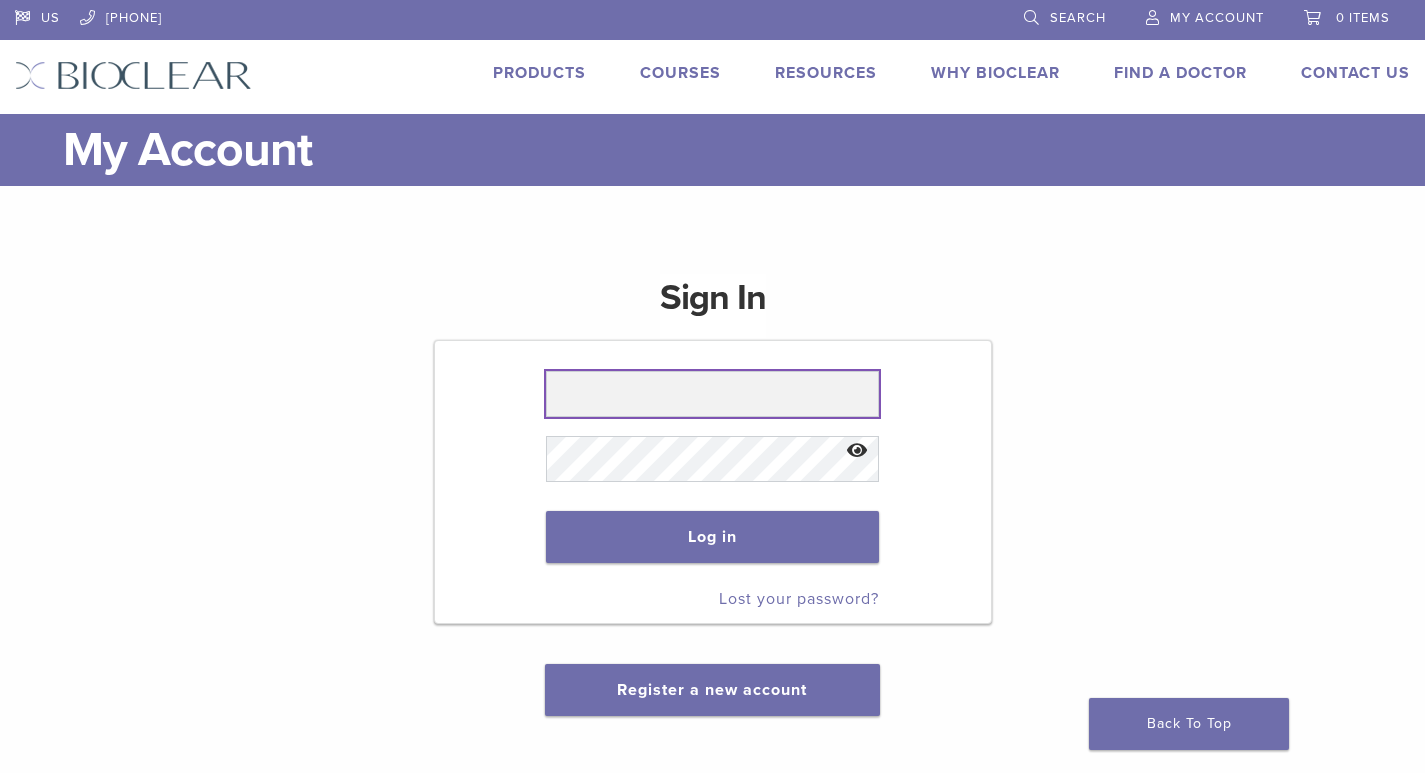 type on "**********" 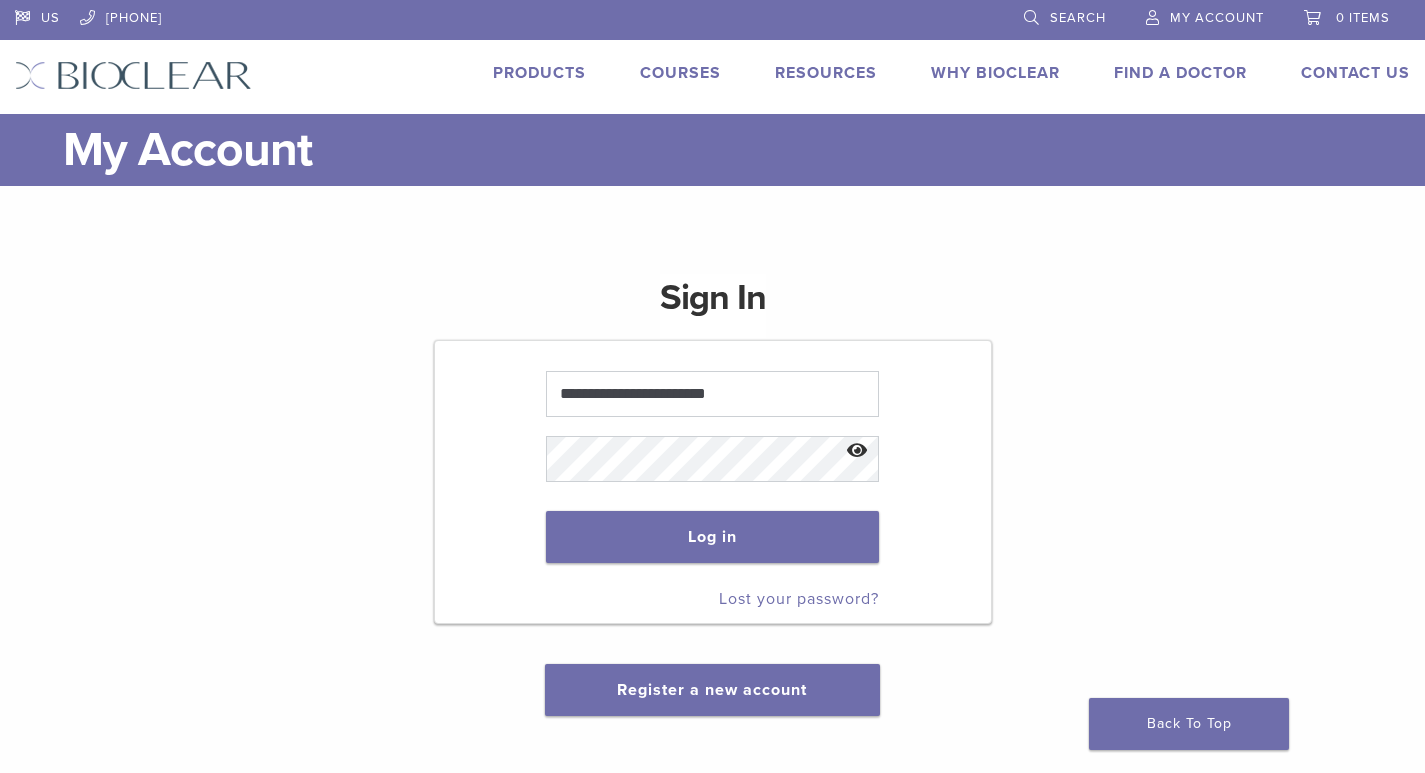 click at bounding box center [857, 451] 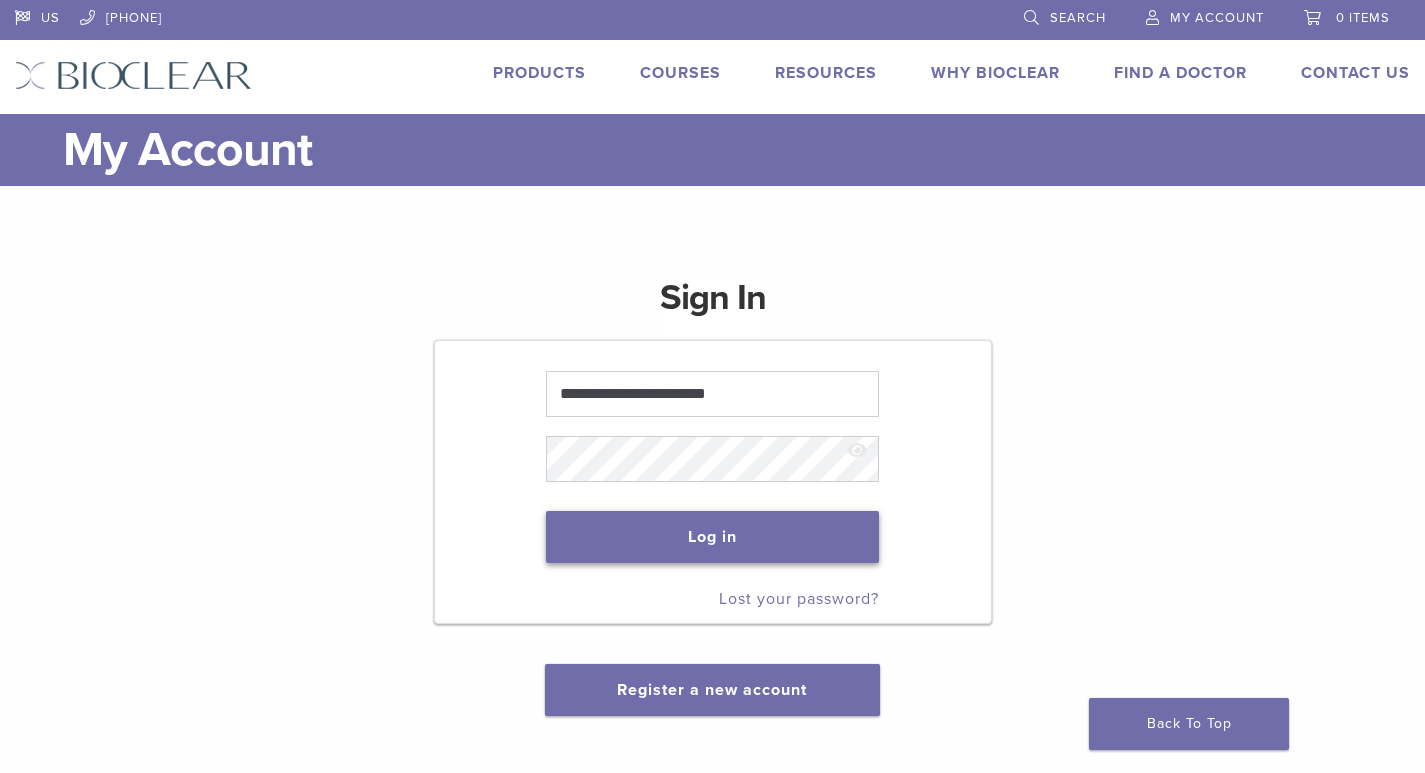 click on "Log in" at bounding box center (713, 537) 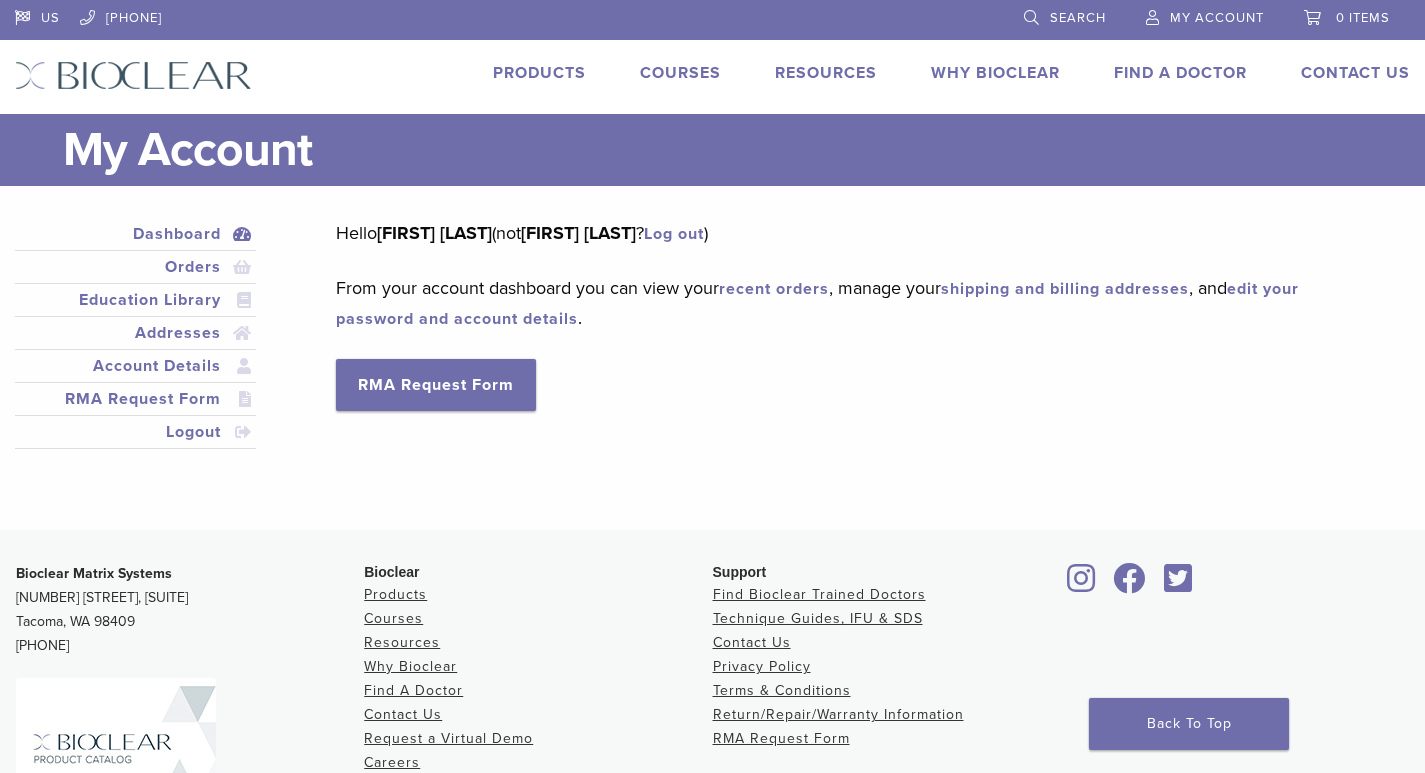 scroll, scrollTop: 0, scrollLeft: 0, axis: both 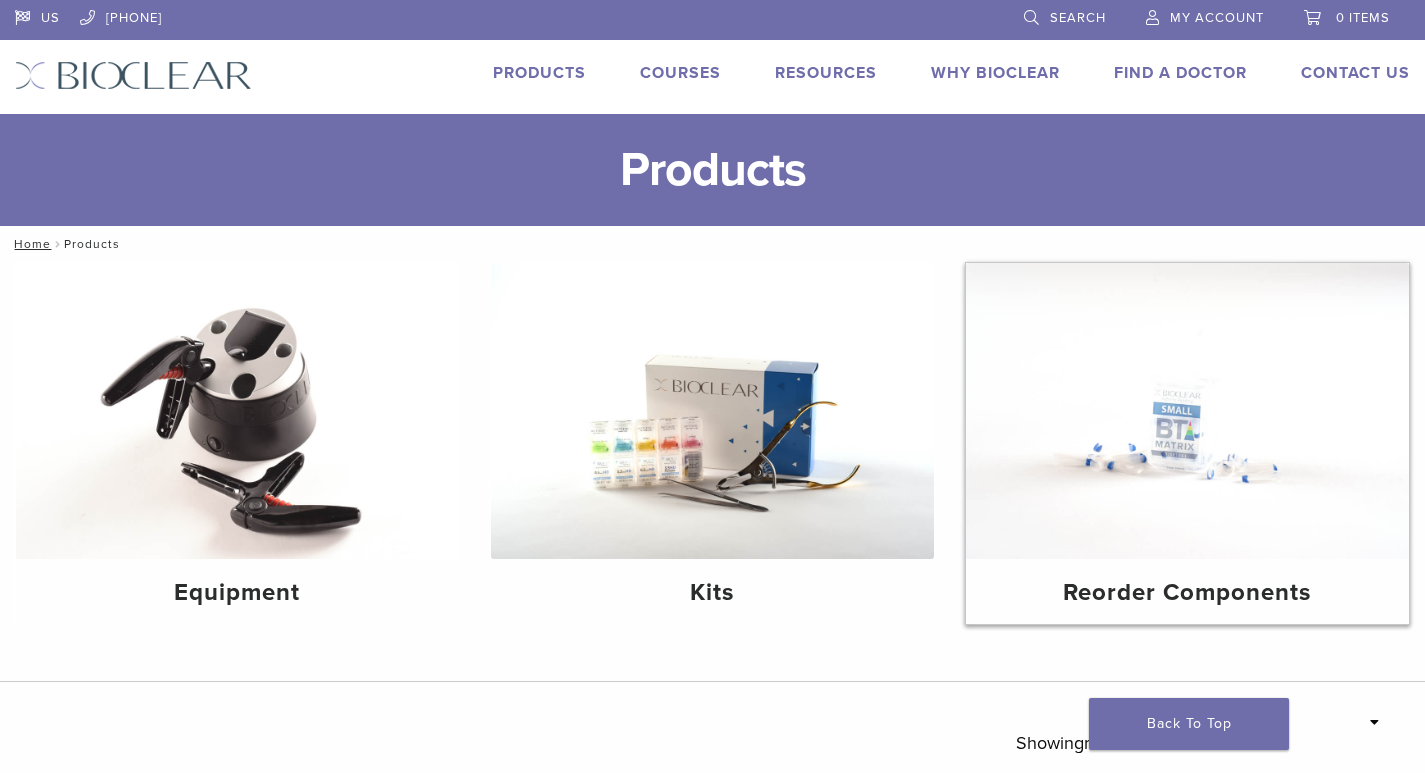 click on "Reorder Components" at bounding box center (1187, 591) 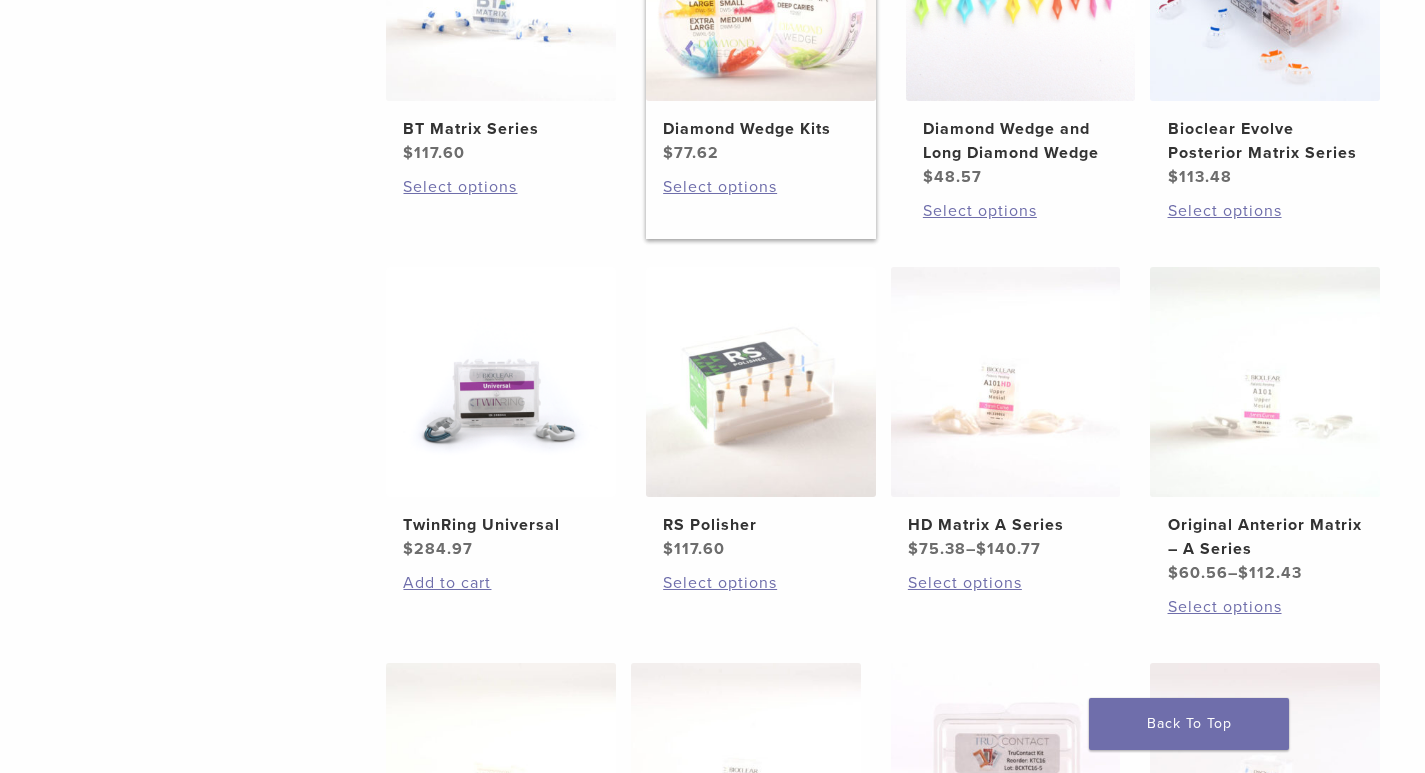 scroll, scrollTop: 600, scrollLeft: 0, axis: vertical 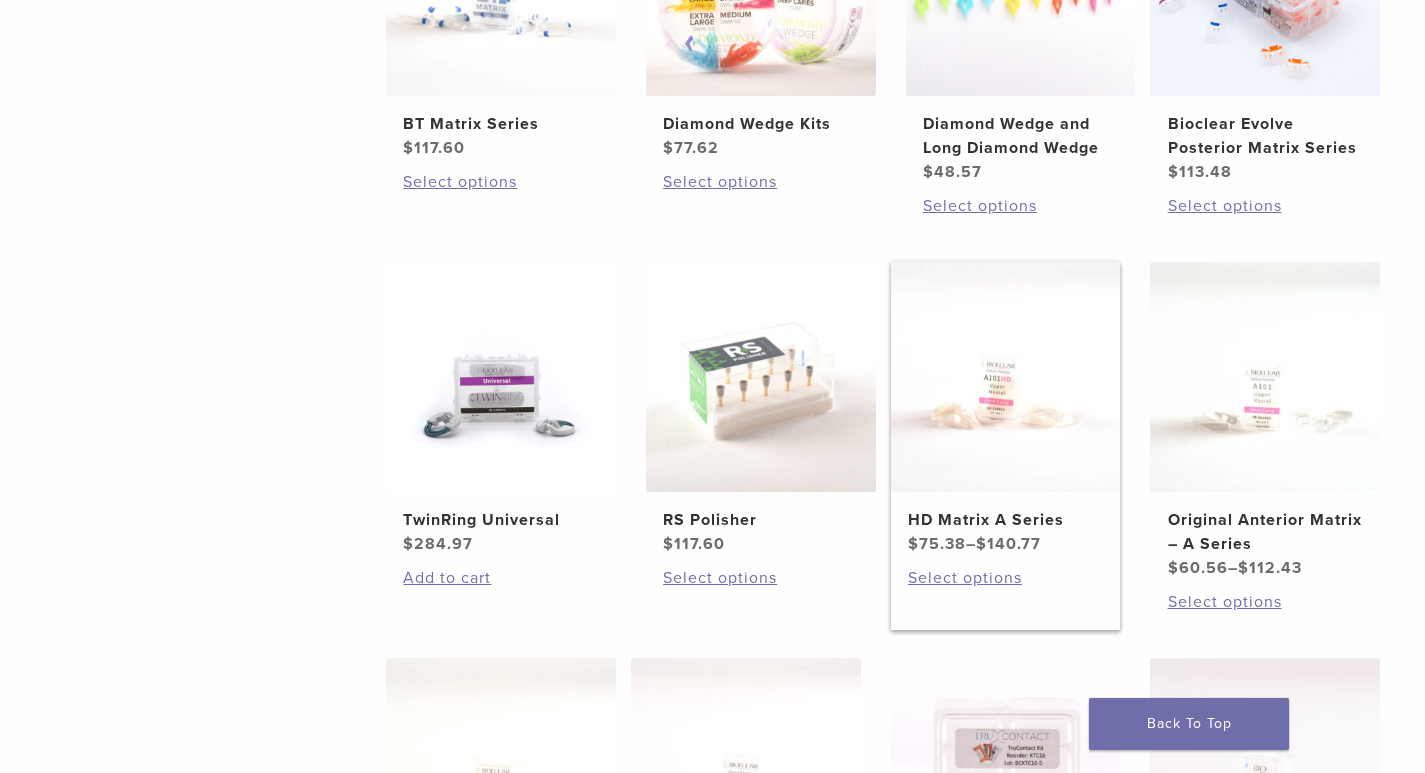 click on "$ 75.38  –  $ 140.77" at bounding box center [1005, 544] 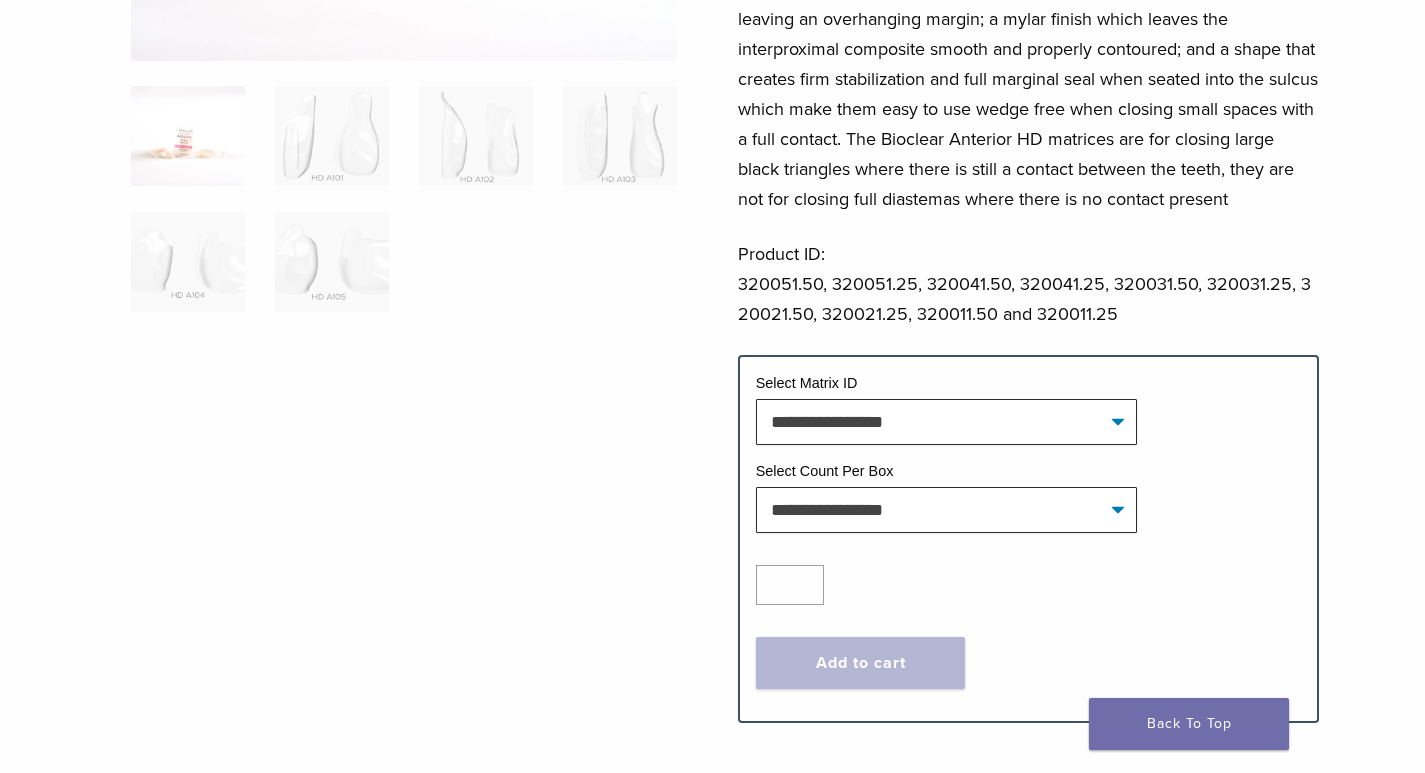 scroll, scrollTop: 500, scrollLeft: 0, axis: vertical 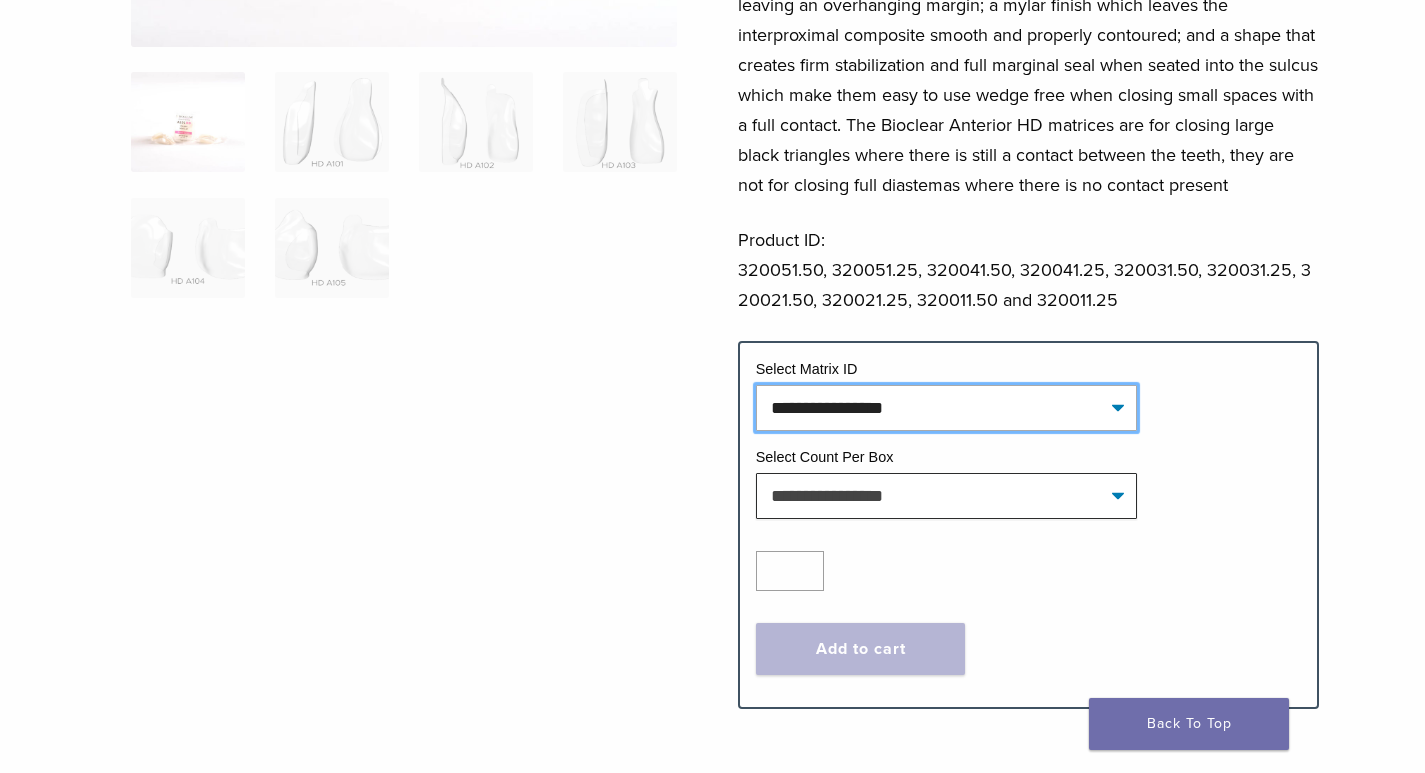click on "**********" 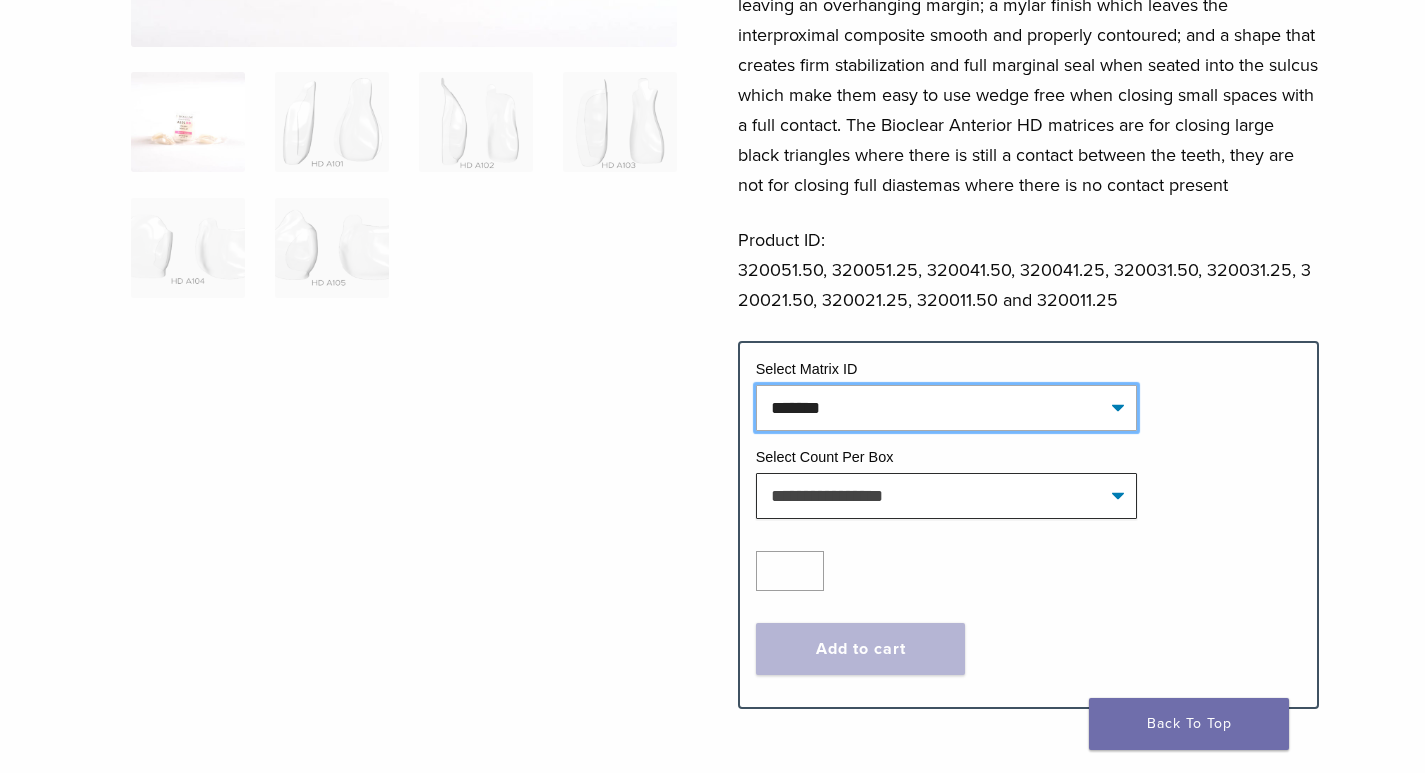 click on "**********" 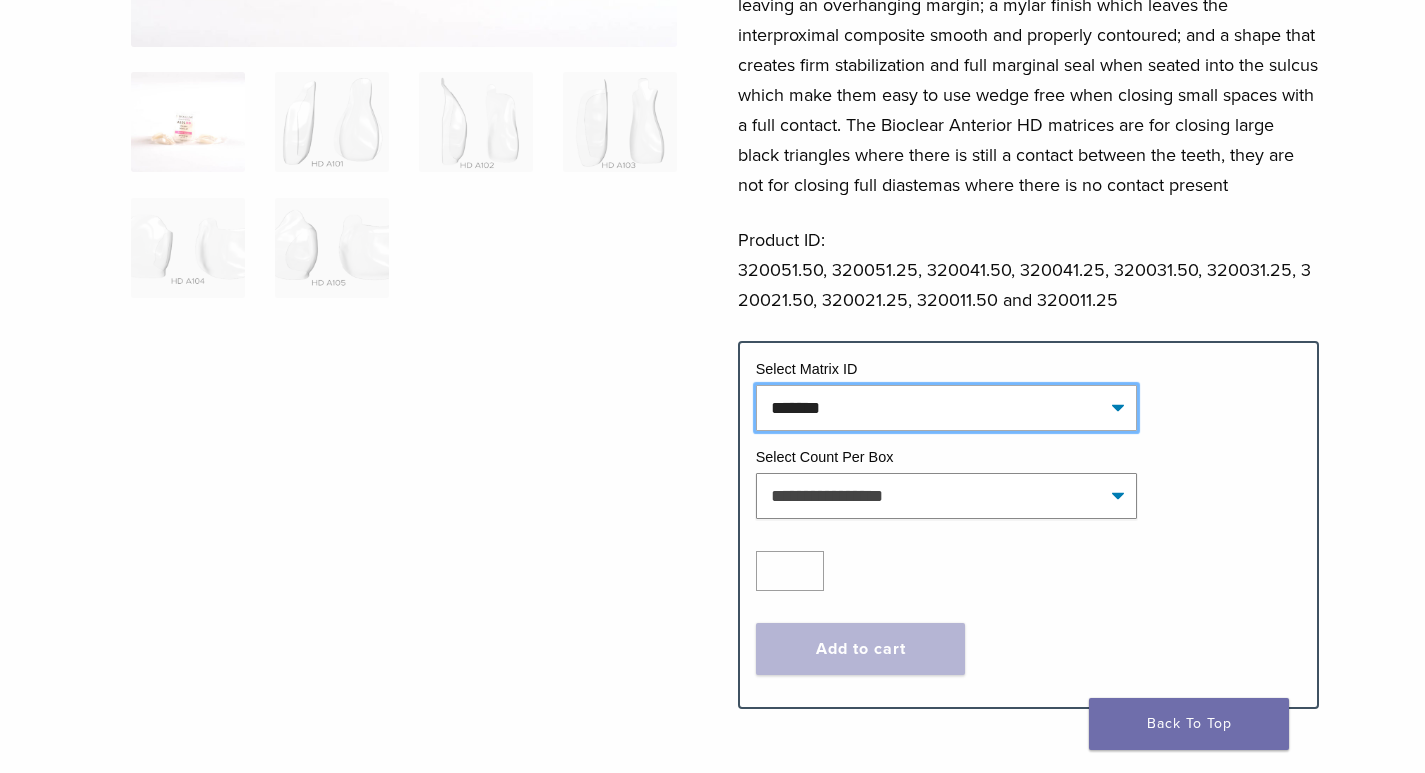 select on "*******" 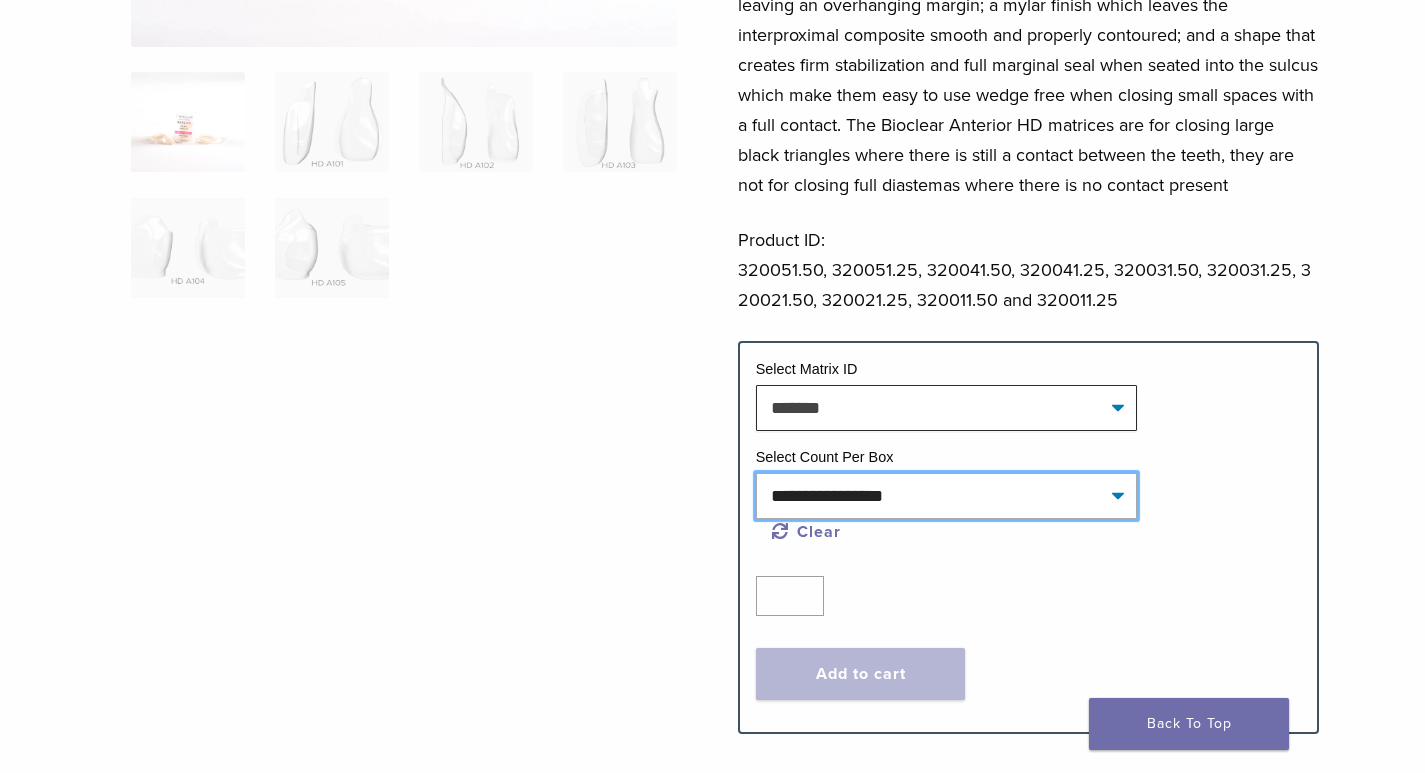 click on "**********" 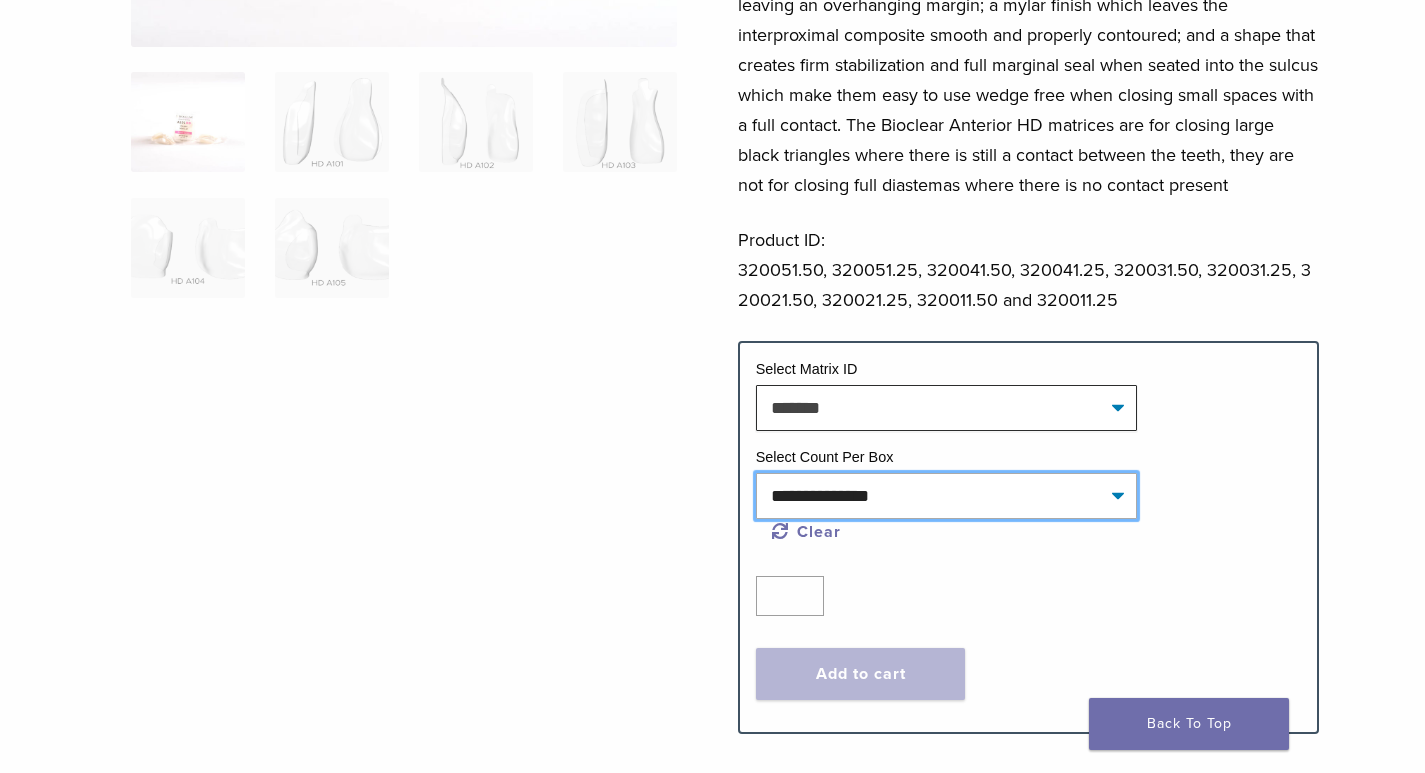 click on "**********" 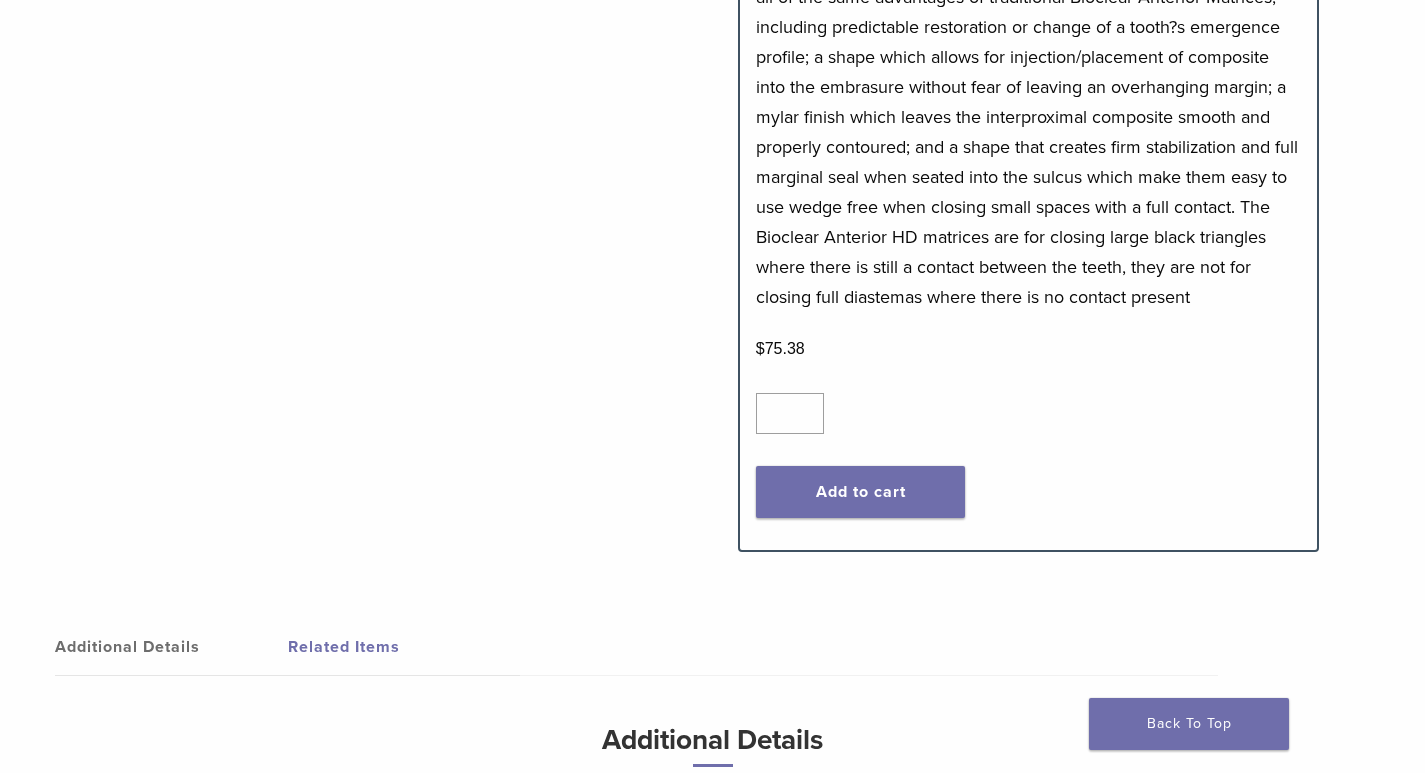 scroll, scrollTop: 1200, scrollLeft: 0, axis: vertical 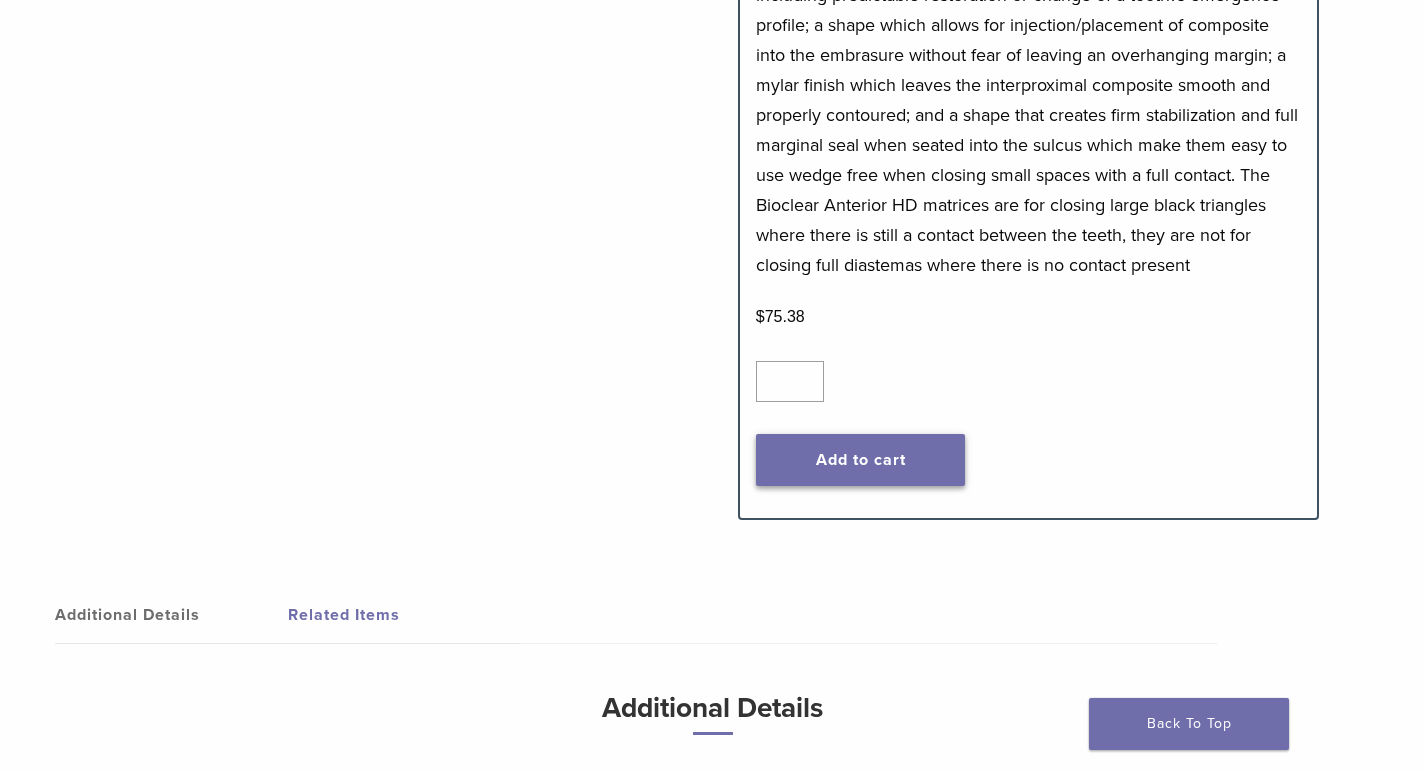 click on "Add to cart" 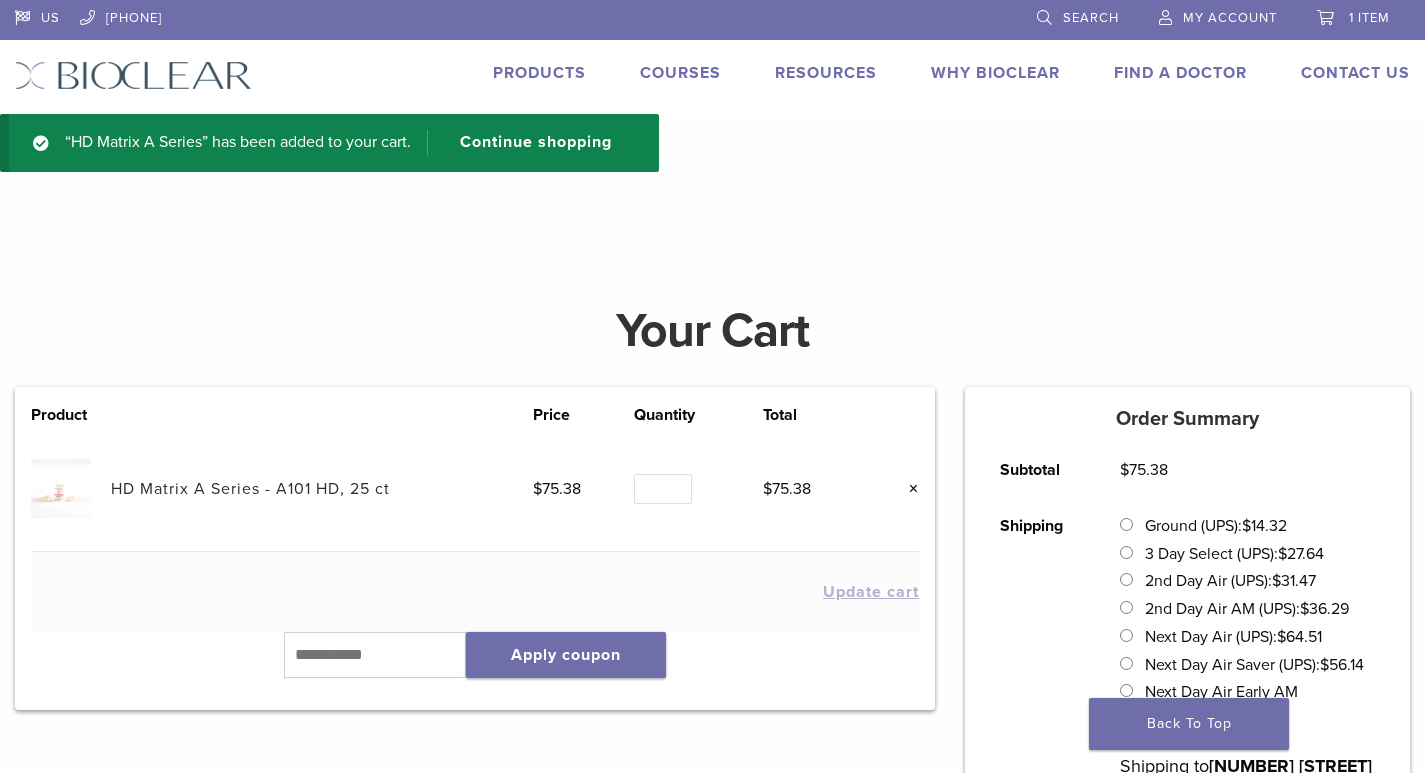 scroll, scrollTop: 0, scrollLeft: 0, axis: both 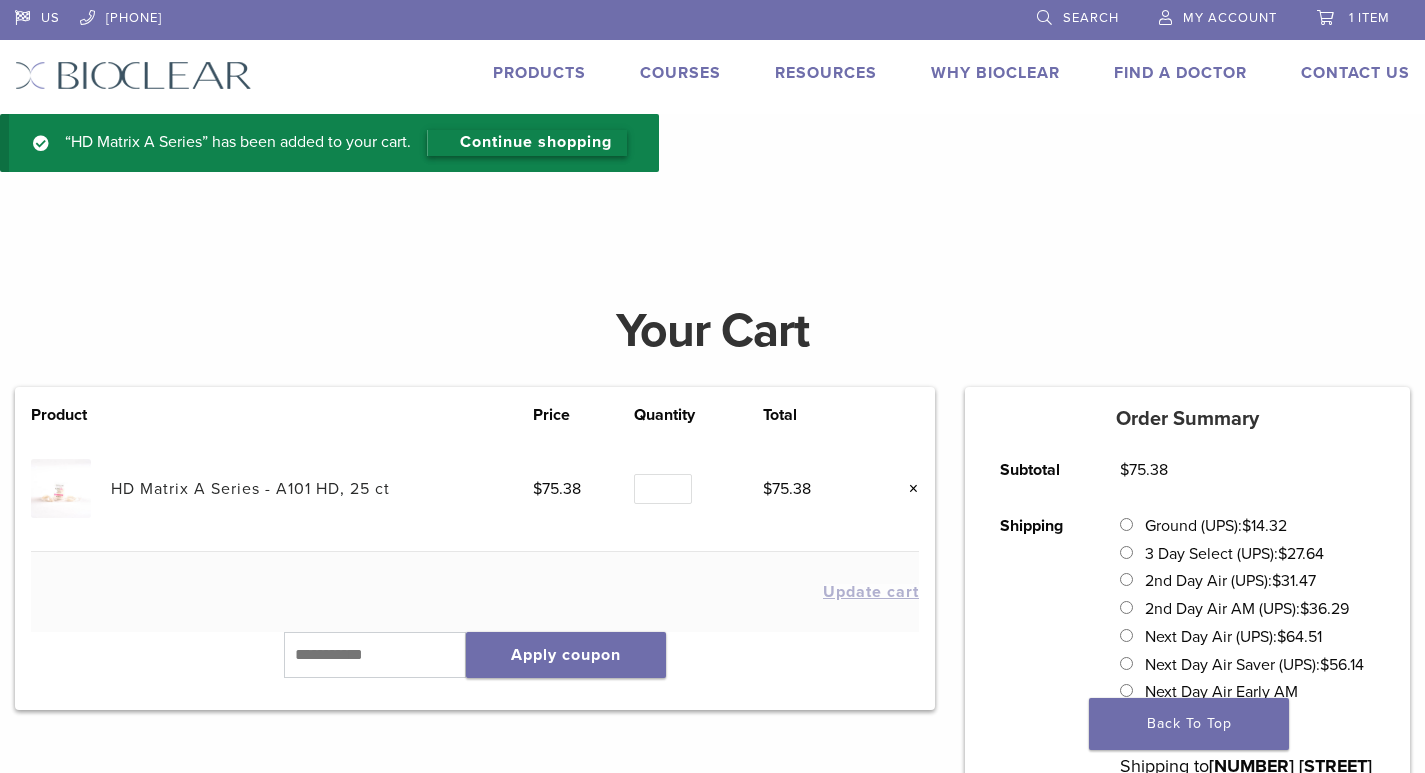 click on "Continue shopping" at bounding box center (527, 143) 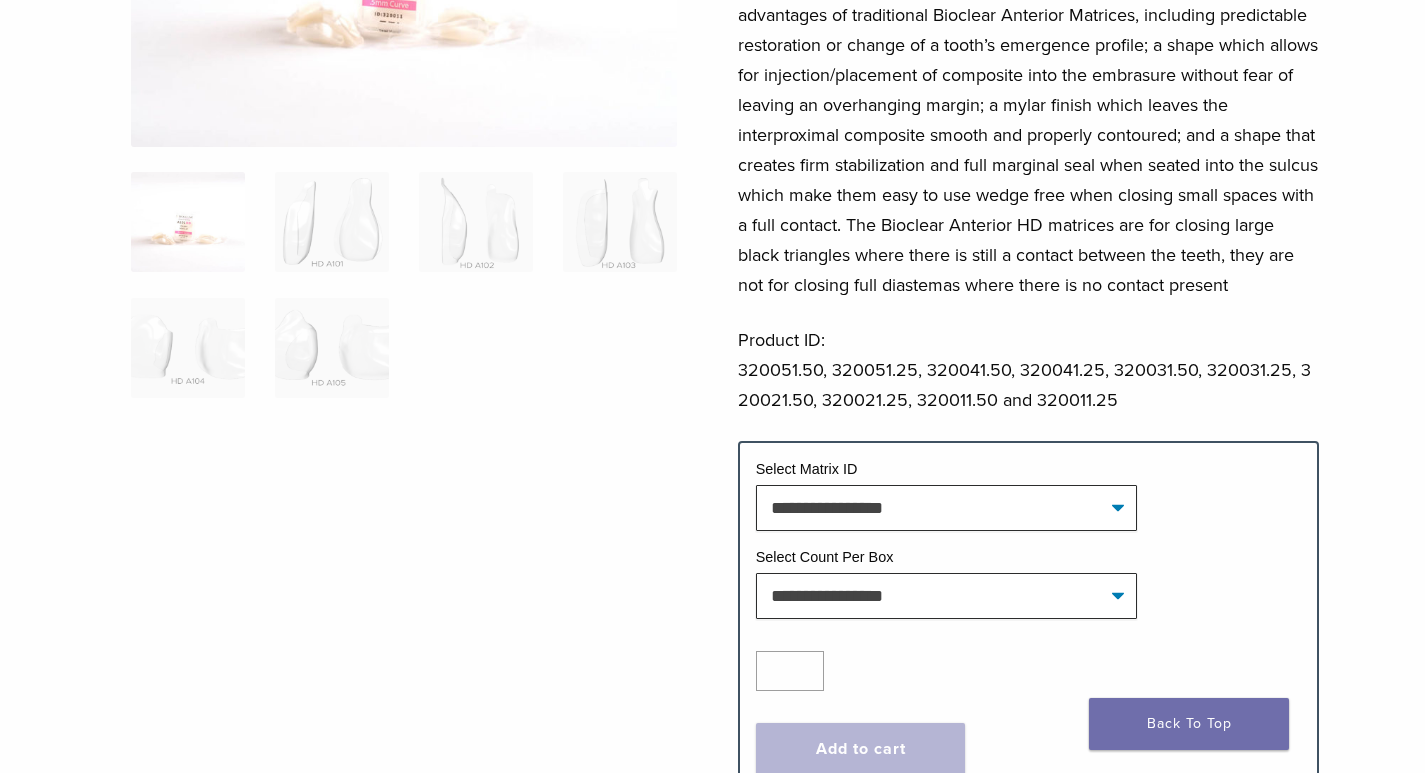 scroll, scrollTop: 0, scrollLeft: 0, axis: both 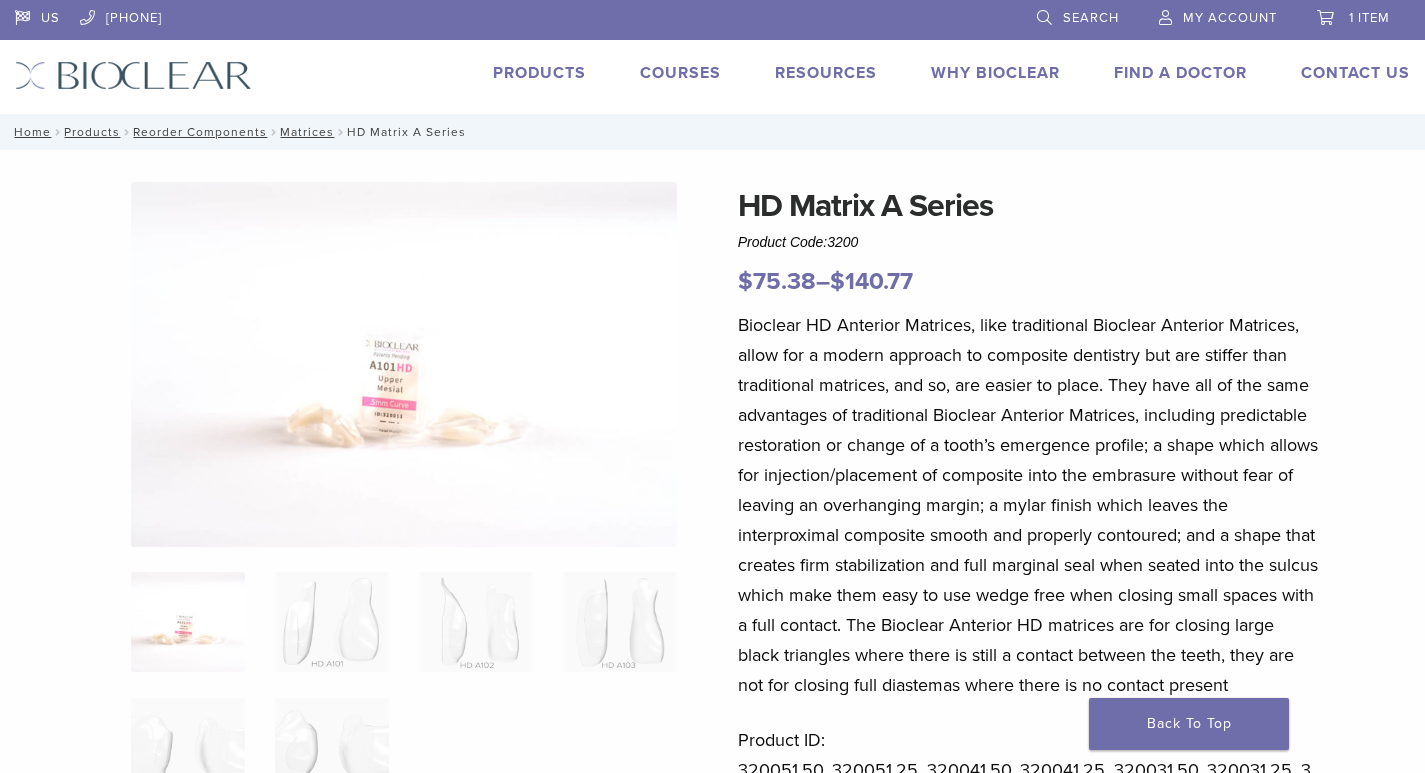 click on "Products" at bounding box center (539, 73) 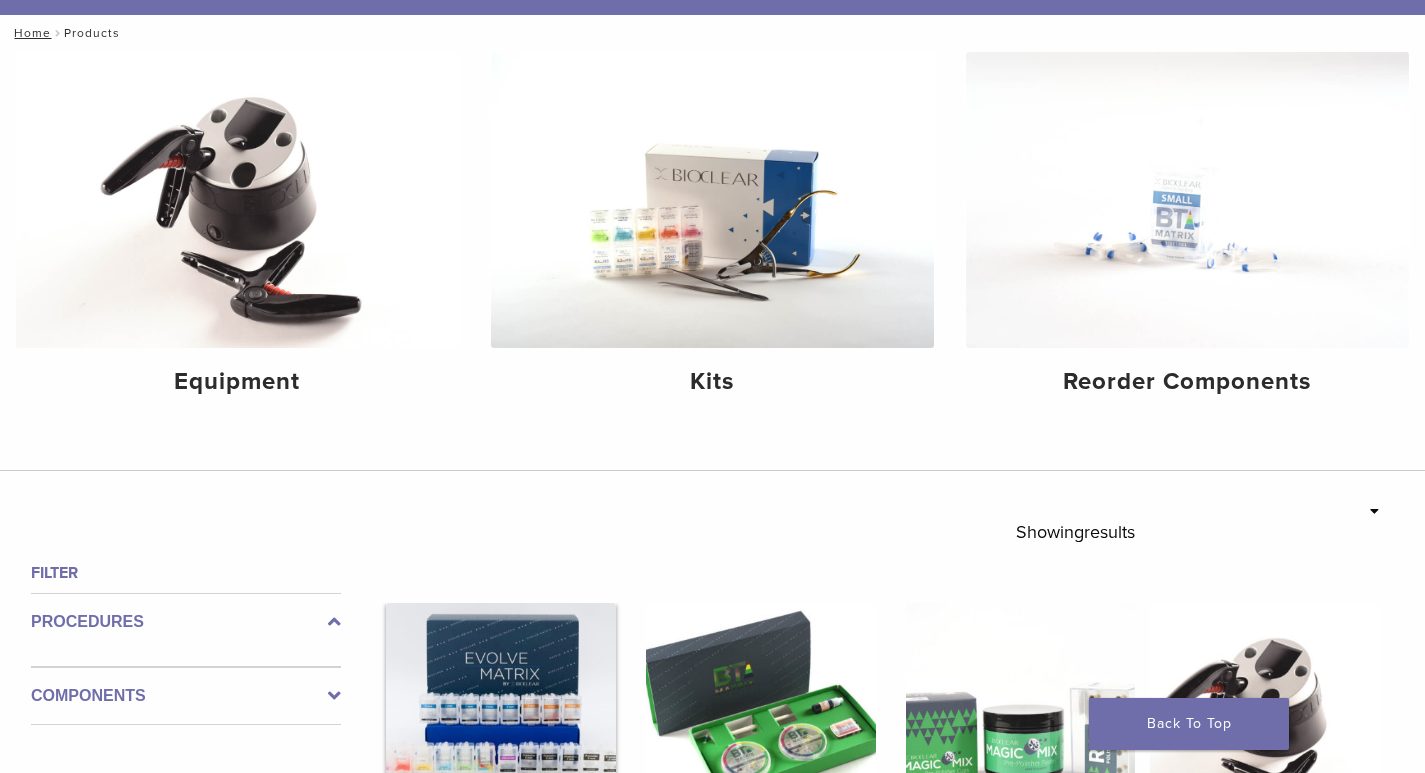 scroll, scrollTop: 200, scrollLeft: 0, axis: vertical 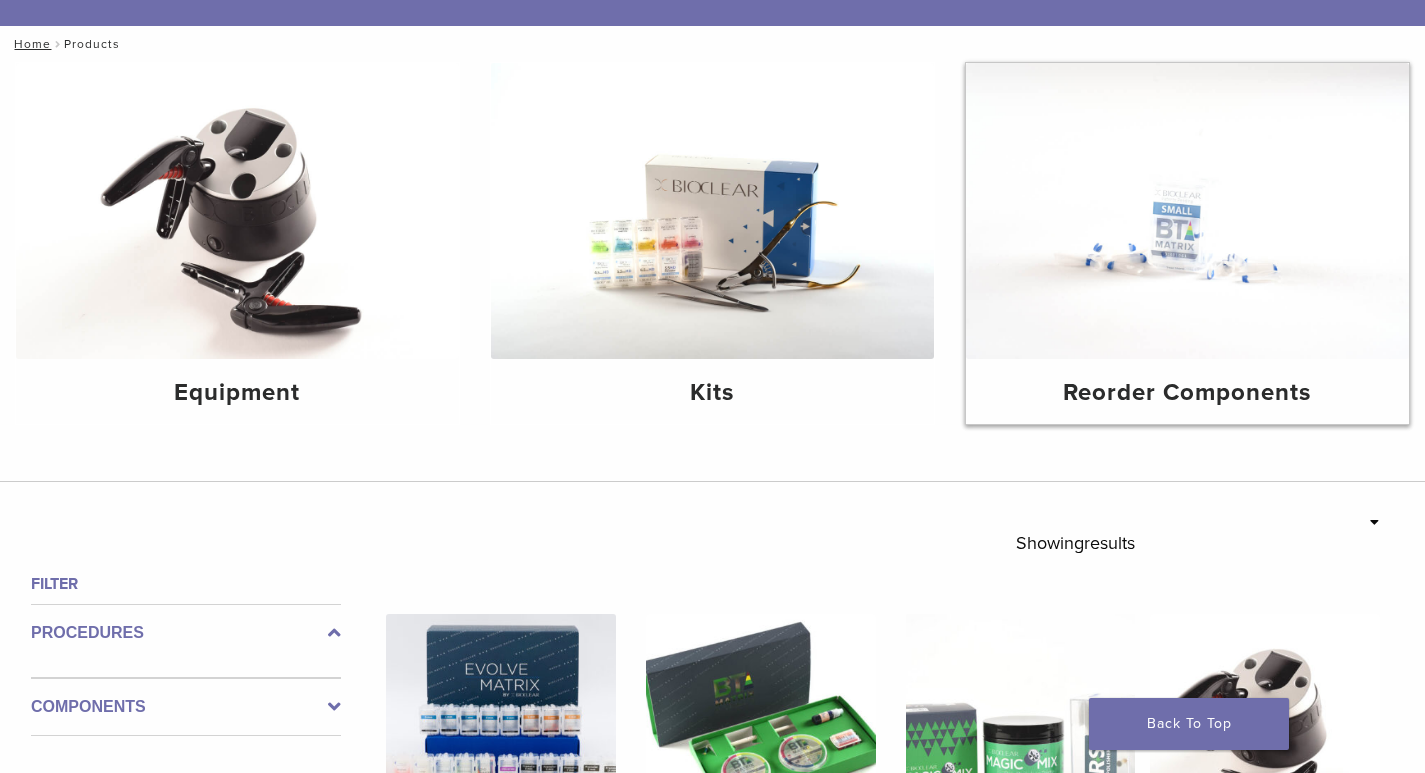 click on "Reorder Components" at bounding box center [1187, 393] 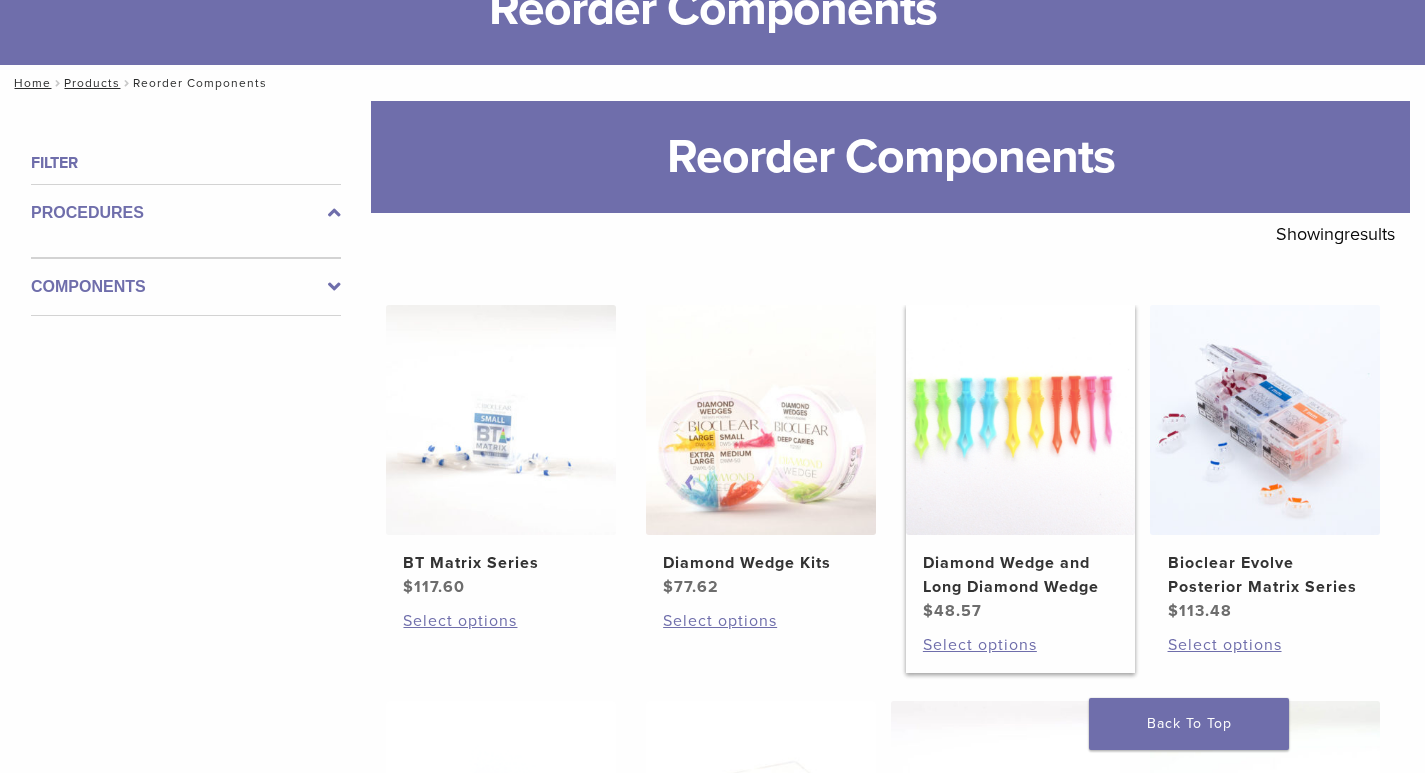 scroll, scrollTop: 300, scrollLeft: 0, axis: vertical 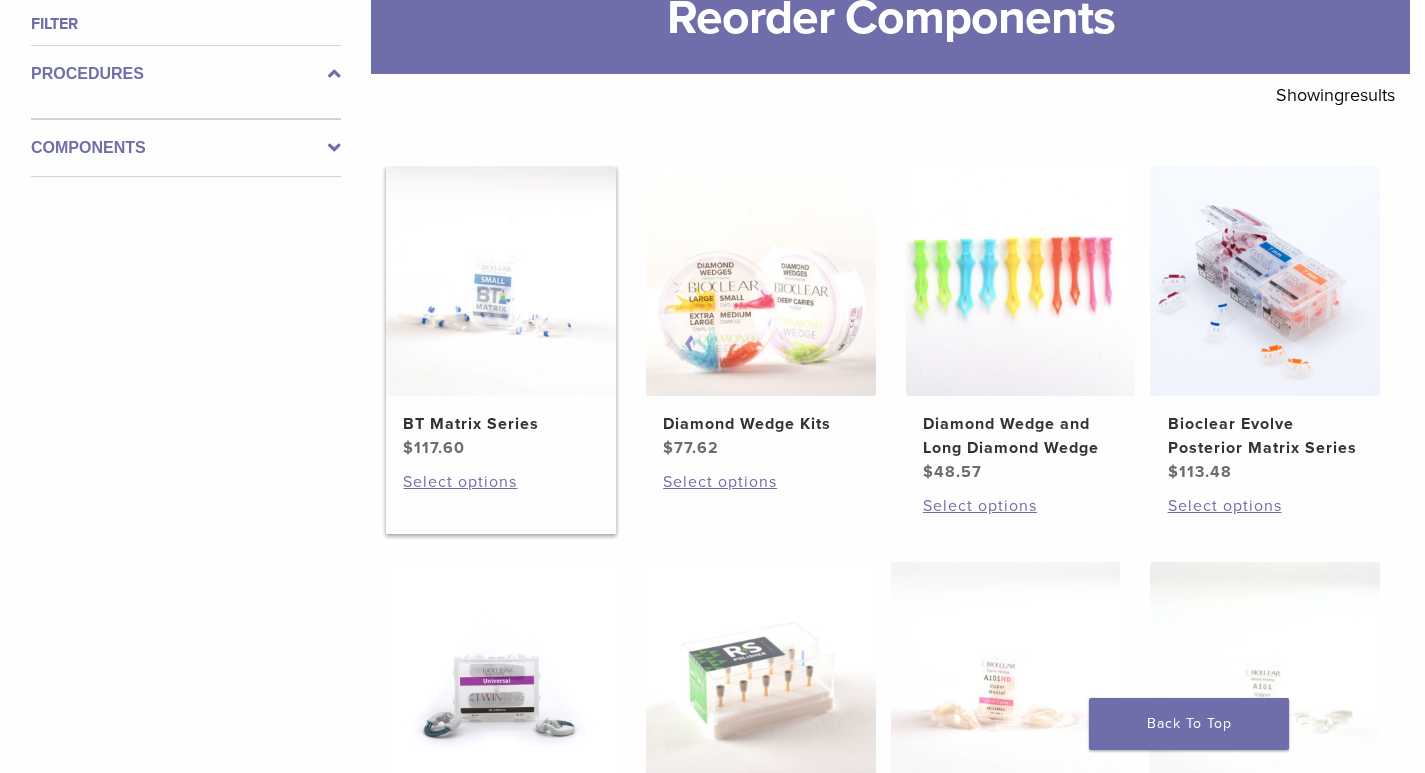 click on "BT Matrix  Series" at bounding box center (500, 424) 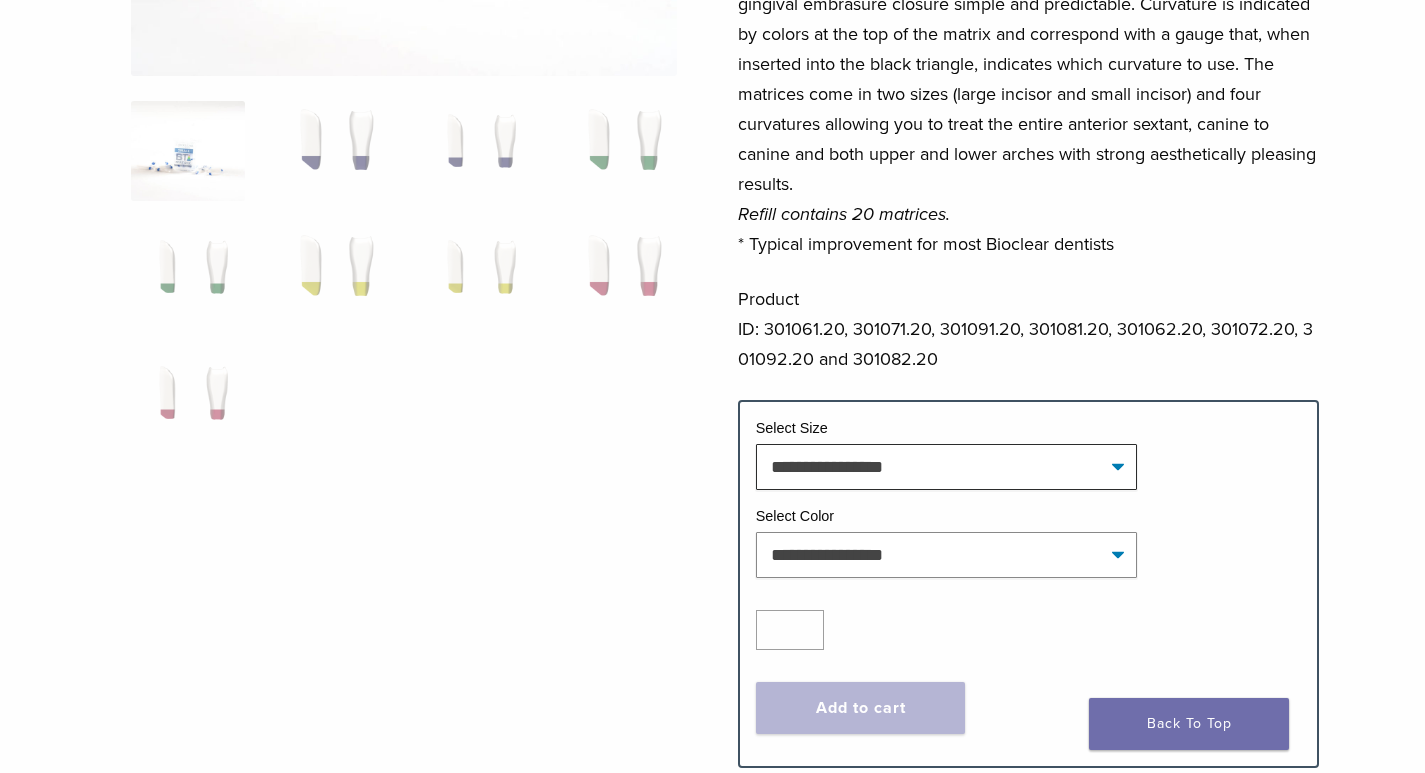 scroll, scrollTop: 500, scrollLeft: 0, axis: vertical 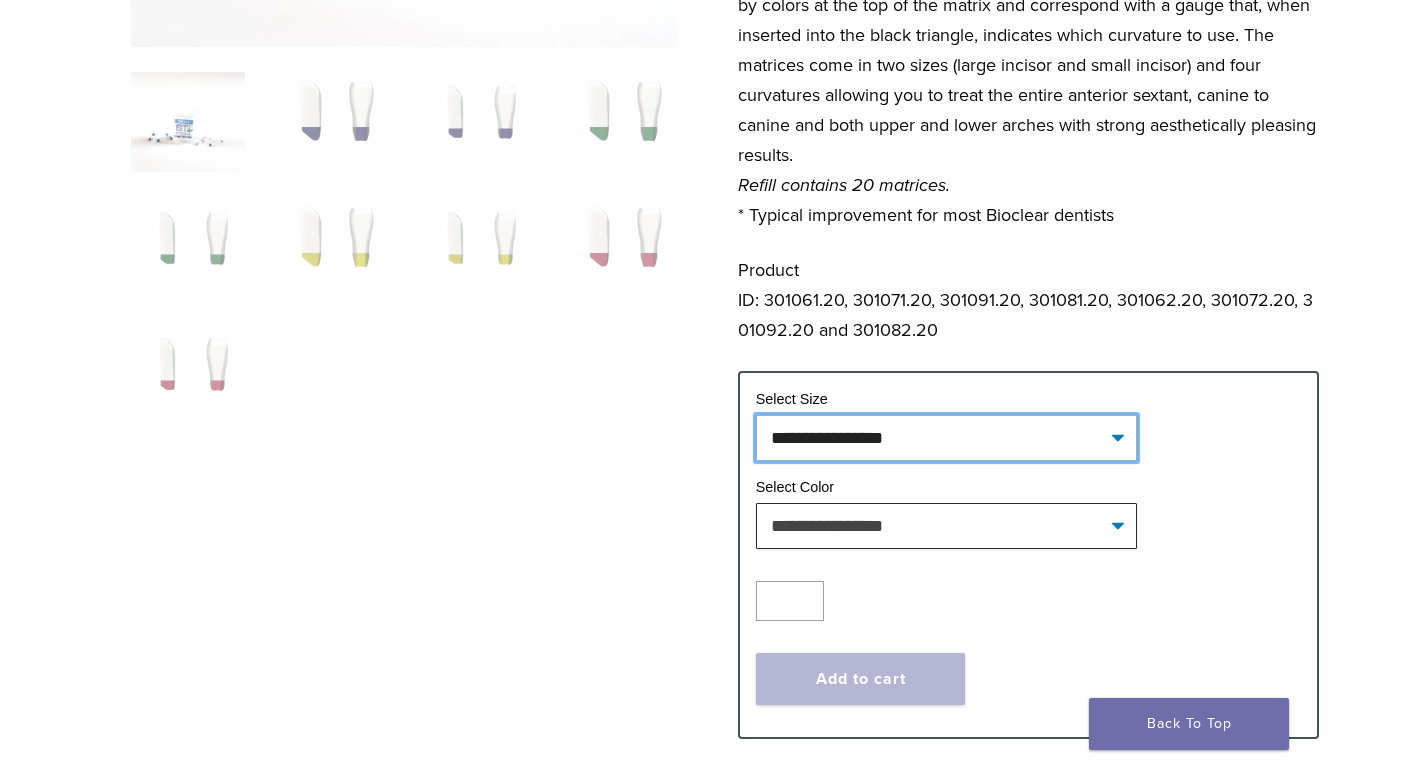 click on "**********" 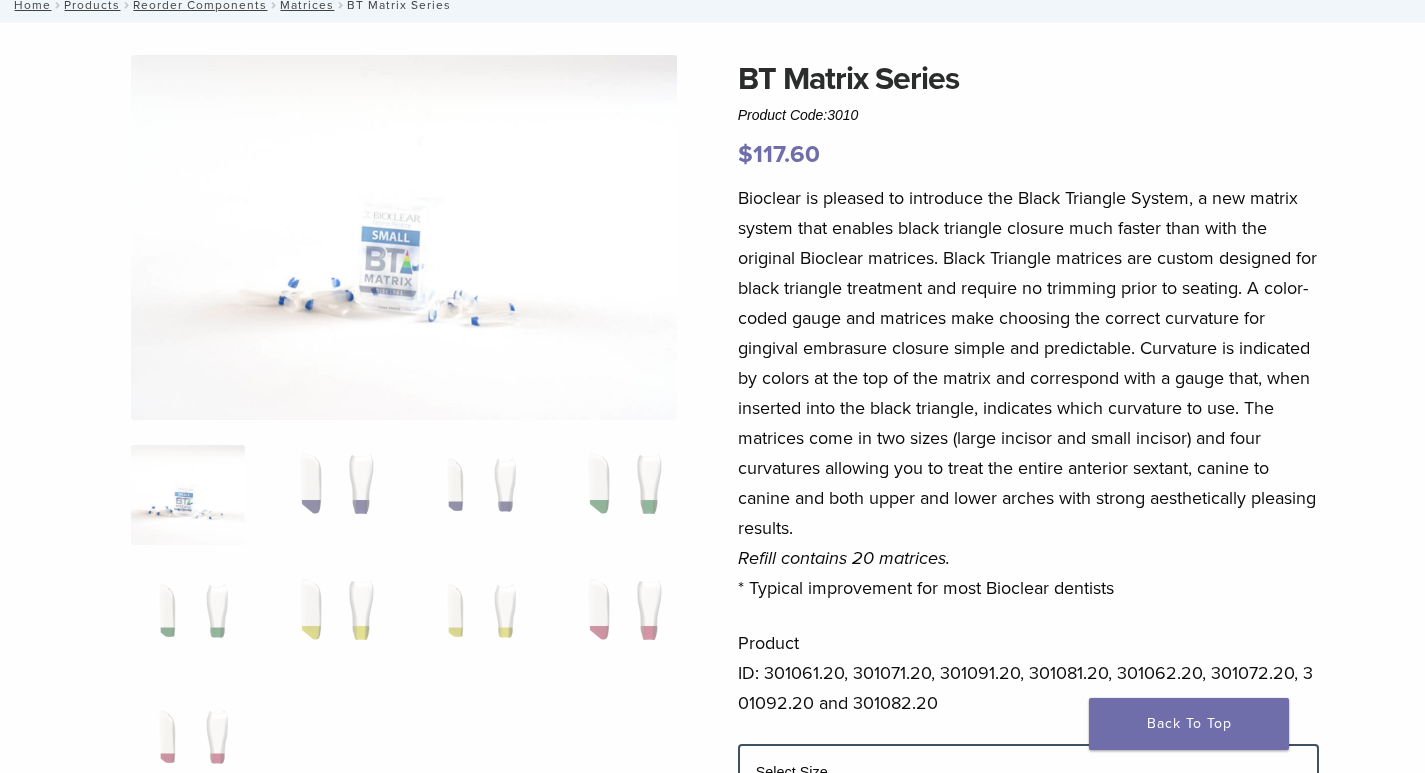 scroll, scrollTop: 100, scrollLeft: 0, axis: vertical 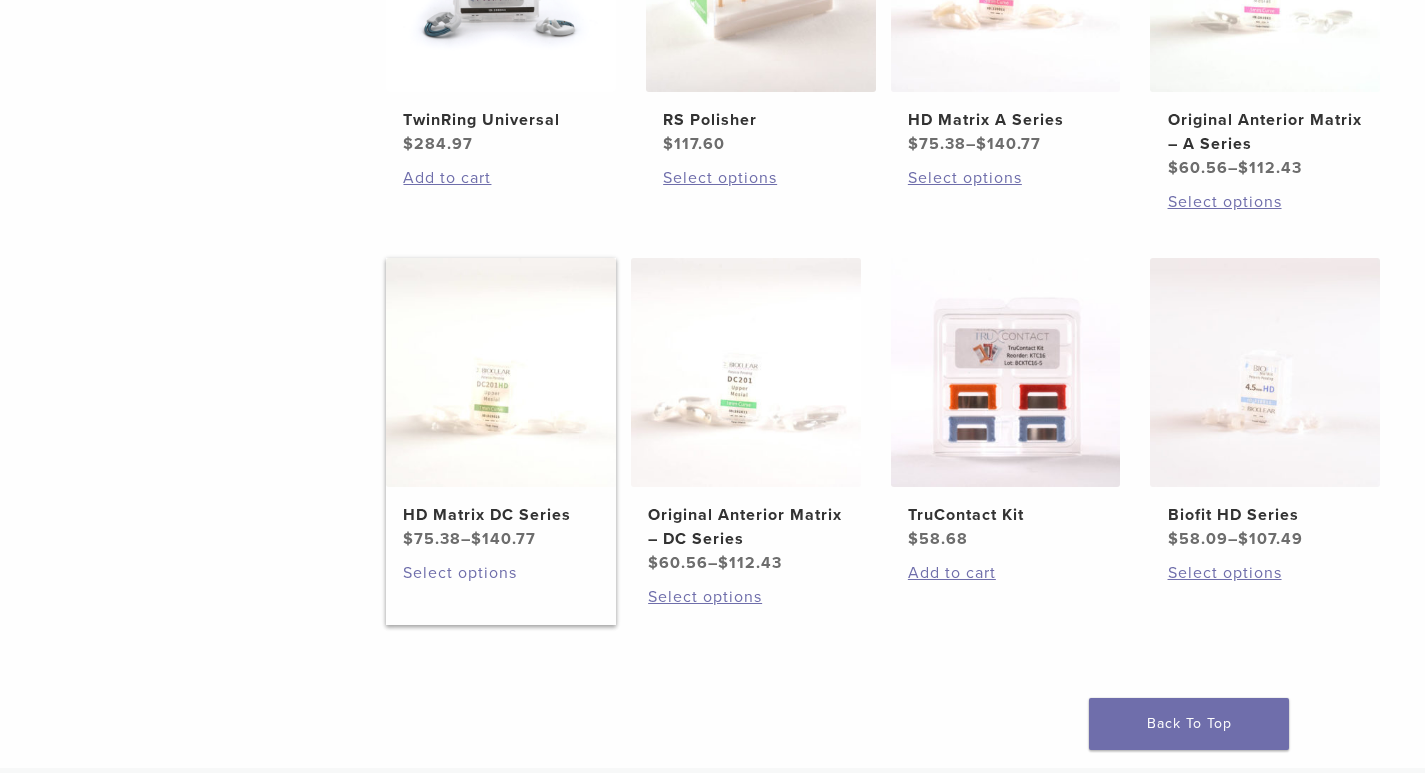 click on "Select options" at bounding box center (500, 573) 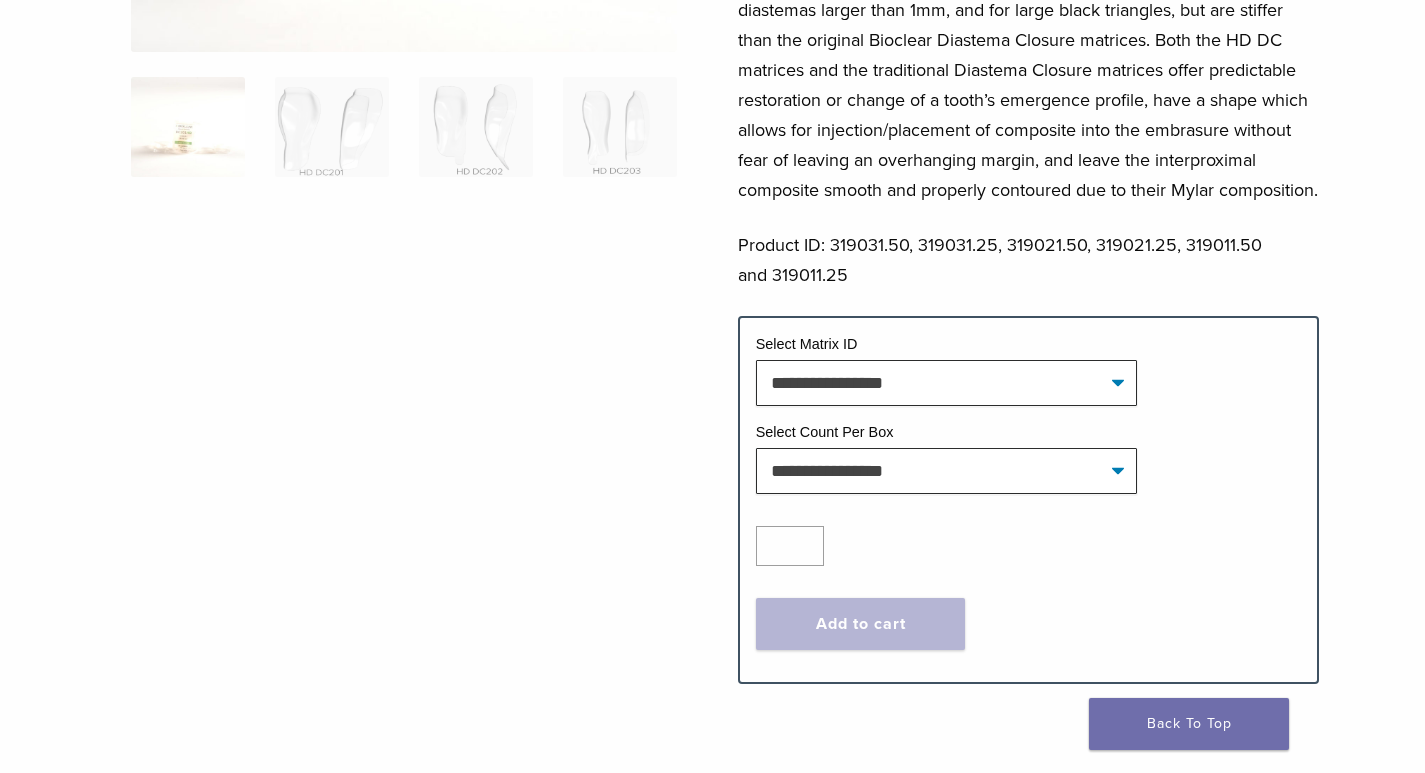 scroll, scrollTop: 500, scrollLeft: 0, axis: vertical 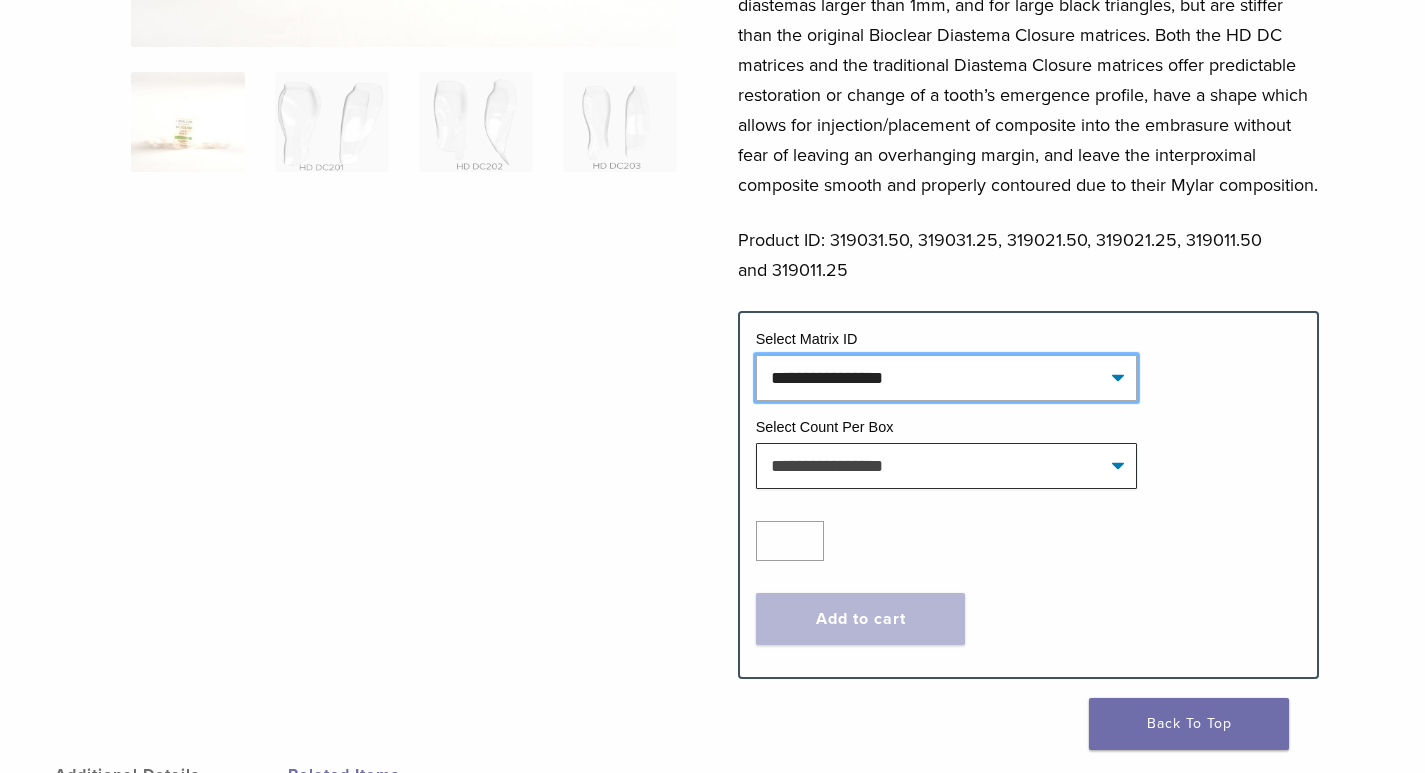 click on "**********" 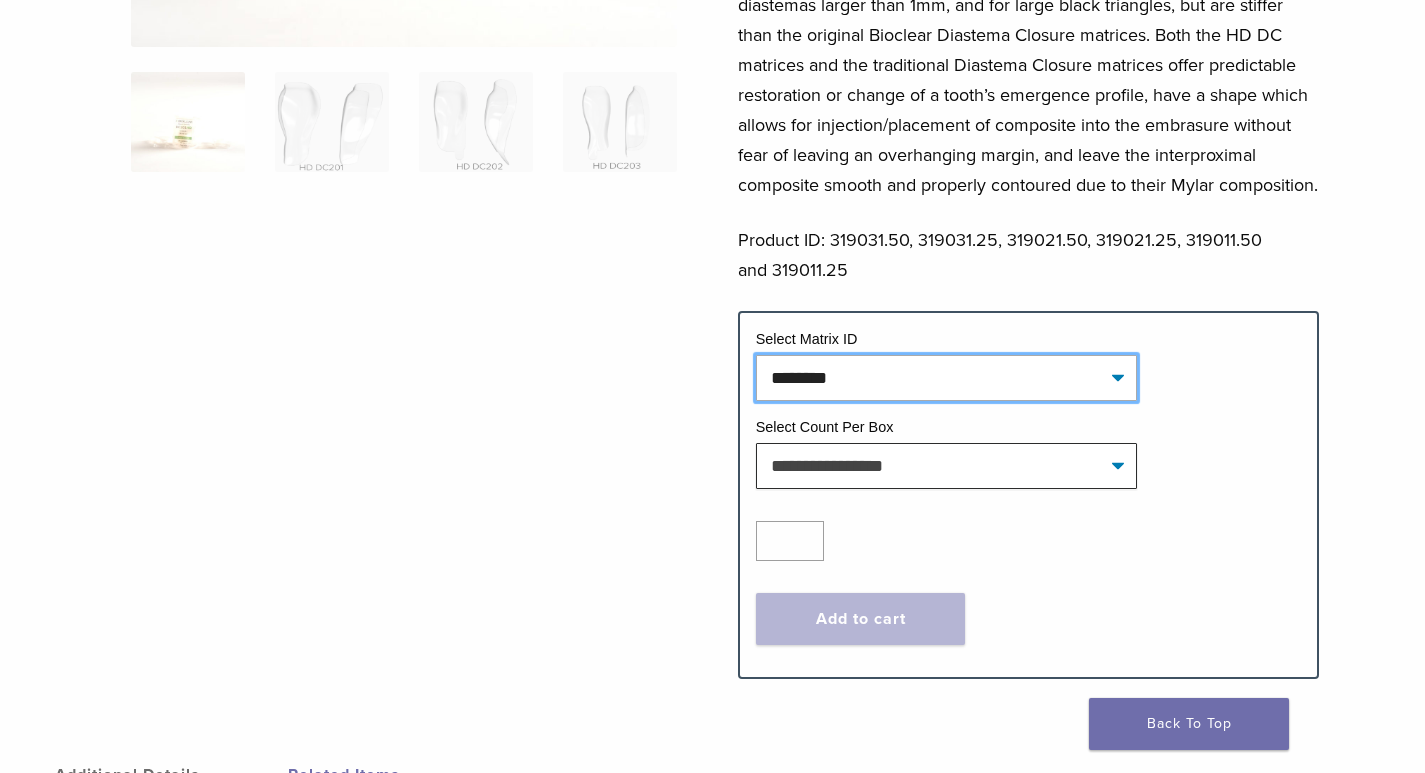 click on "**********" 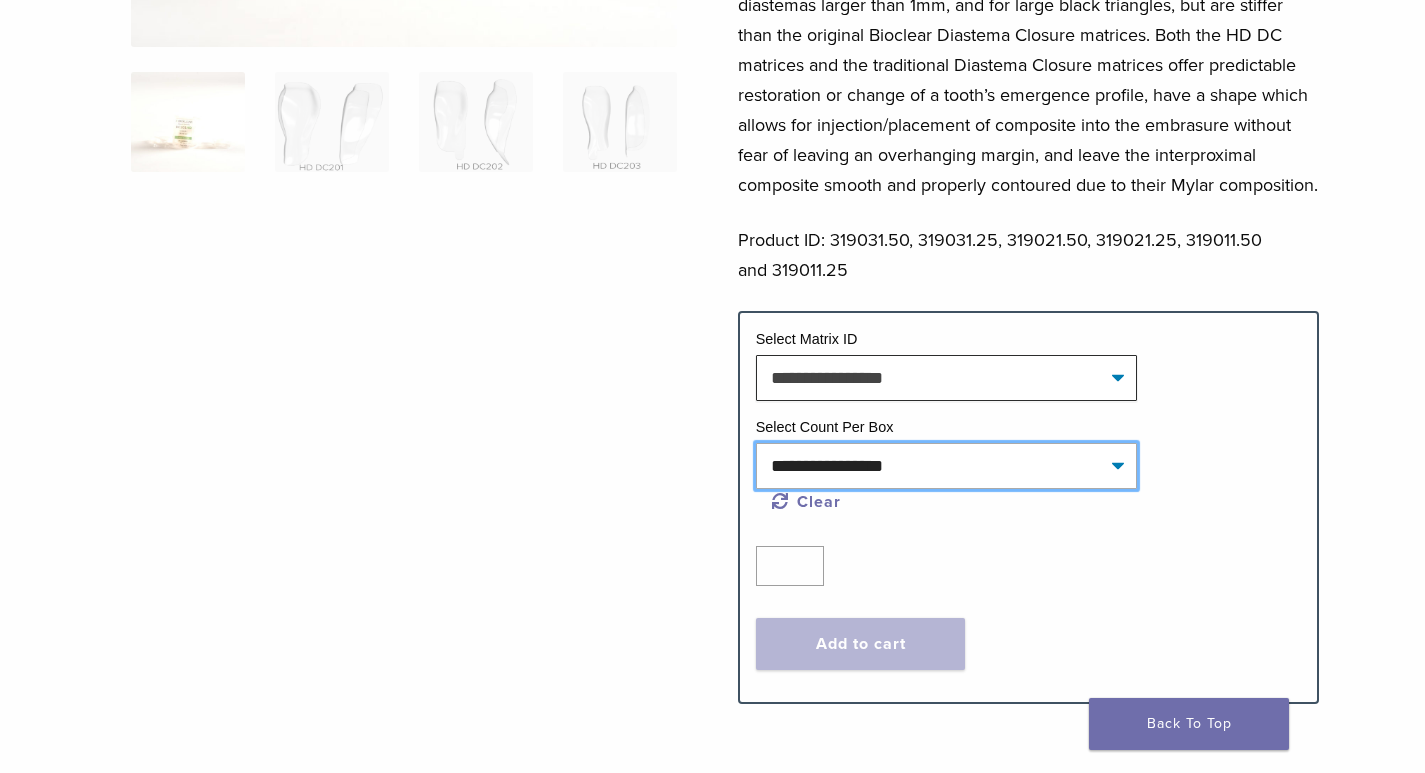 click on "**********" 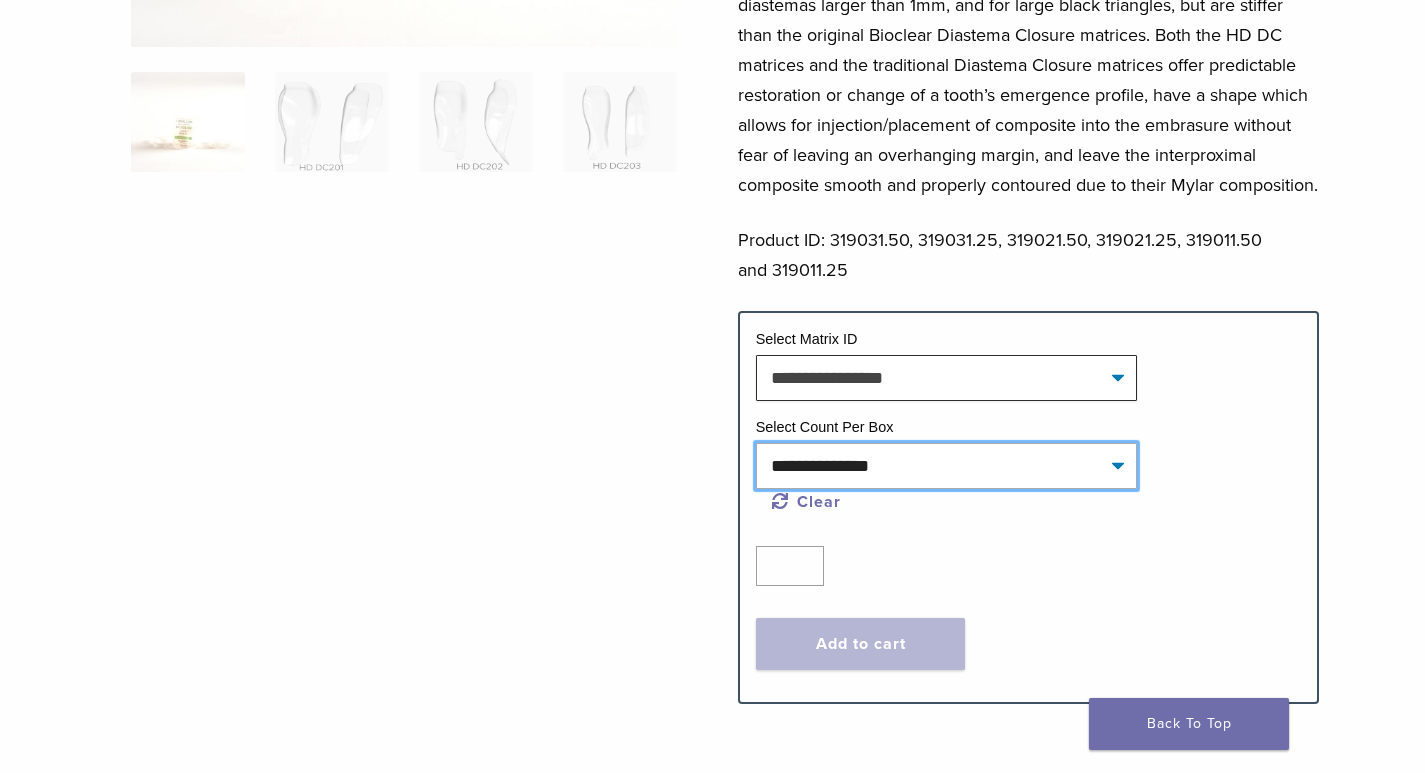 click on "**********" 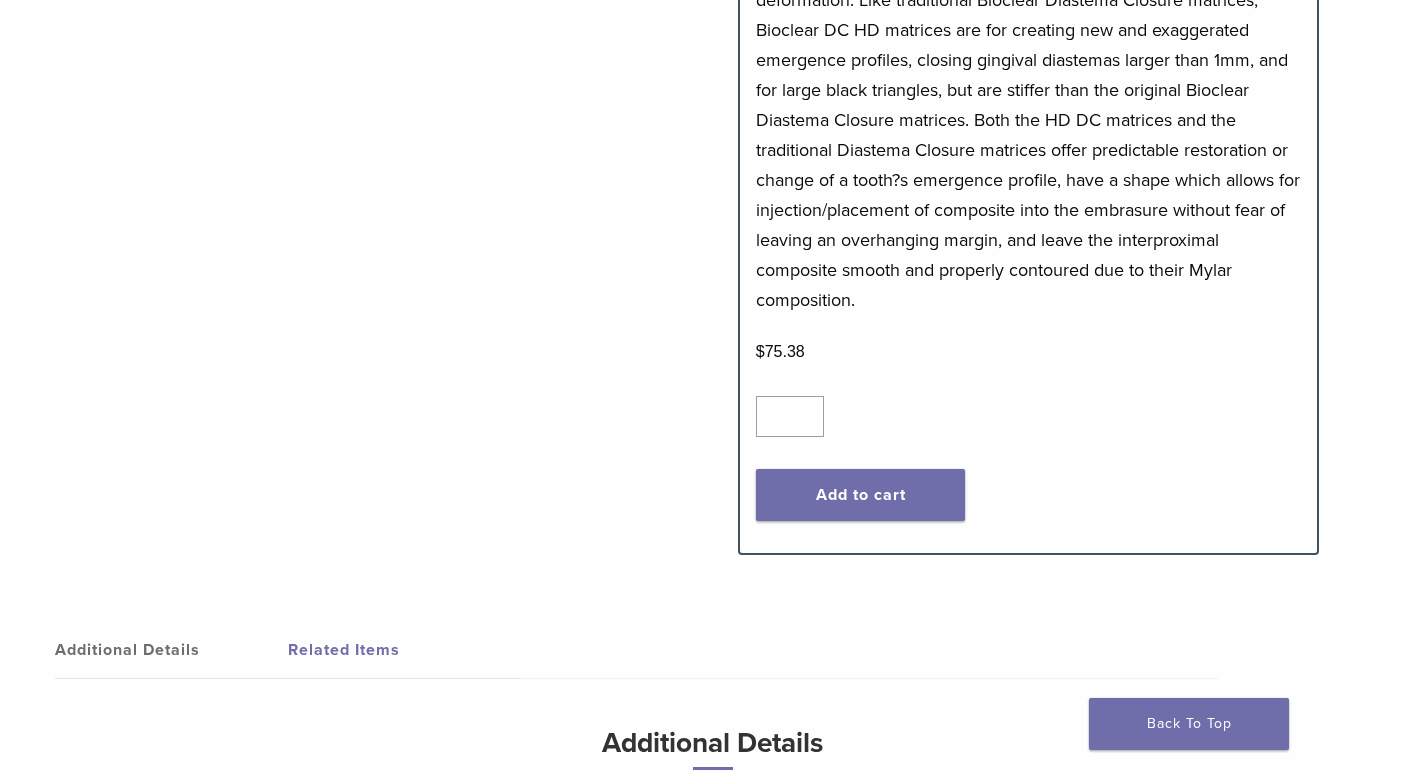 scroll, scrollTop: 1200, scrollLeft: 0, axis: vertical 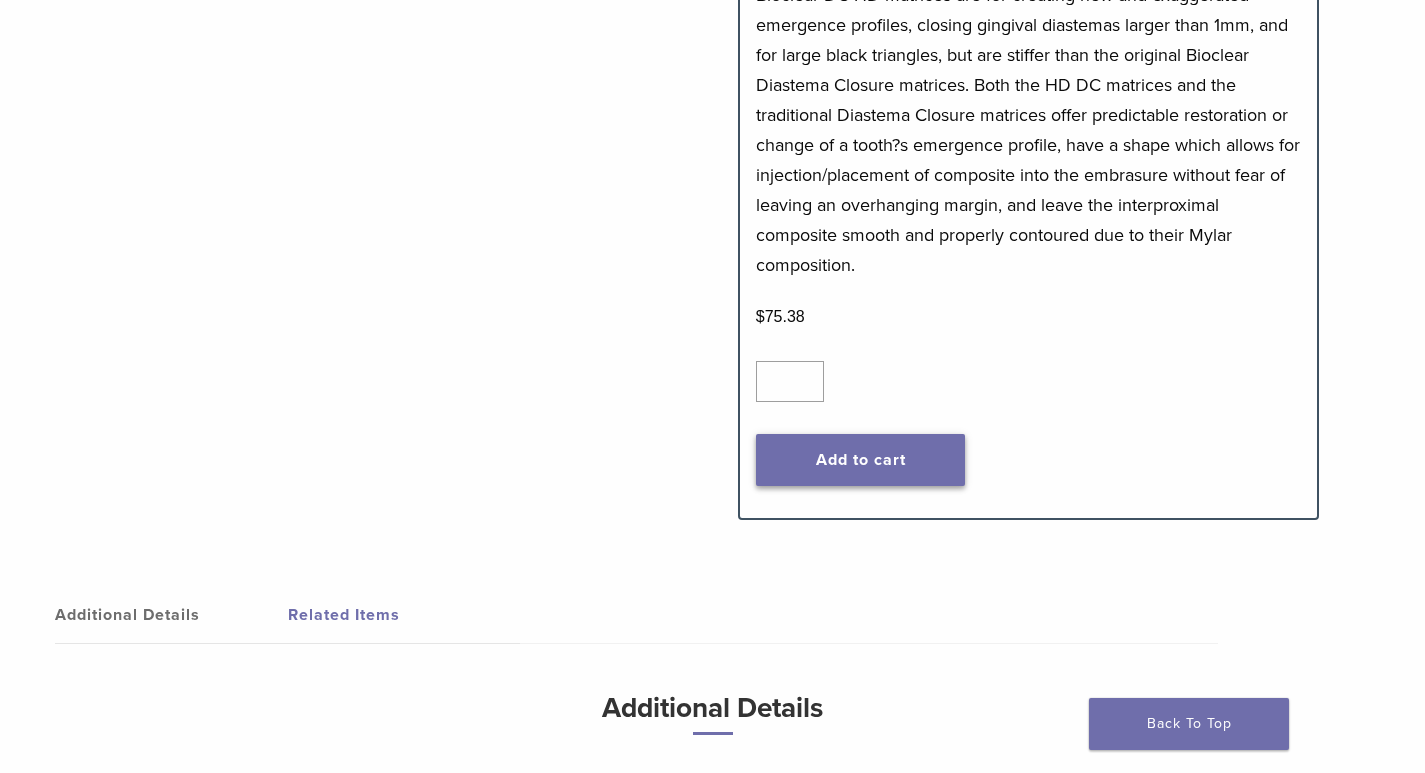 click on "Add to cart" 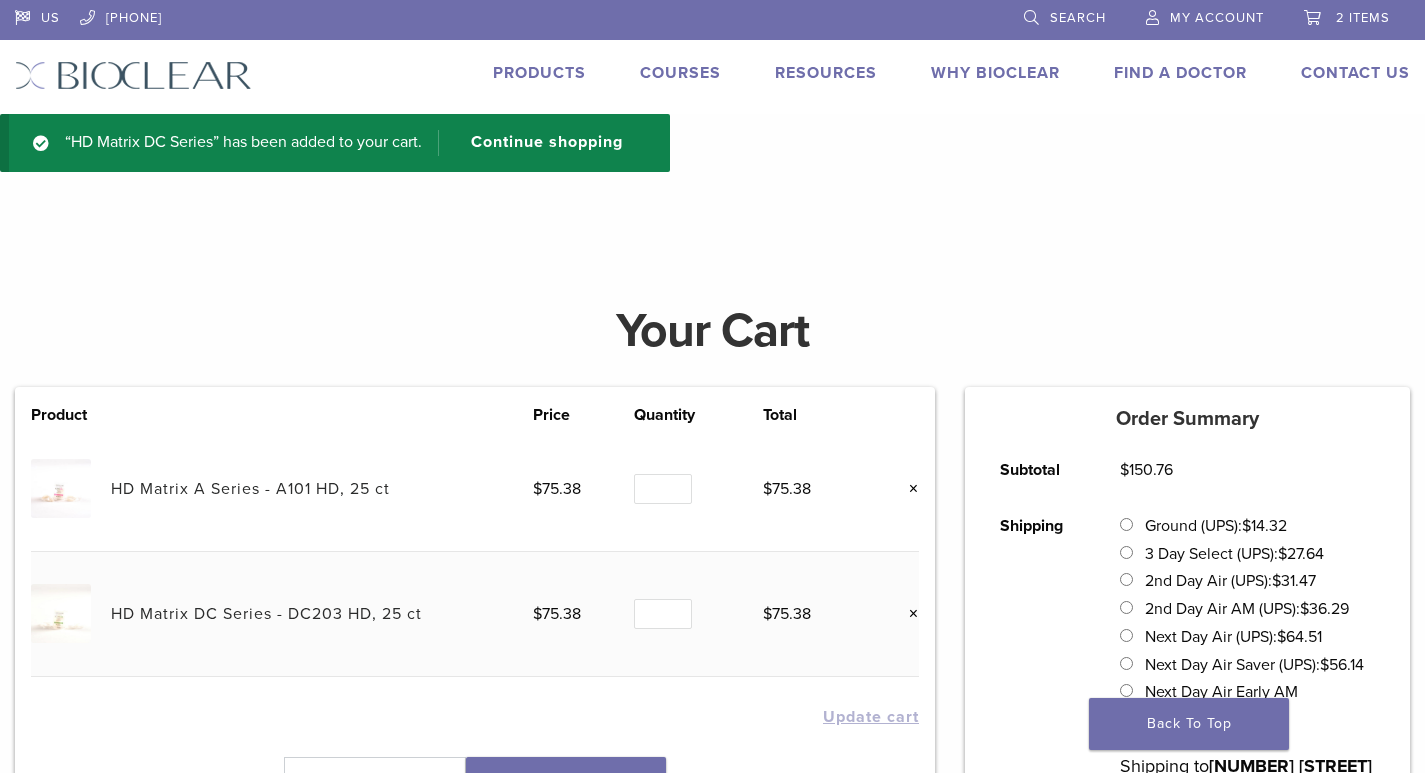 scroll, scrollTop: 0, scrollLeft: 0, axis: both 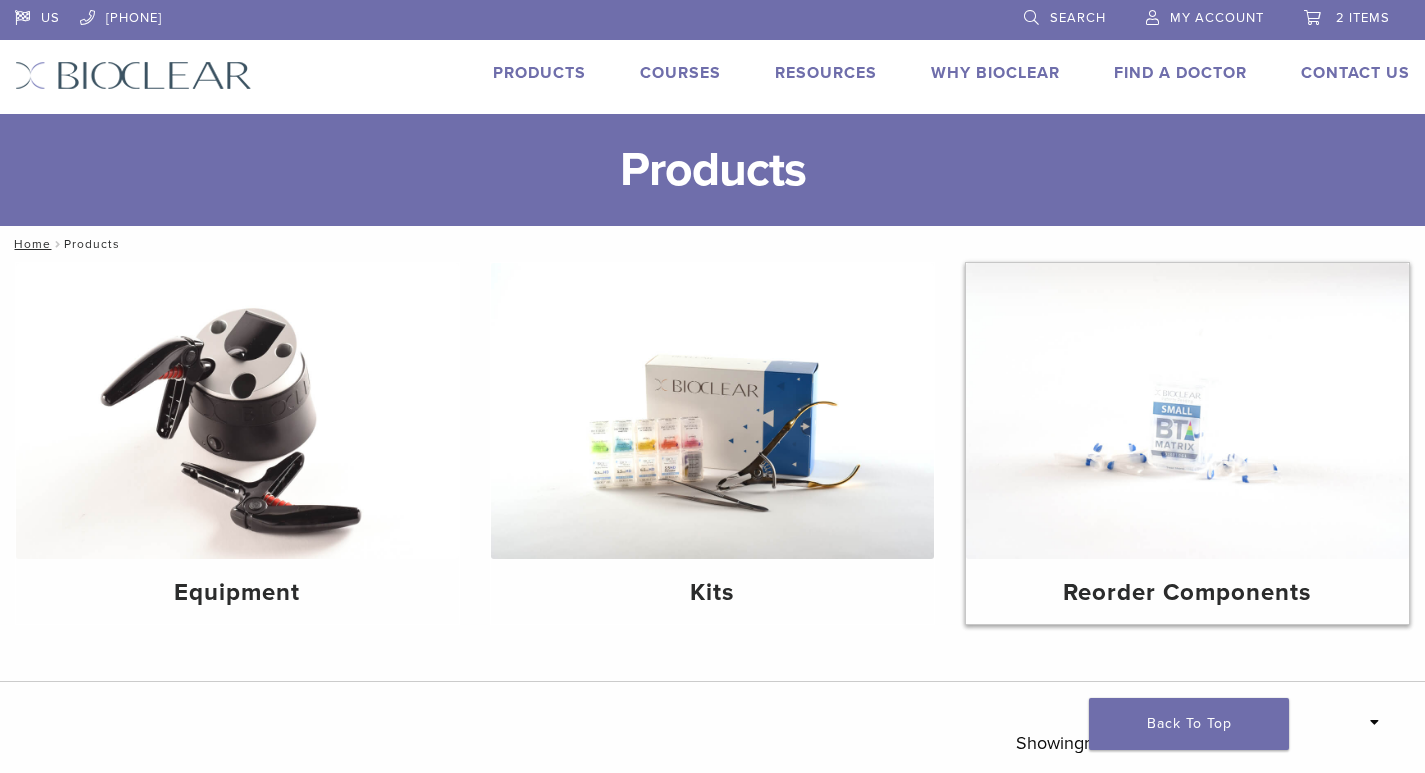 click at bounding box center [1187, 411] 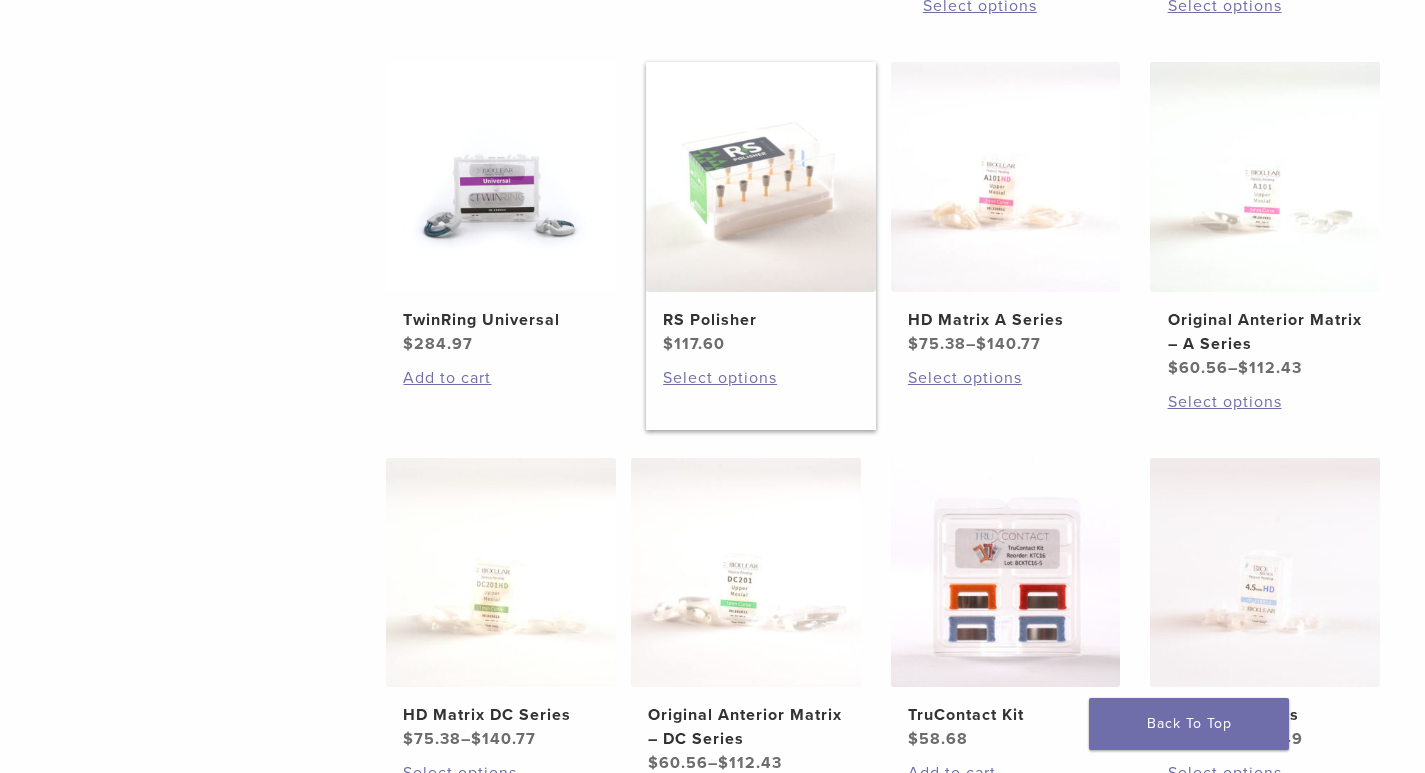 scroll, scrollTop: 900, scrollLeft: 0, axis: vertical 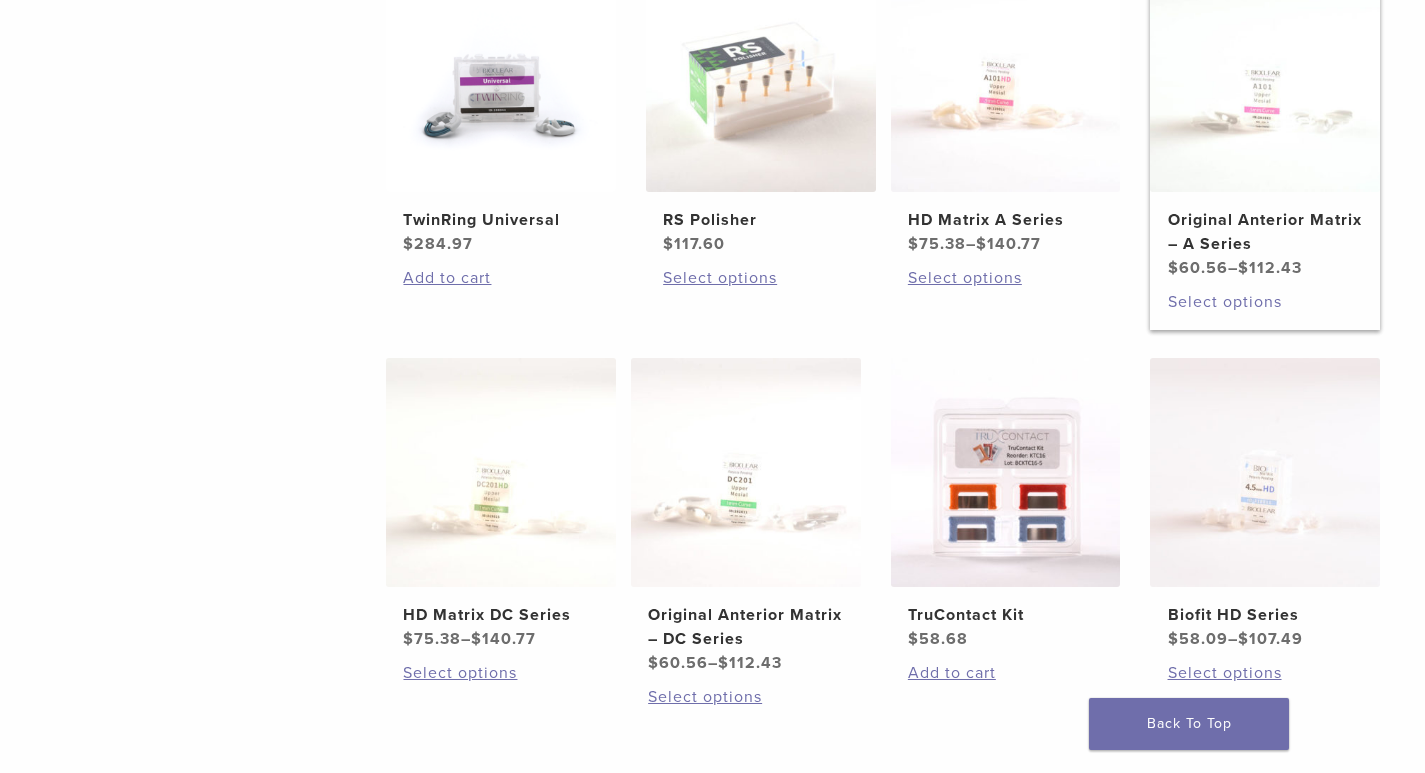 click on "Select options" at bounding box center [1265, 302] 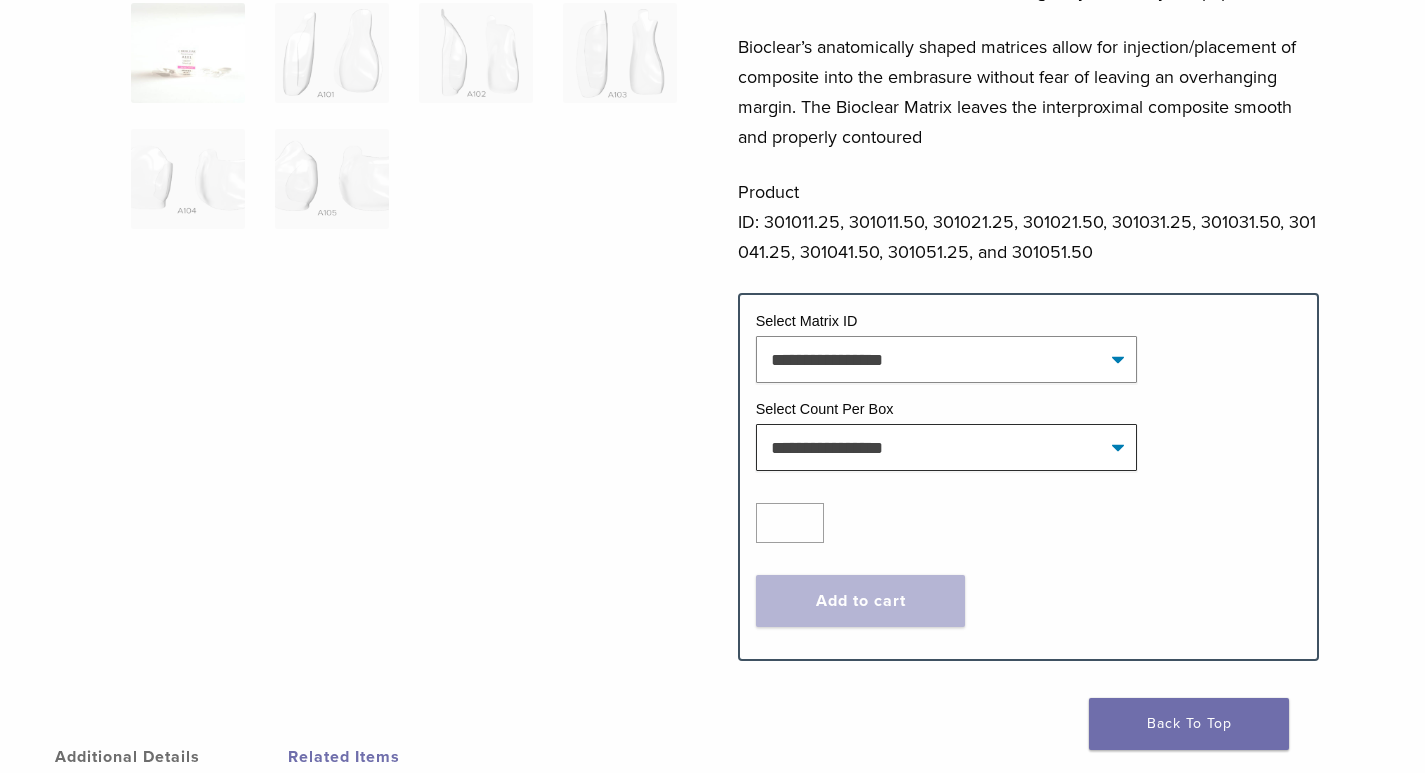 scroll, scrollTop: 600, scrollLeft: 0, axis: vertical 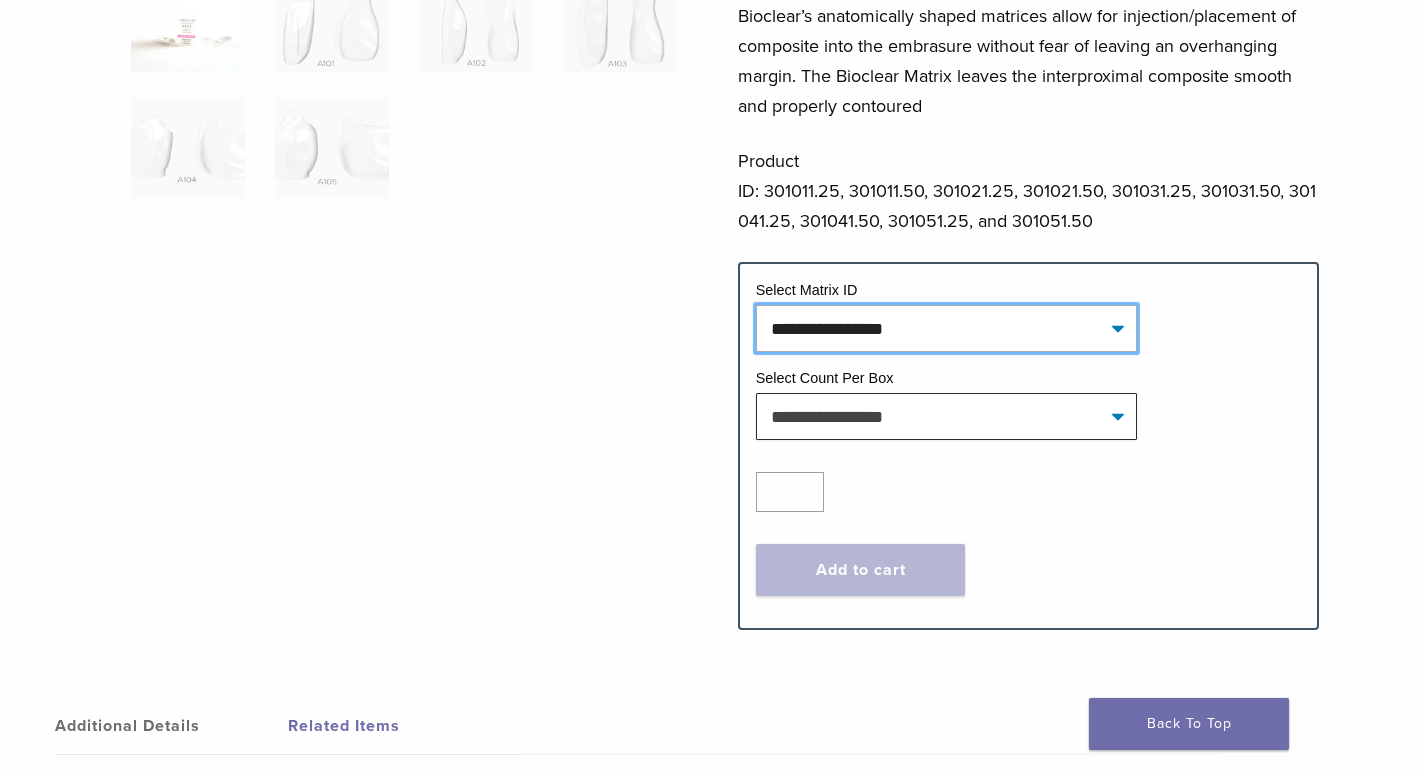 click on "**********" 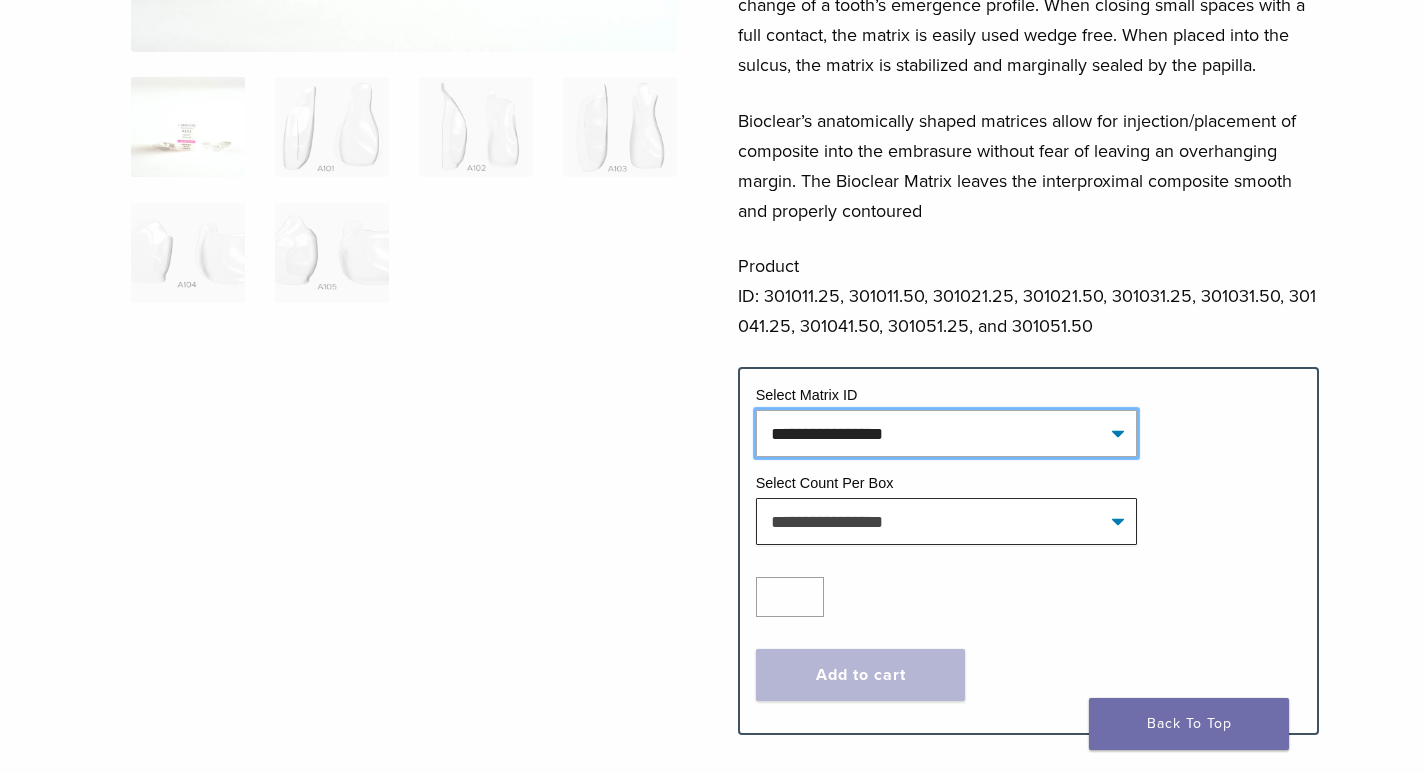 scroll, scrollTop: 500, scrollLeft: 0, axis: vertical 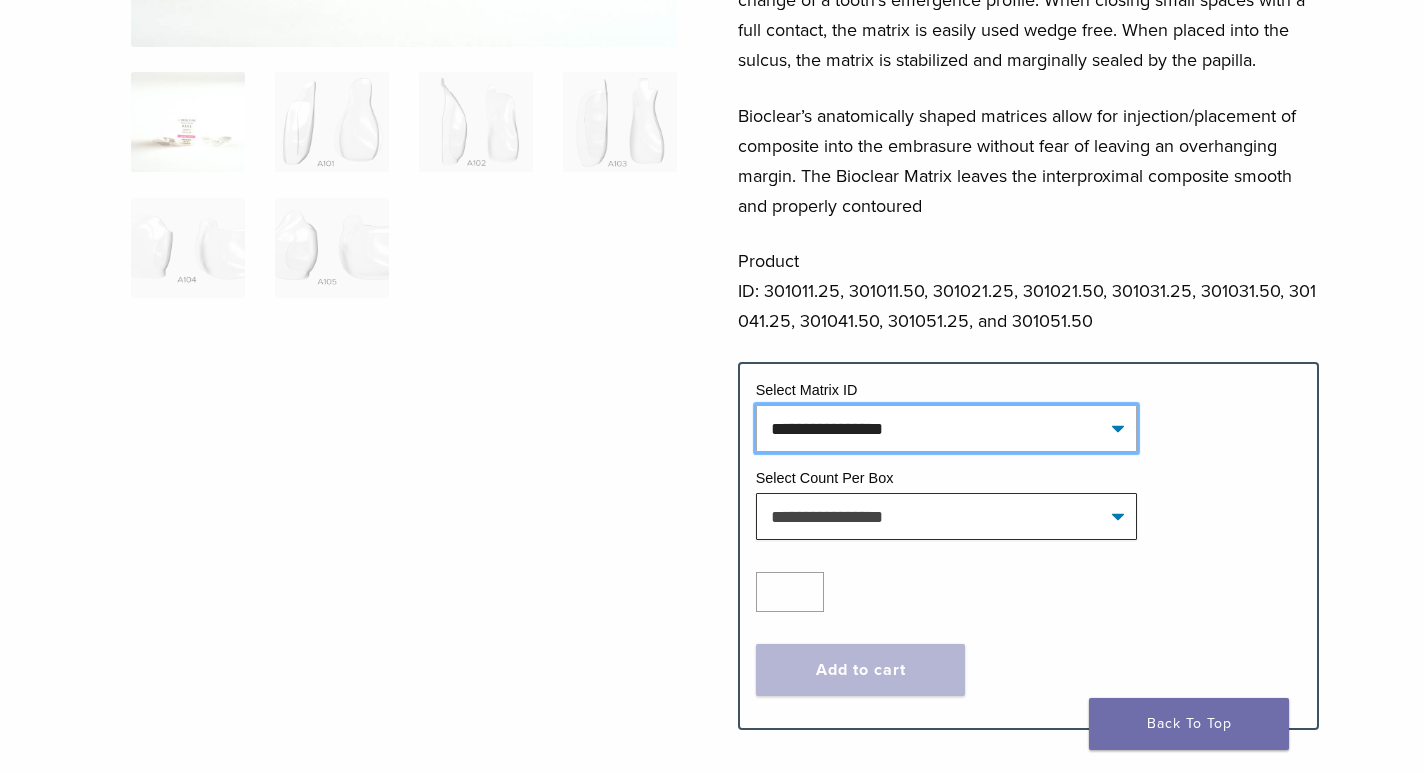 click on "**********" 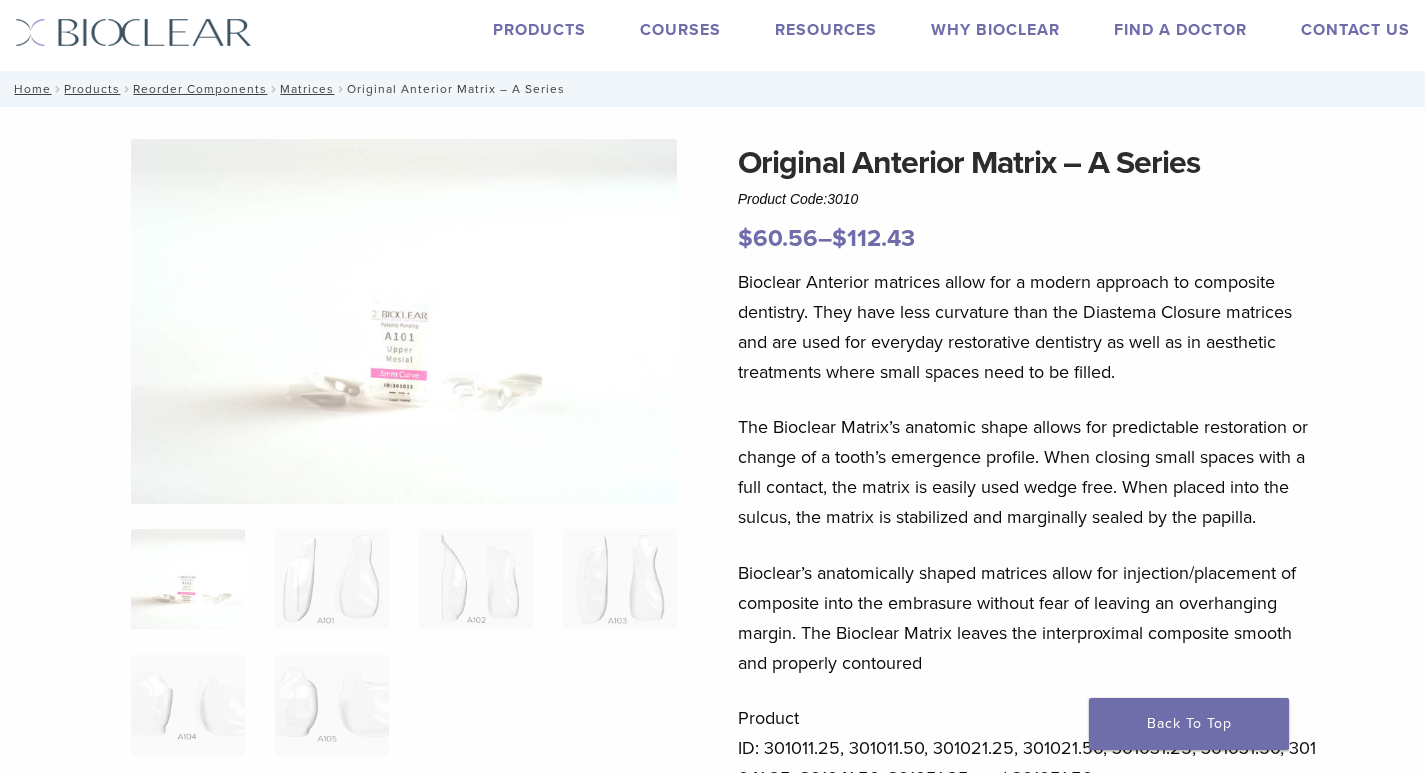 scroll, scrollTop: 0, scrollLeft: 0, axis: both 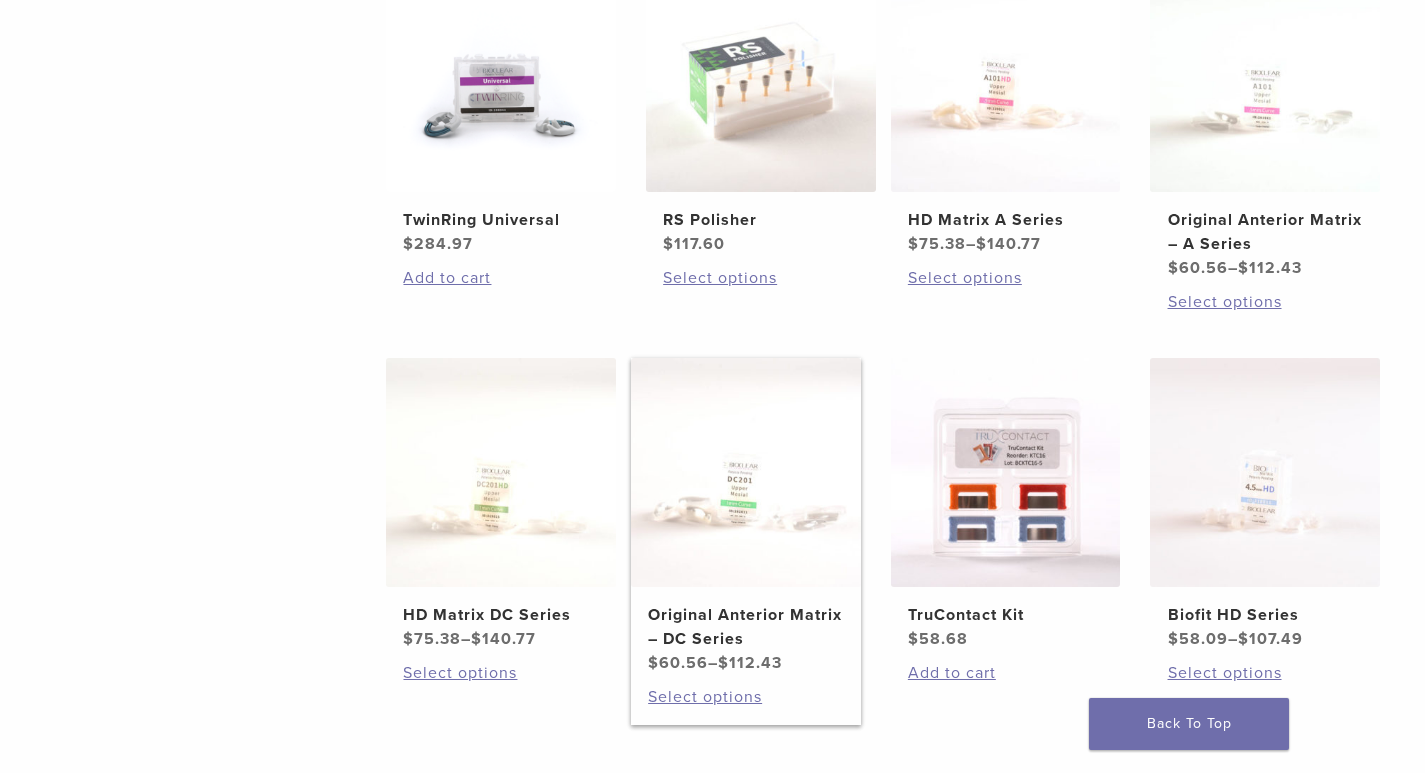 click at bounding box center [746, 473] 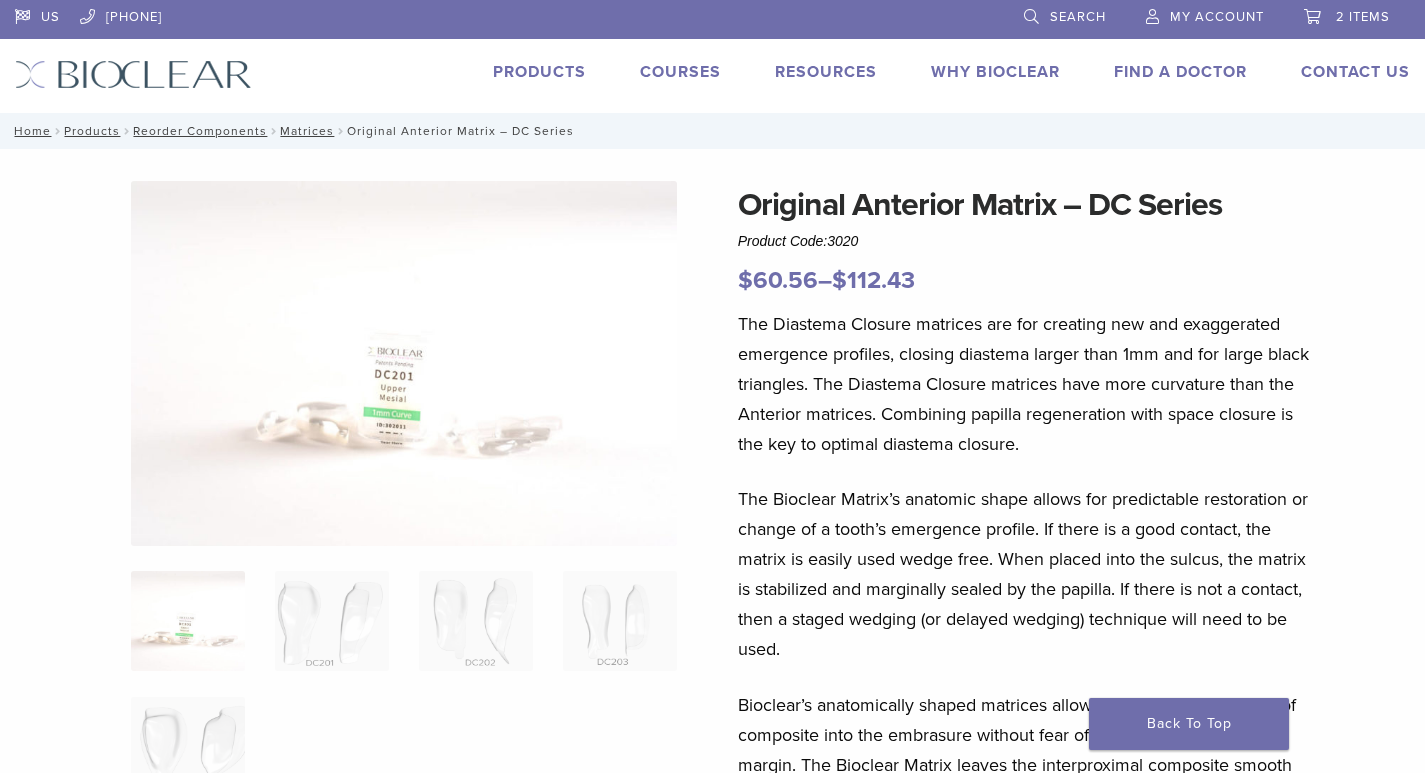 scroll, scrollTop: 0, scrollLeft: 0, axis: both 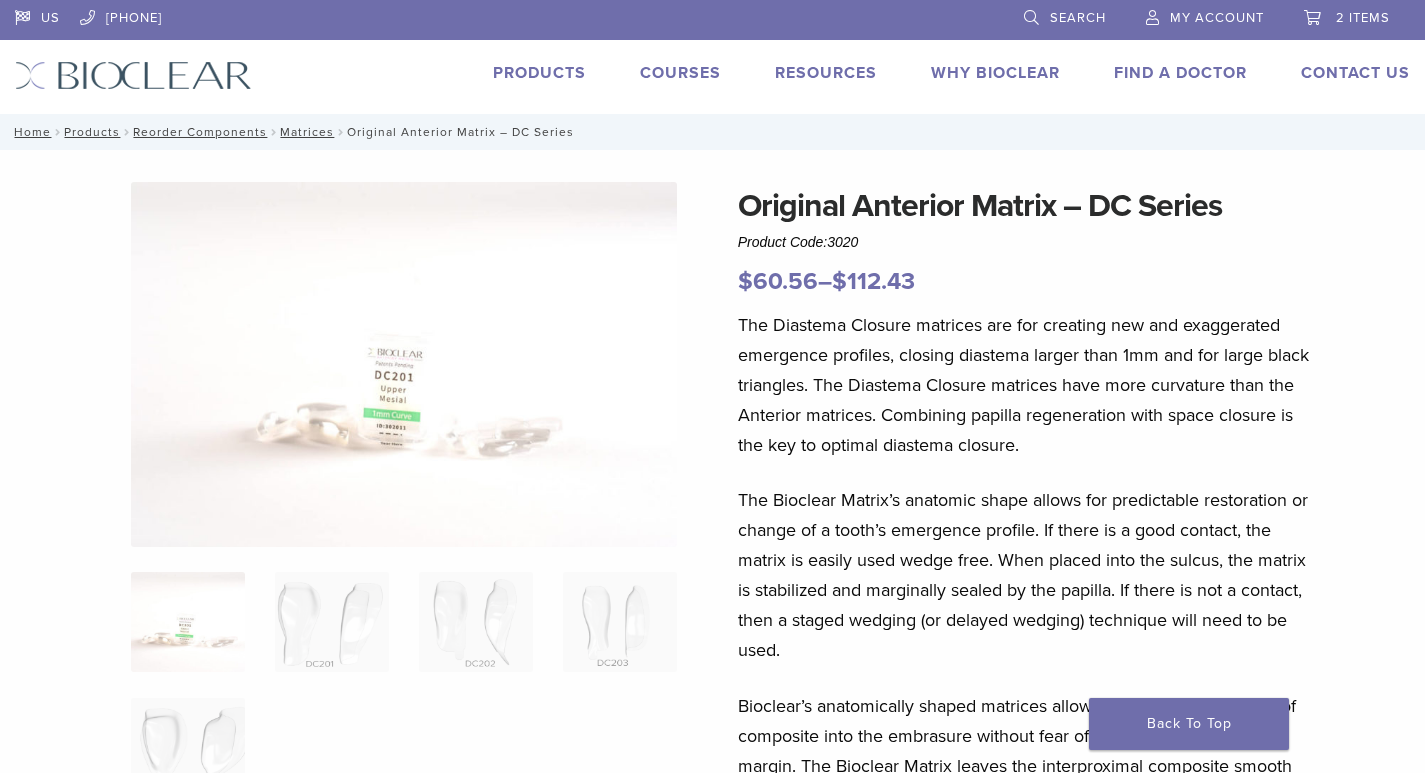 click on "Products" at bounding box center [539, 73] 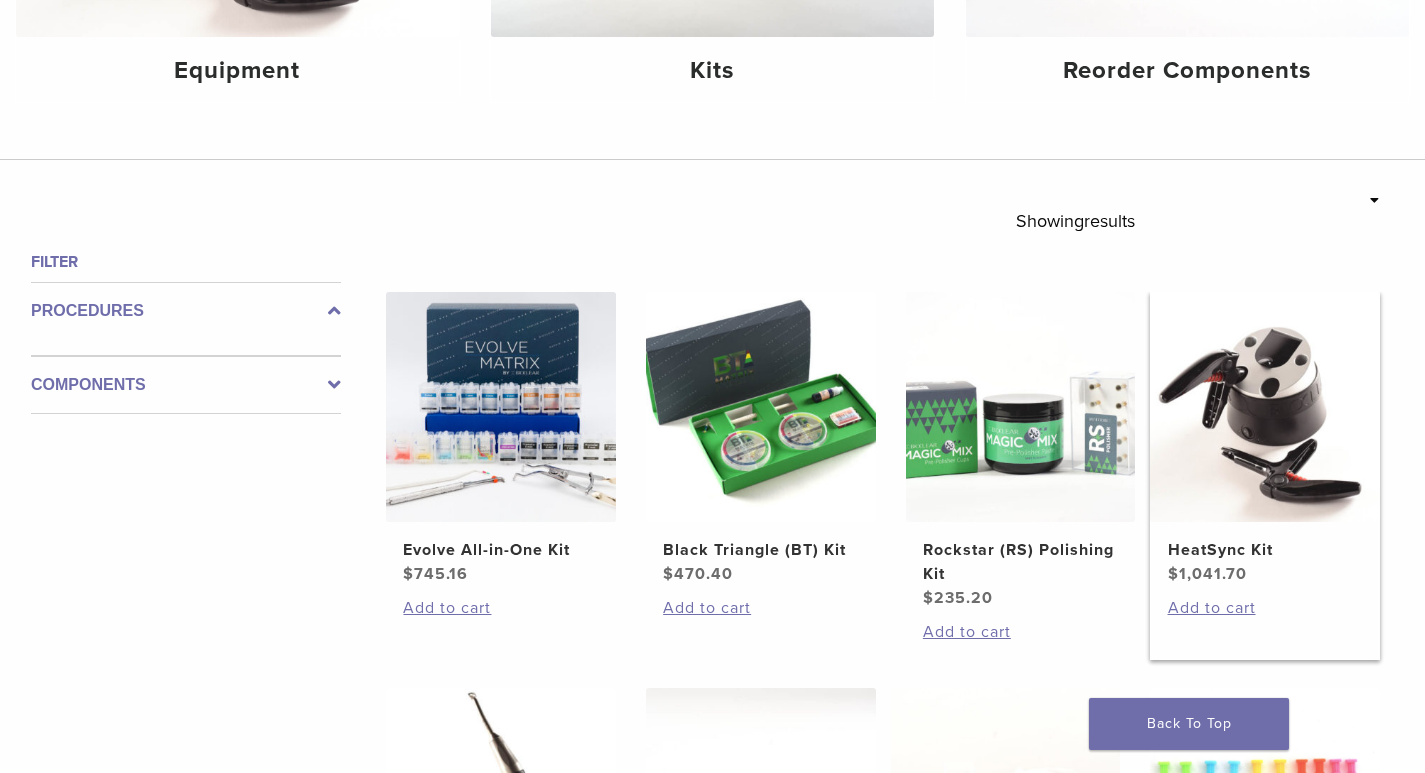scroll, scrollTop: 300, scrollLeft: 0, axis: vertical 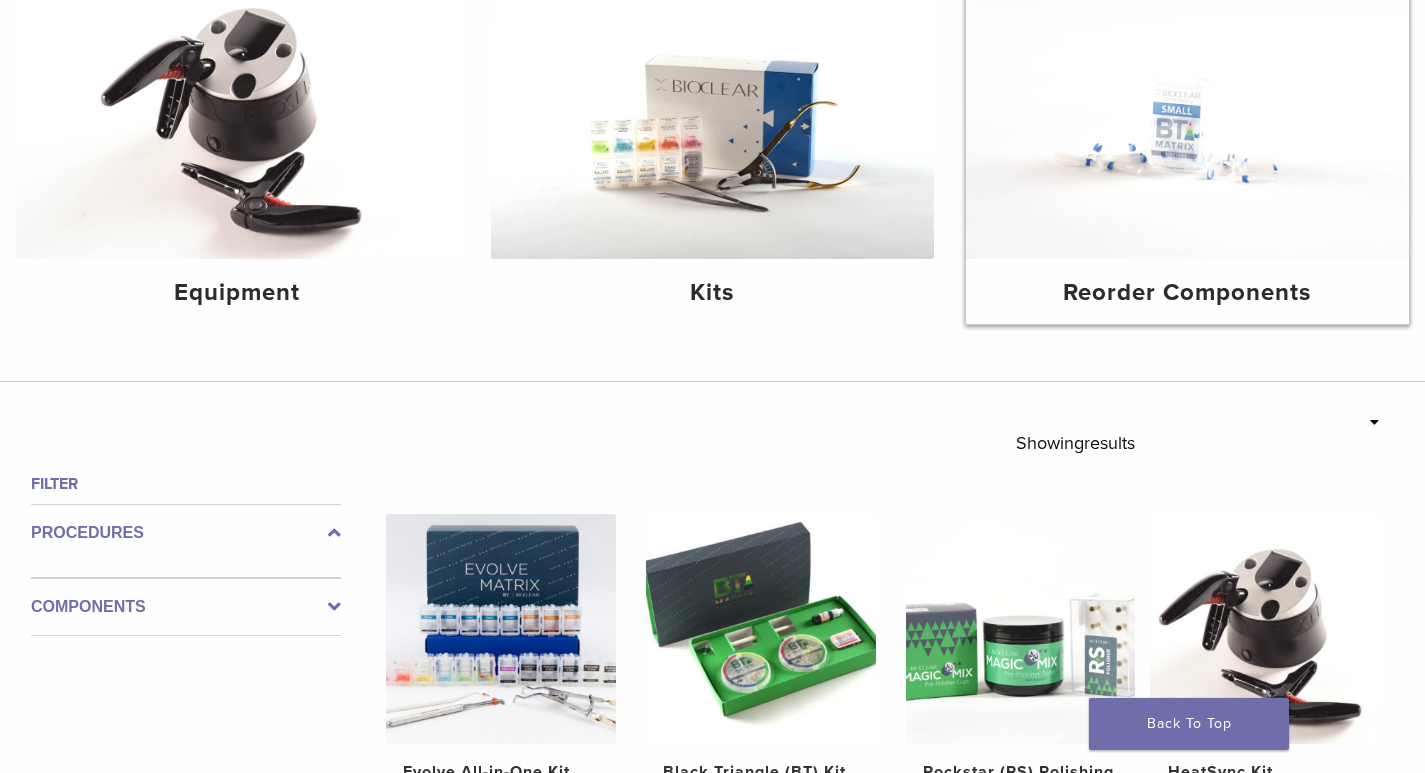 click on "Reorder Components" at bounding box center (1187, 293) 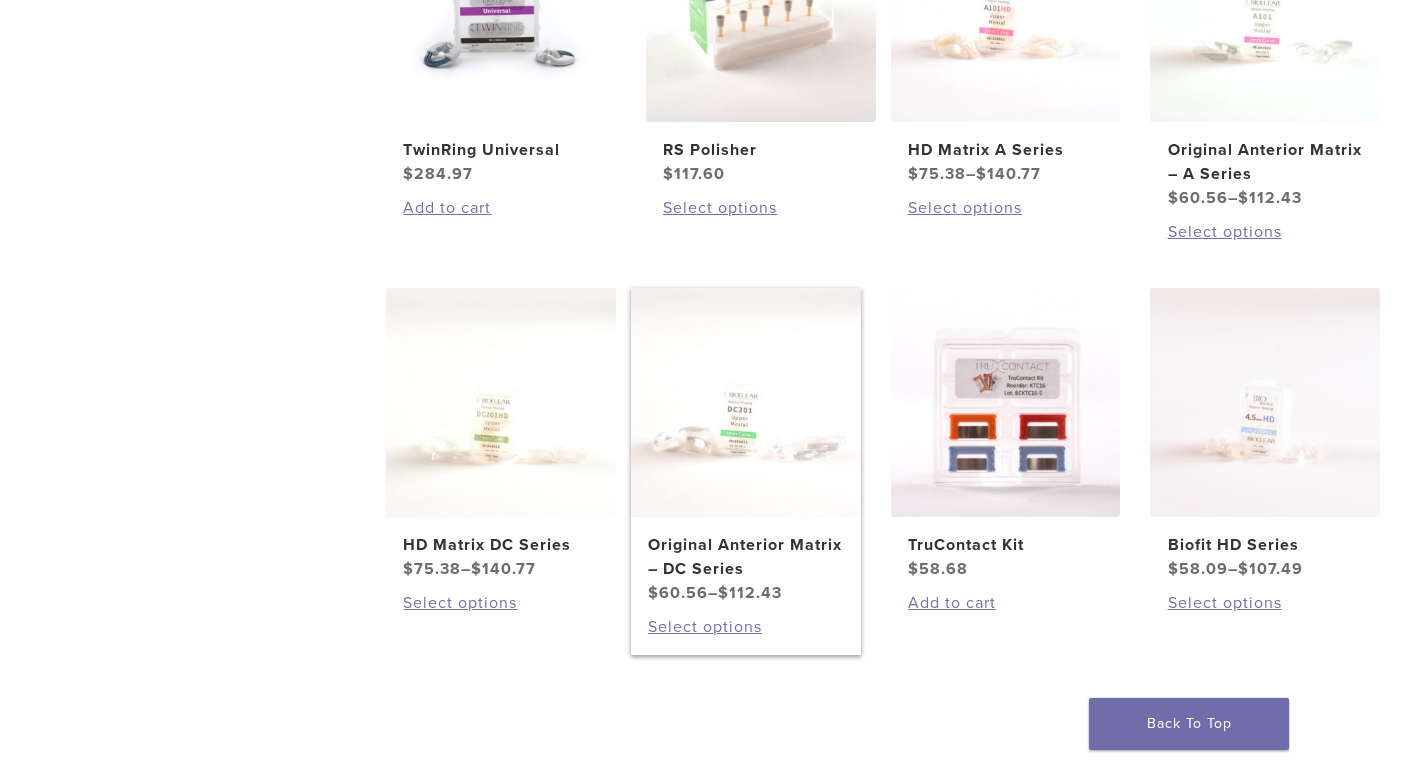 scroll, scrollTop: 1000, scrollLeft: 0, axis: vertical 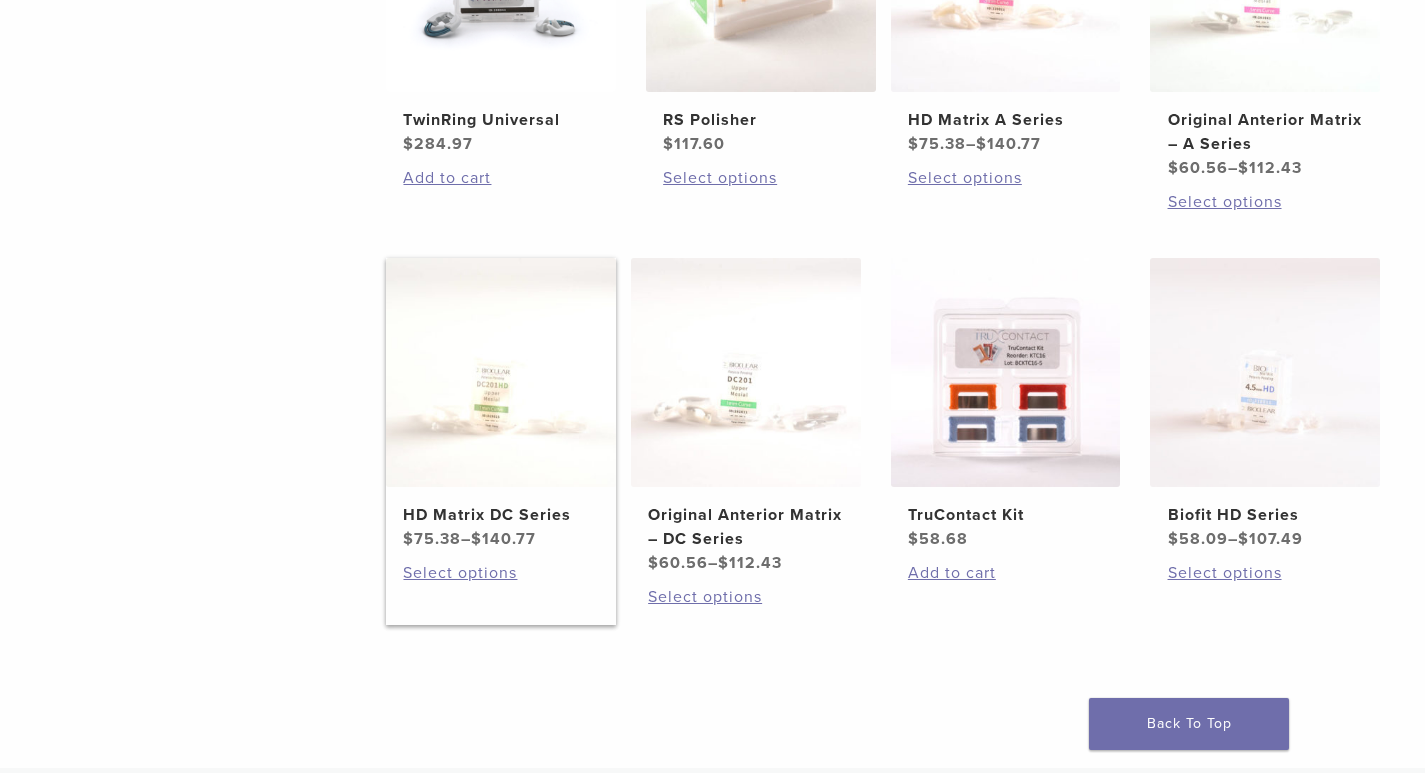 click on "HD Matrix DC Series" at bounding box center [500, 515] 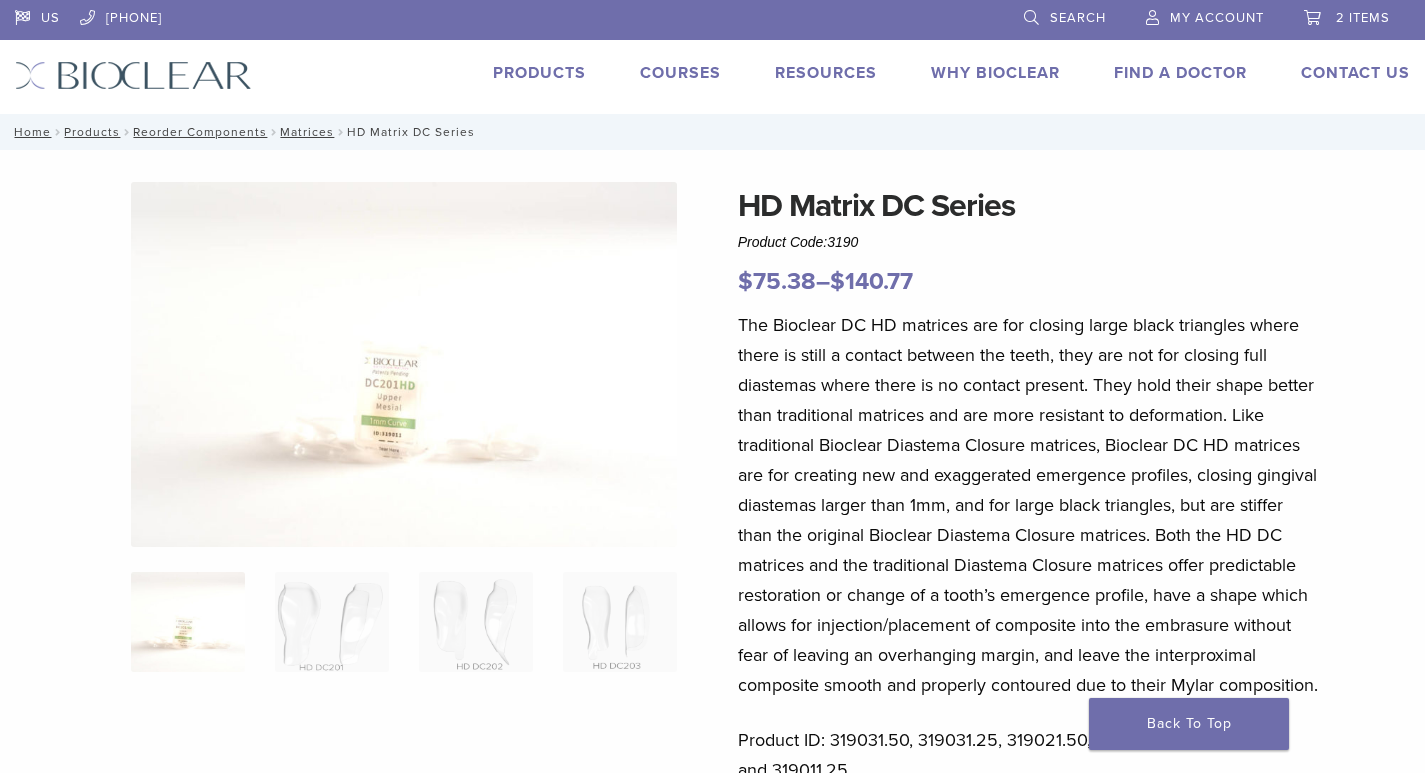 scroll, scrollTop: 0, scrollLeft: 0, axis: both 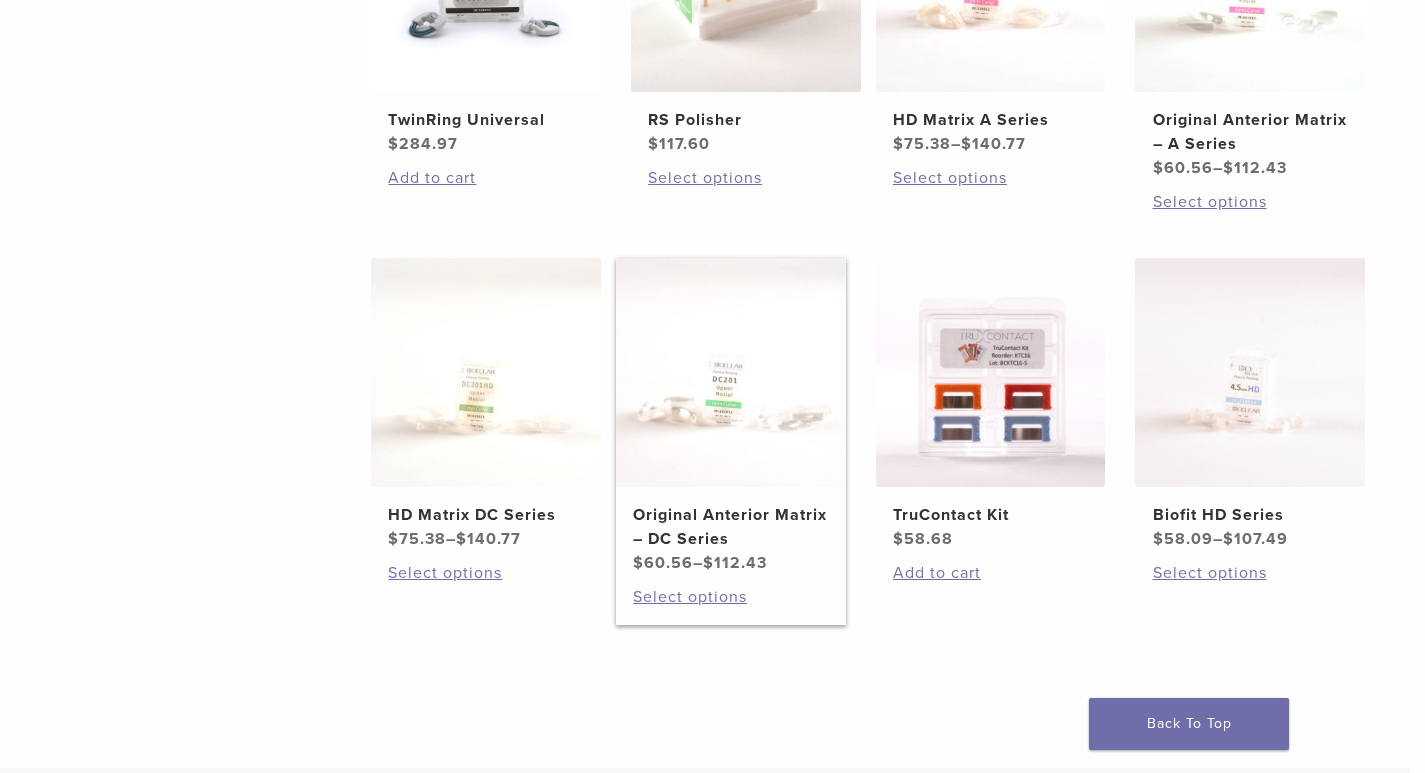 click on "Original Anterior Matrix – DC Series" at bounding box center (730, 527) 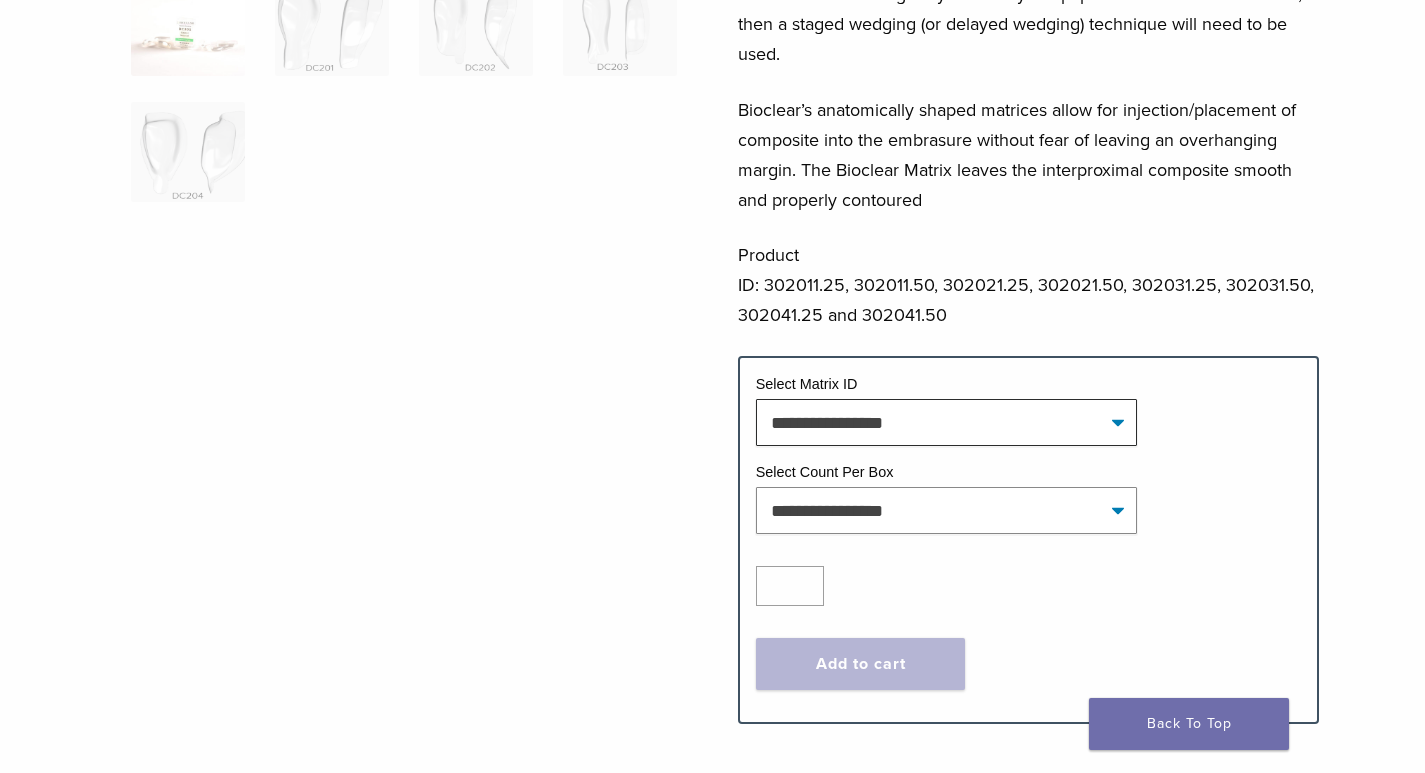 scroll, scrollTop: 600, scrollLeft: 0, axis: vertical 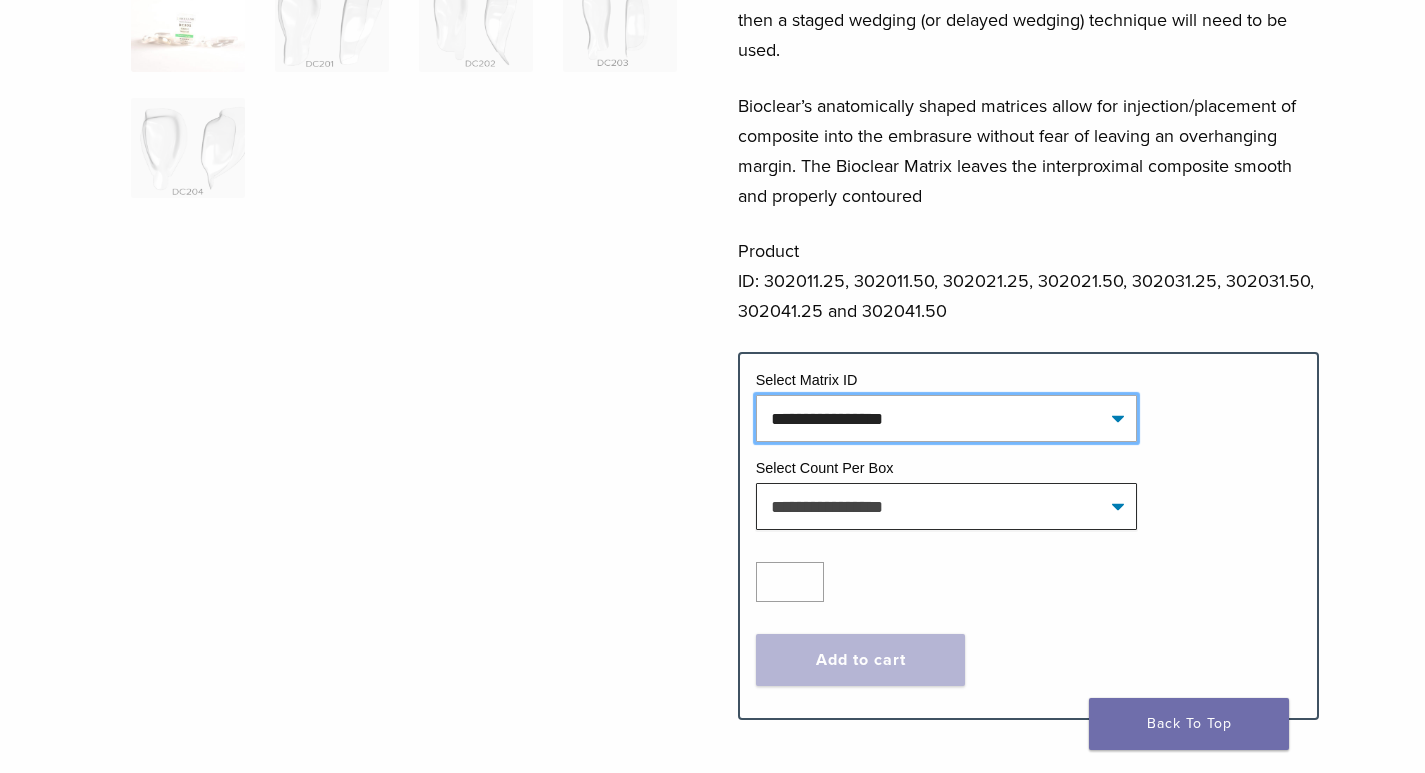 click on "**********" 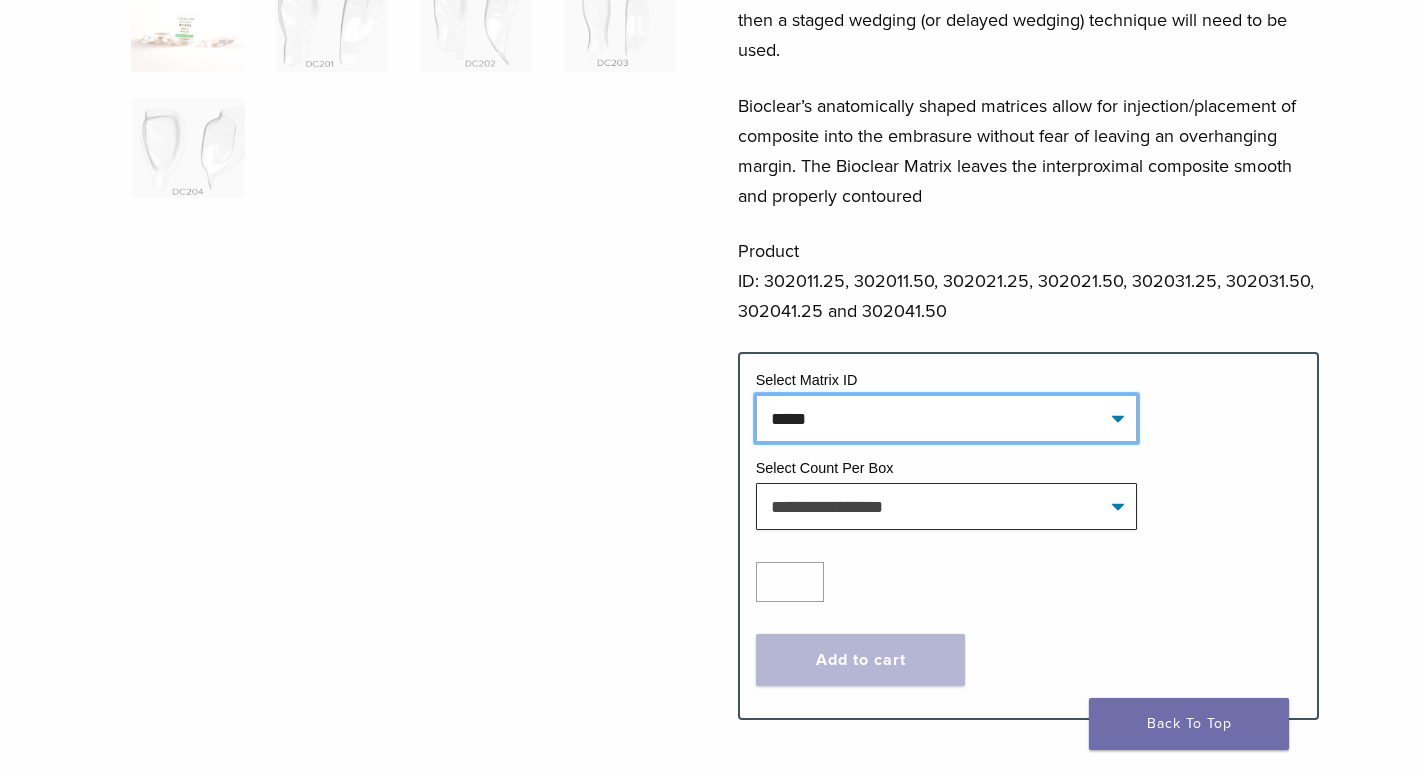 click on "**********" 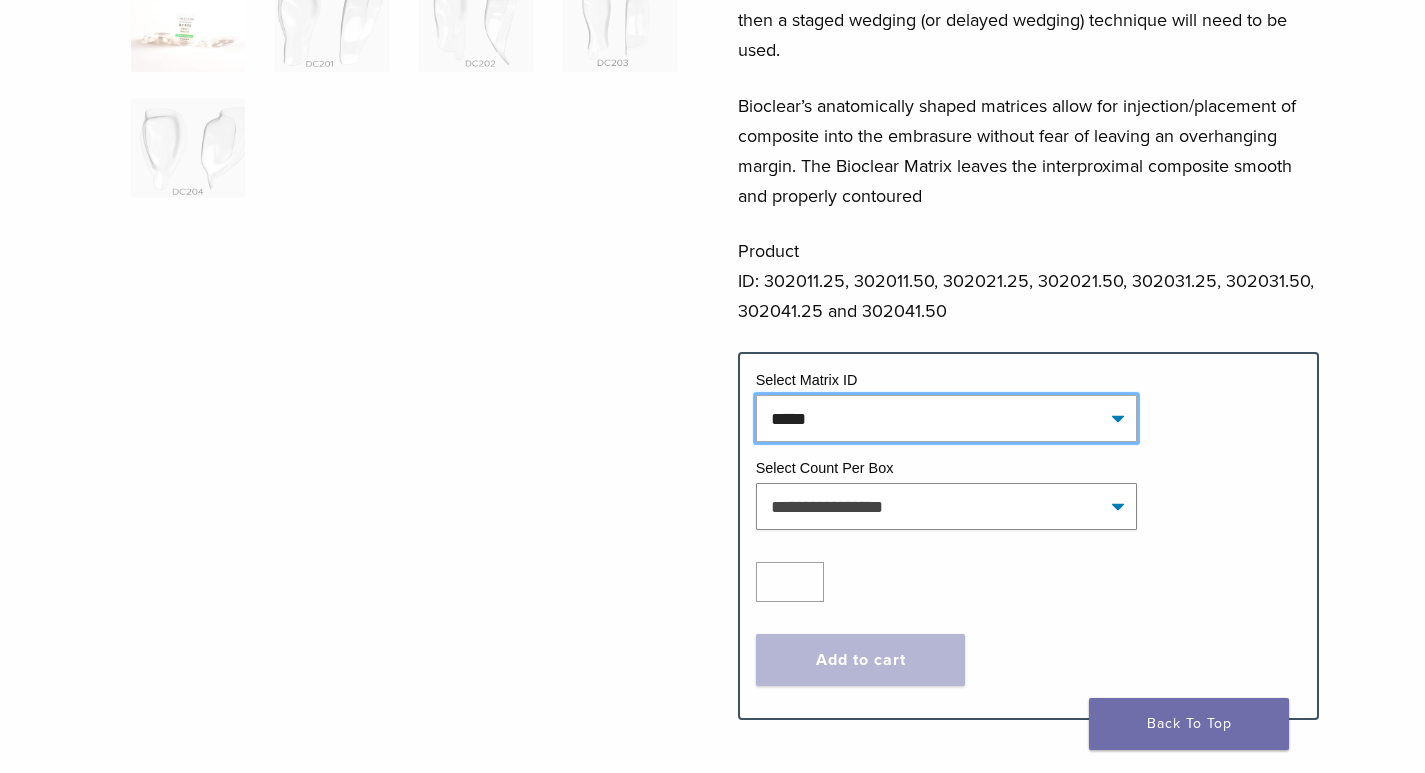 select on "*****" 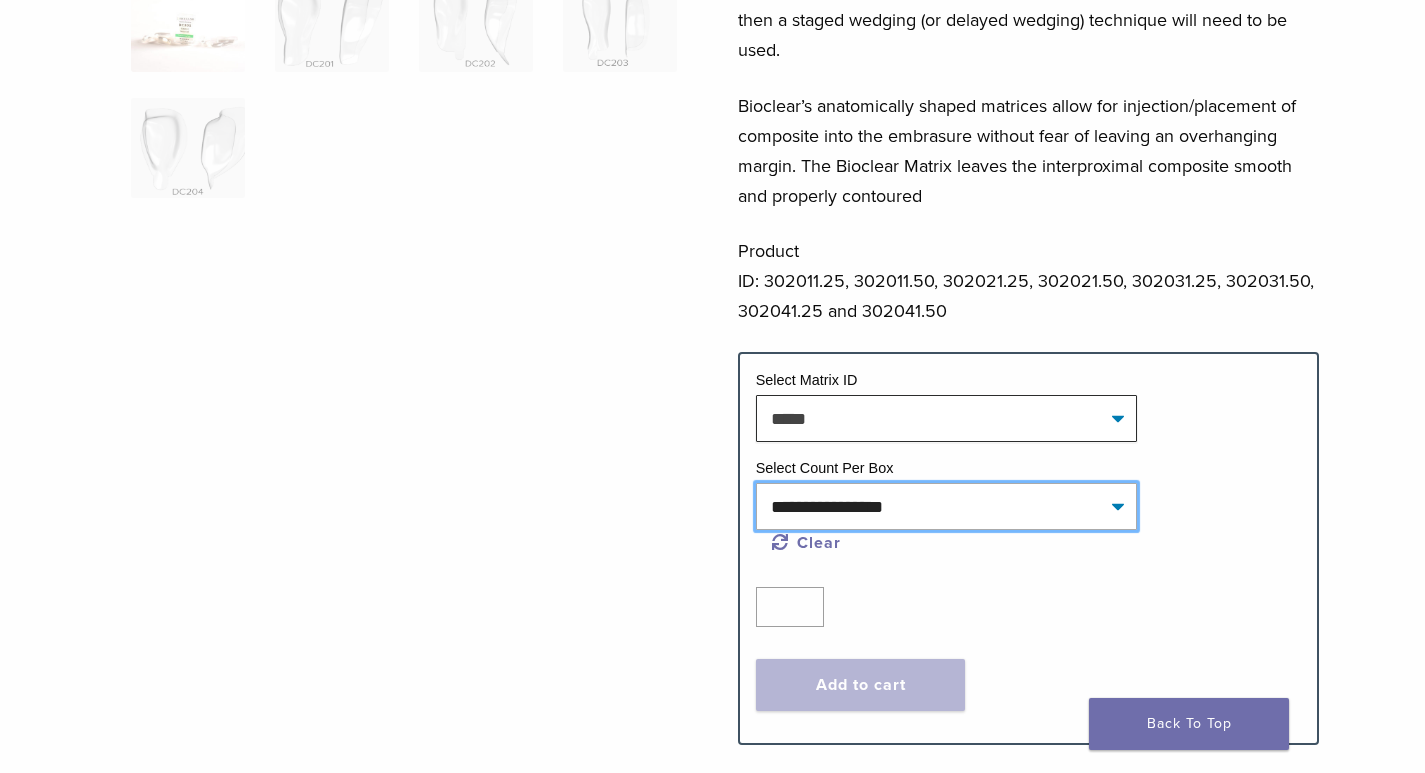 click on "**********" 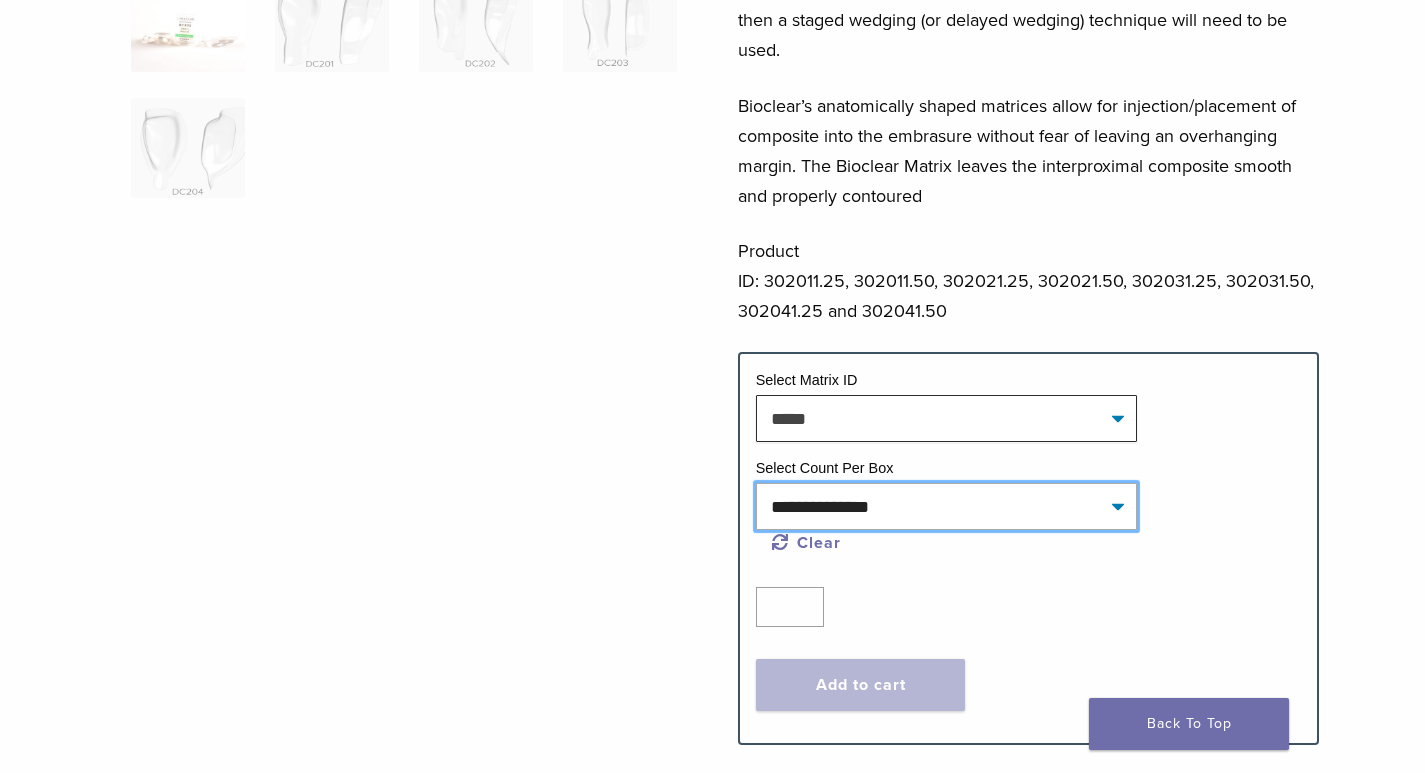 click on "**********" 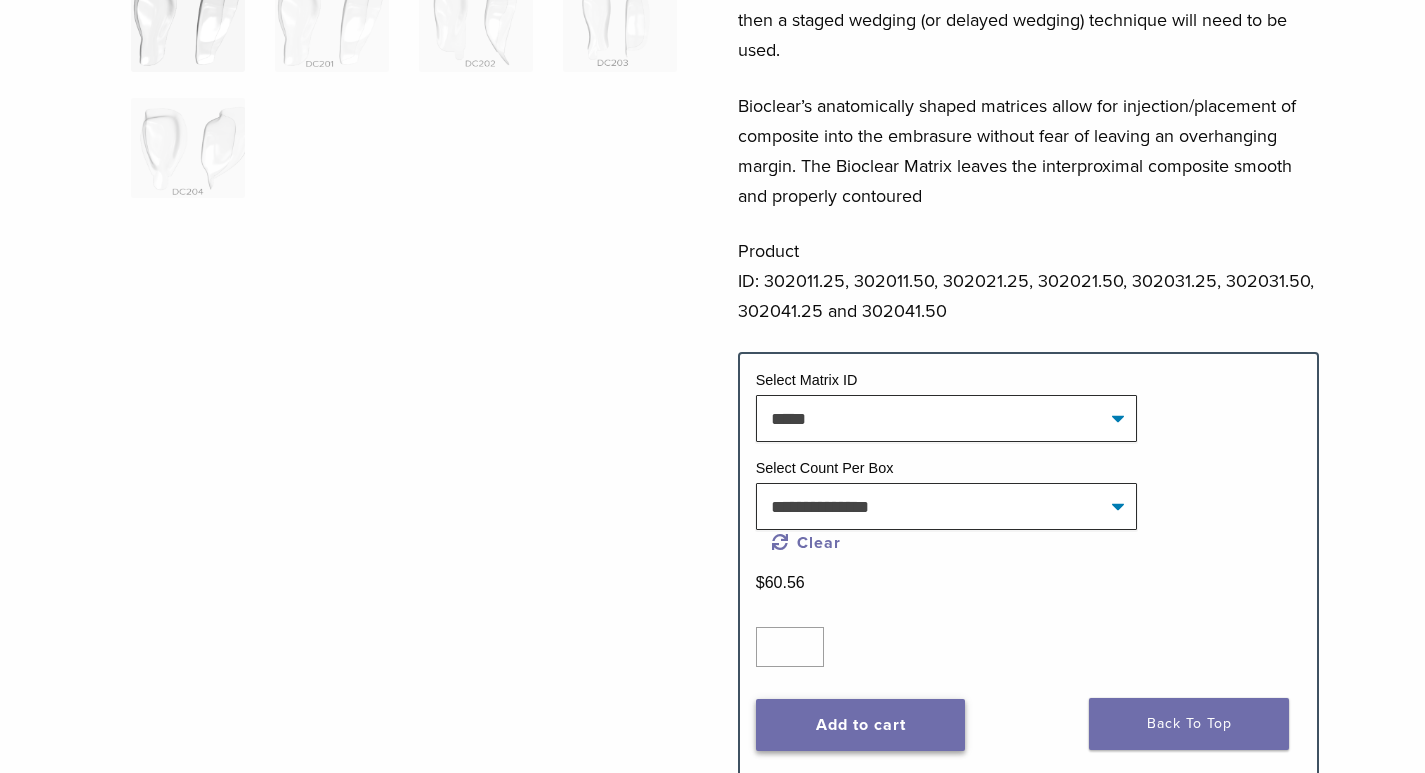click on "Add to cart" 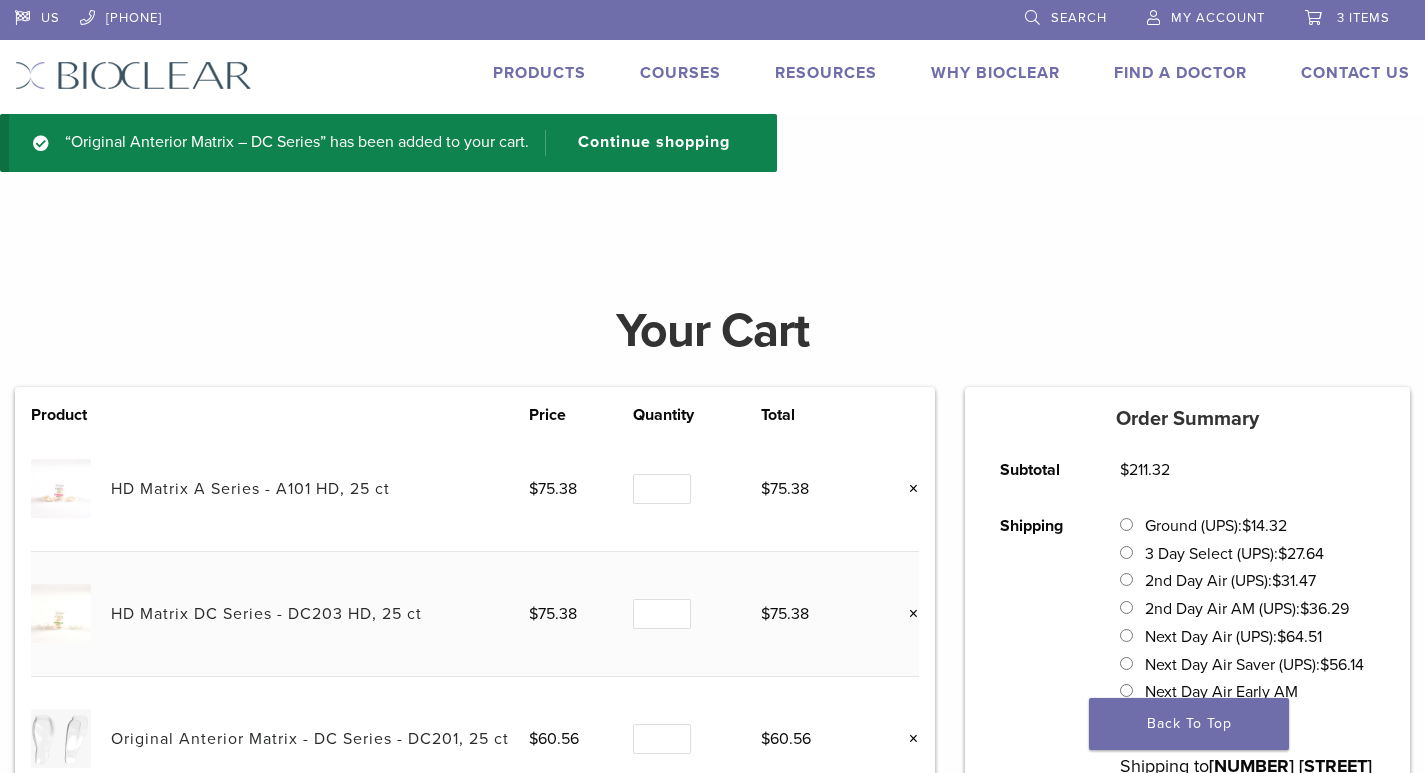 scroll, scrollTop: 0, scrollLeft: 0, axis: both 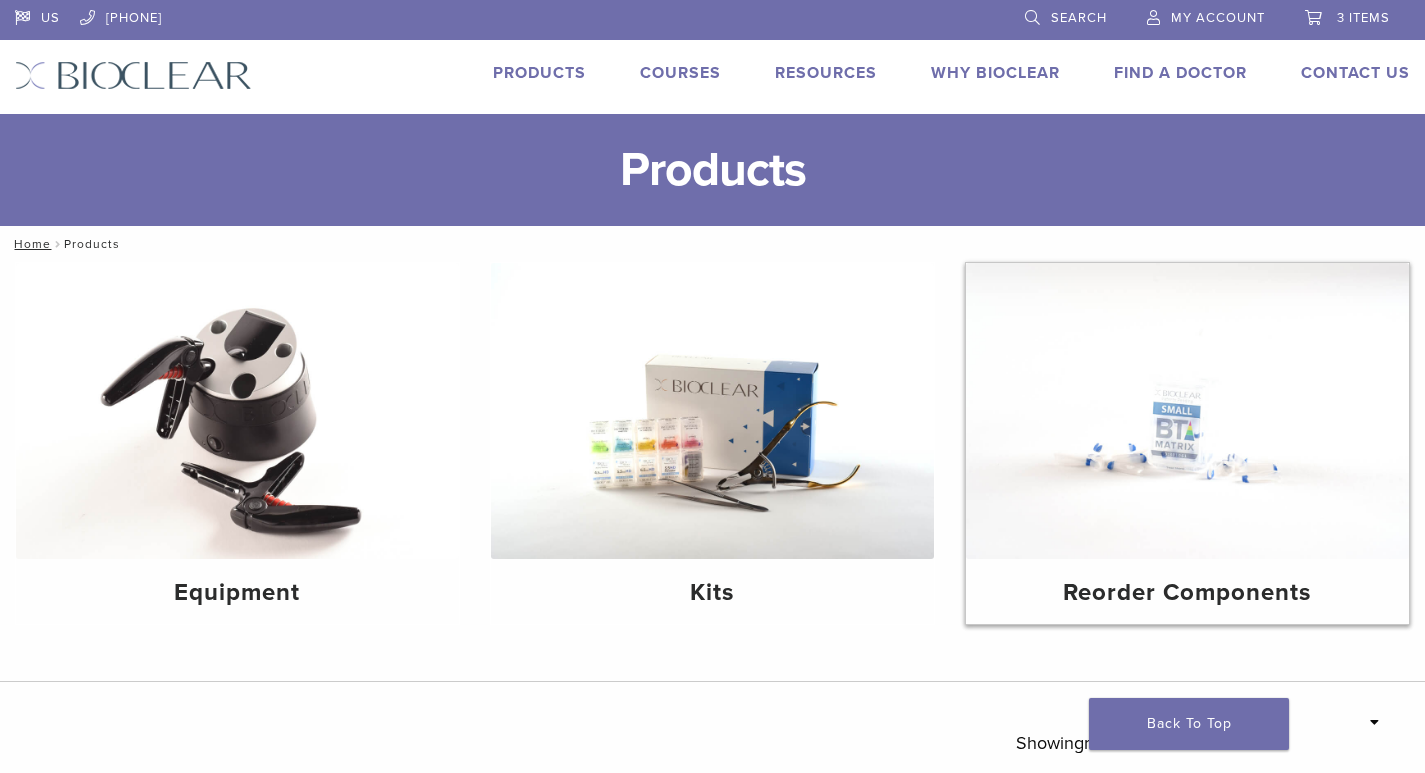 click on "Reorder Components" at bounding box center [1187, 593] 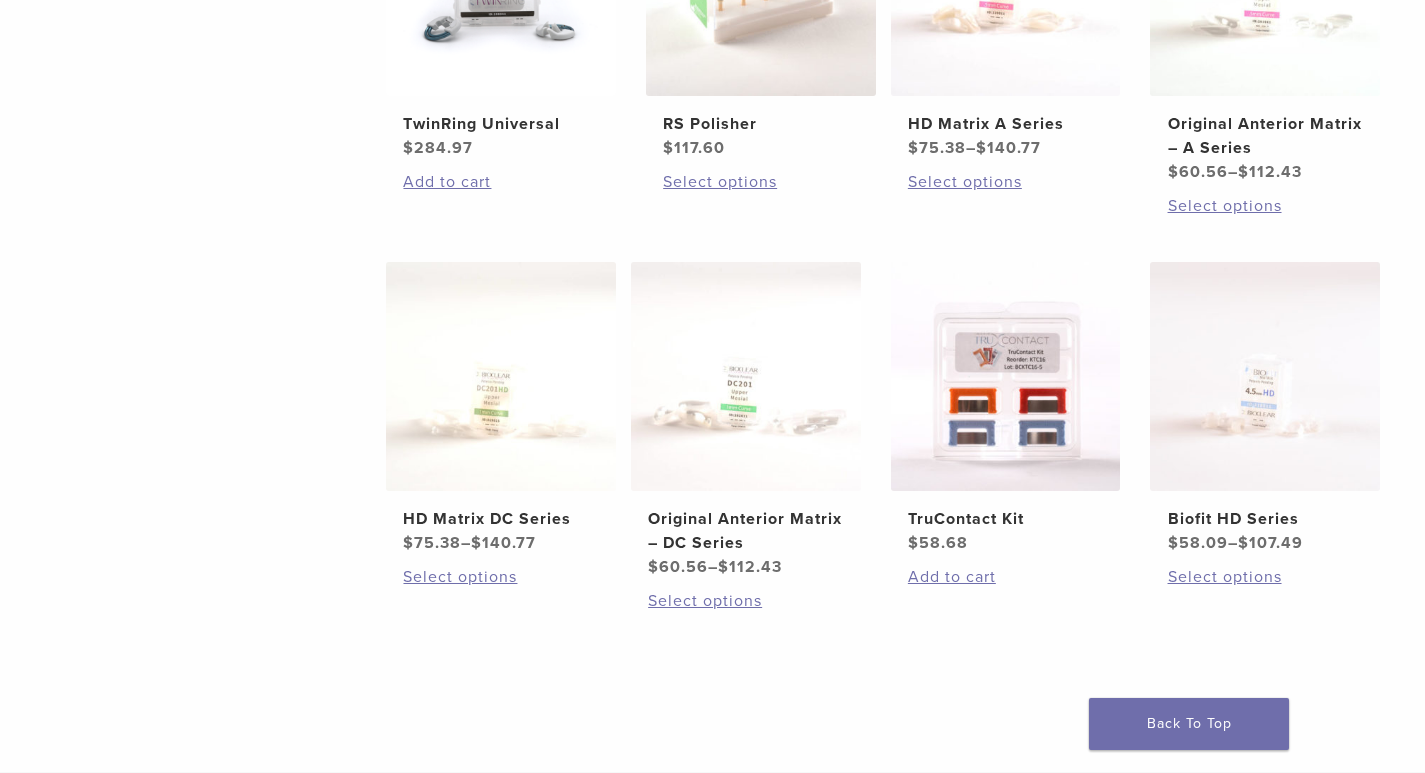 scroll, scrollTop: 1000, scrollLeft: 0, axis: vertical 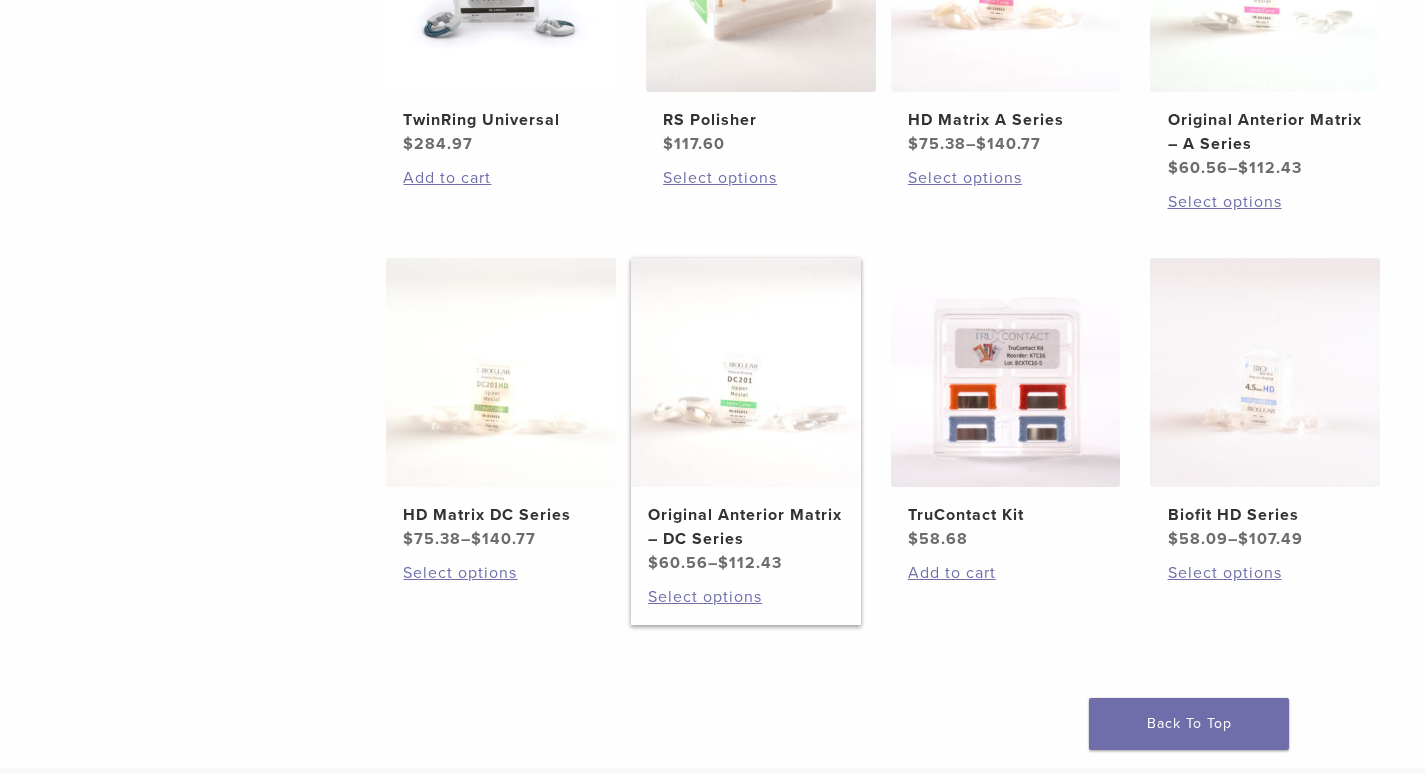 click on "Original Anterior Matrix – DC Series" at bounding box center [745, 527] 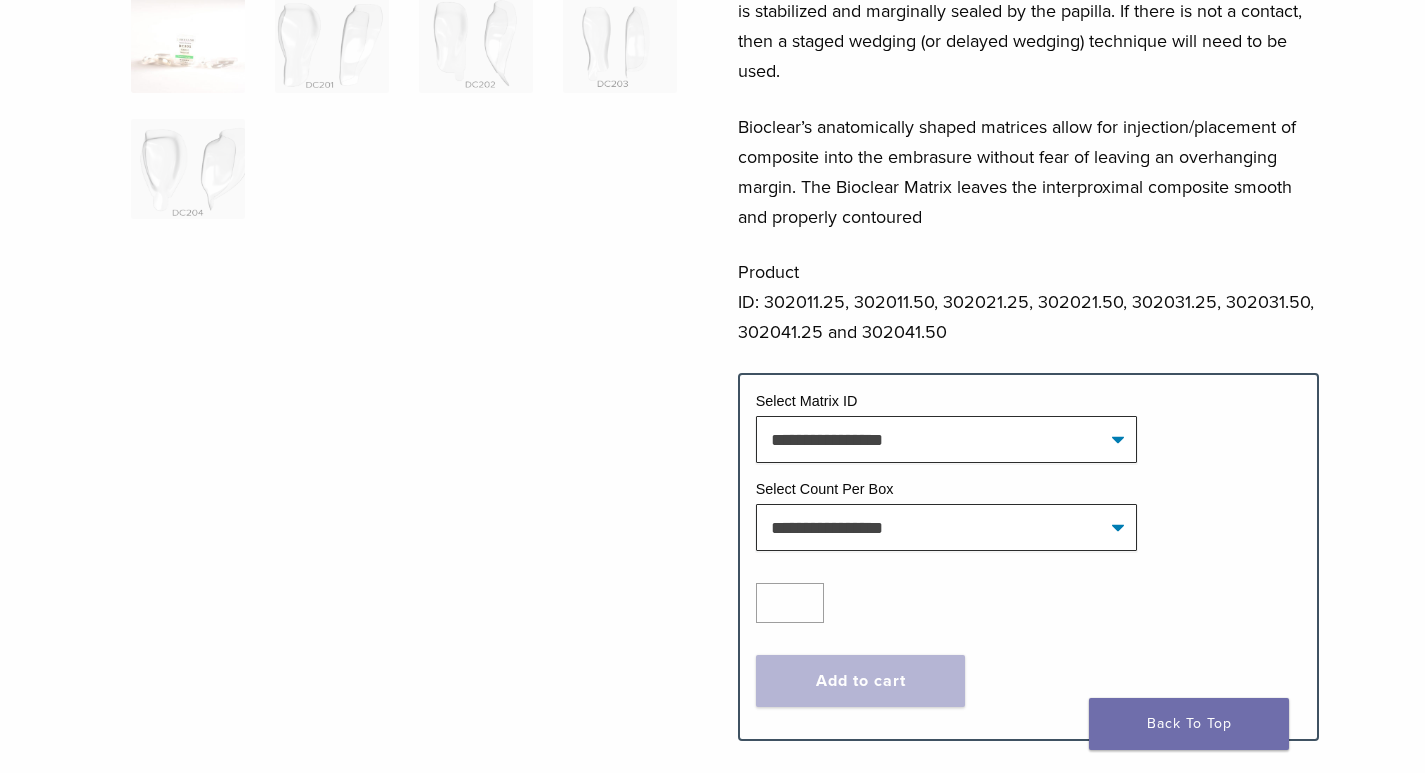 scroll, scrollTop: 600, scrollLeft: 0, axis: vertical 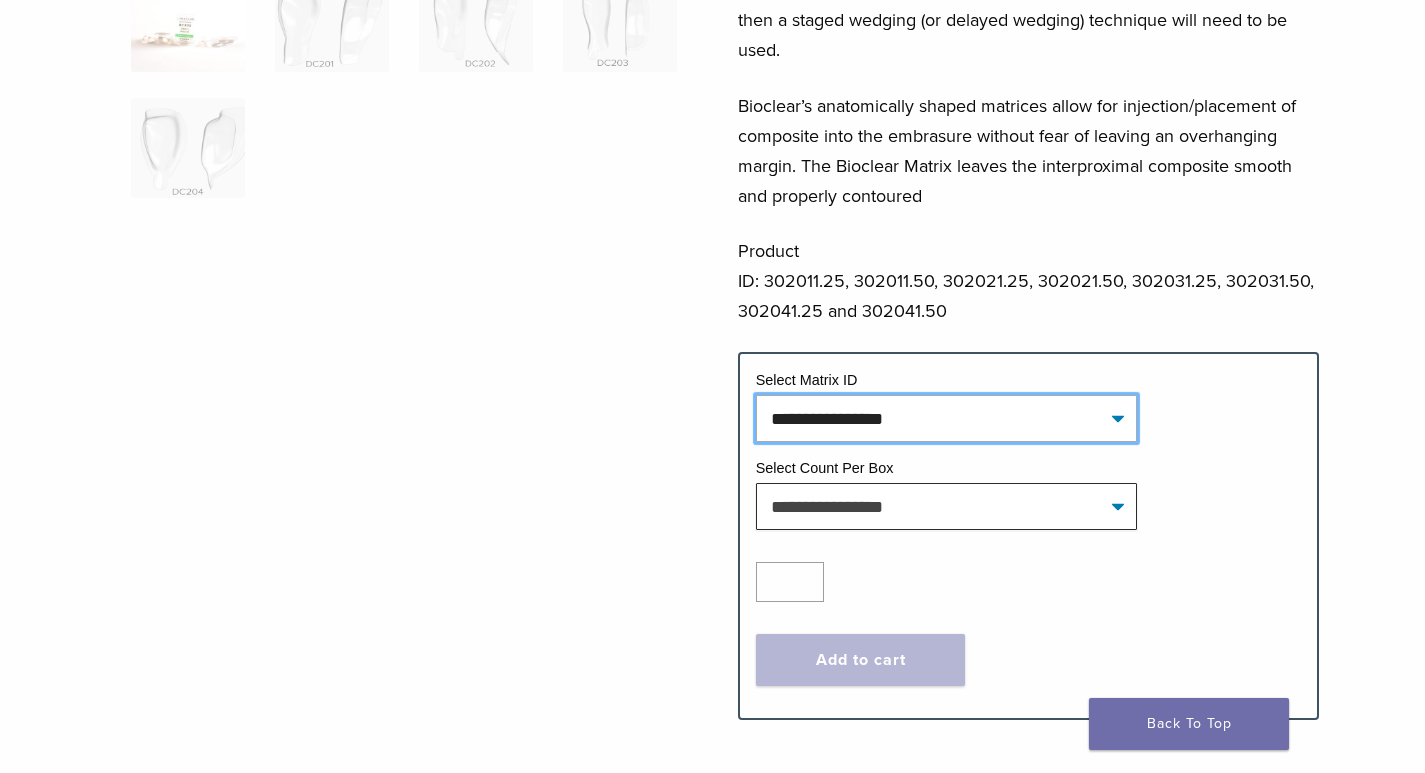 click on "**********" 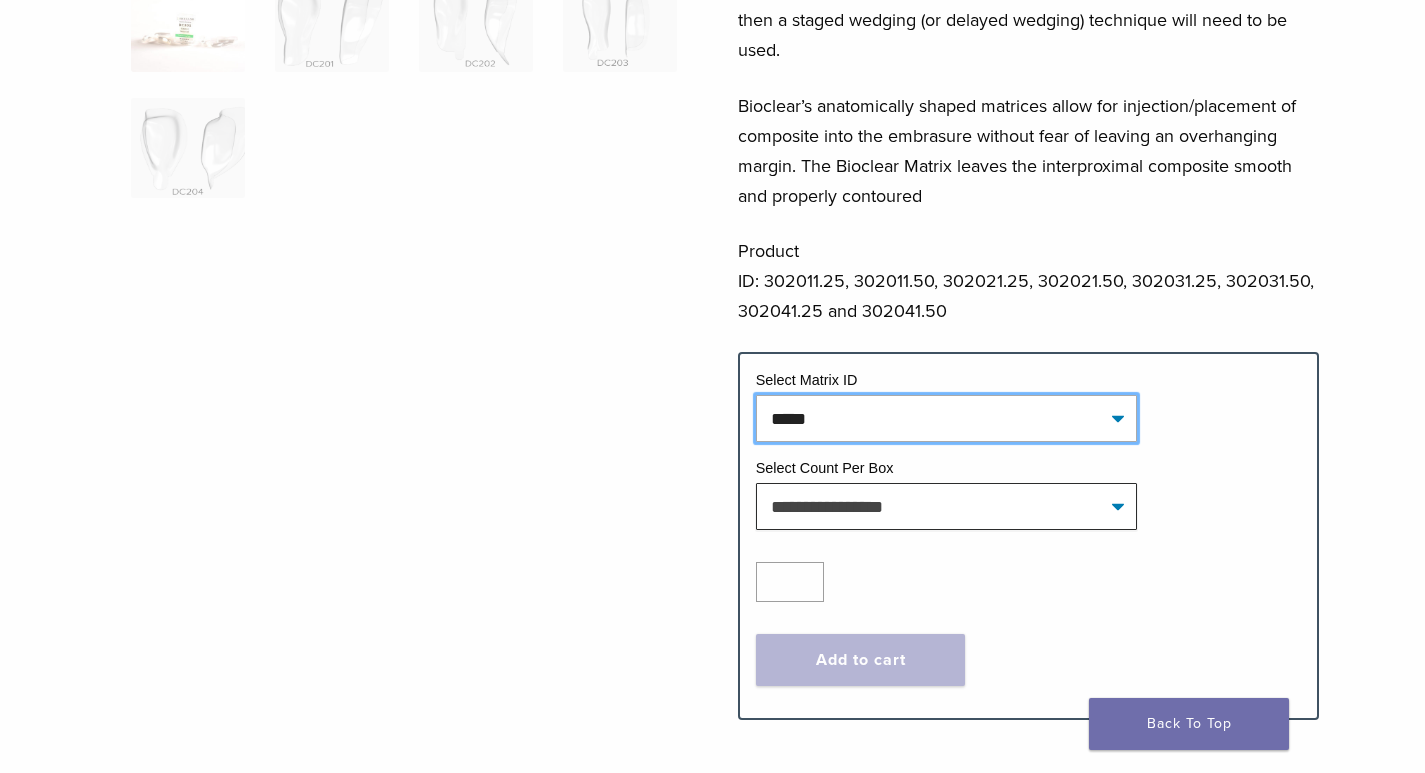 click on "**********" 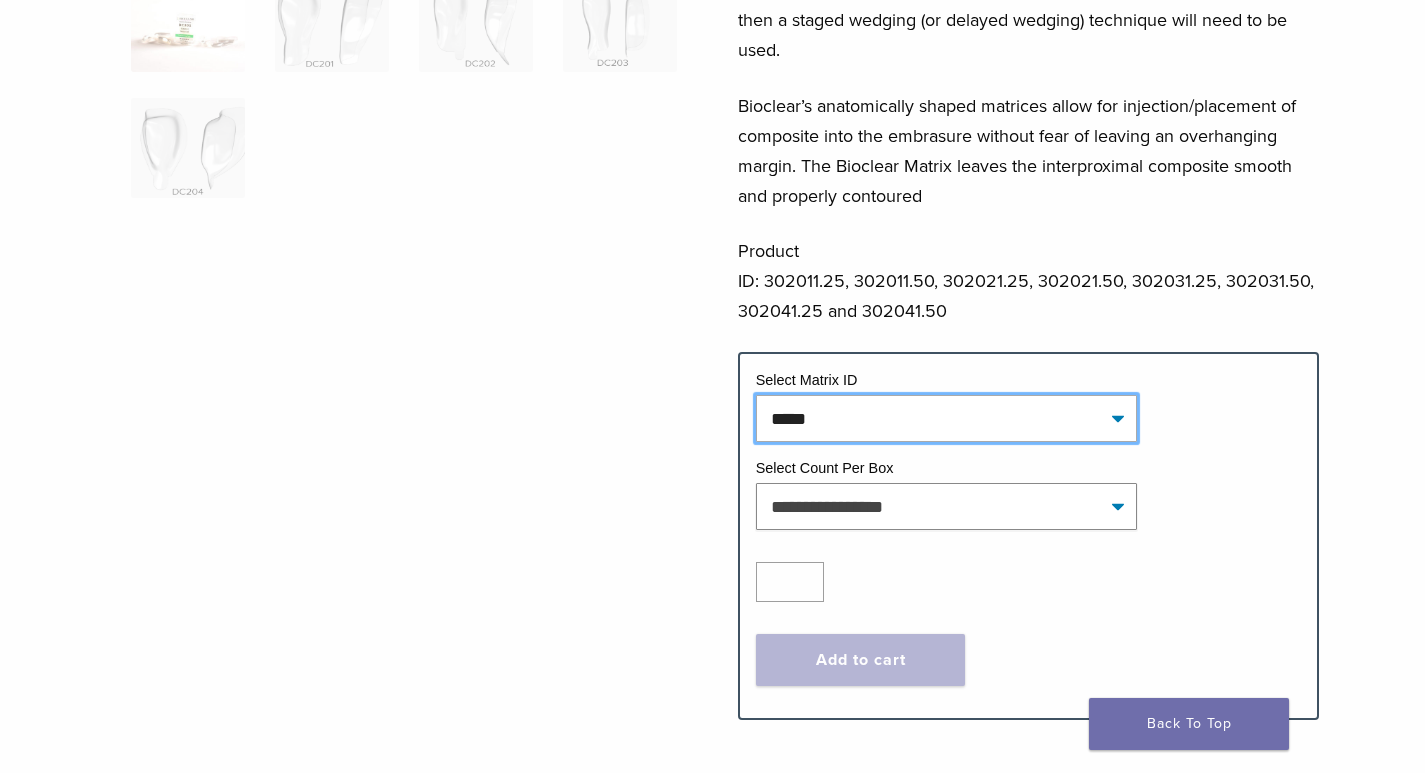select on "*****" 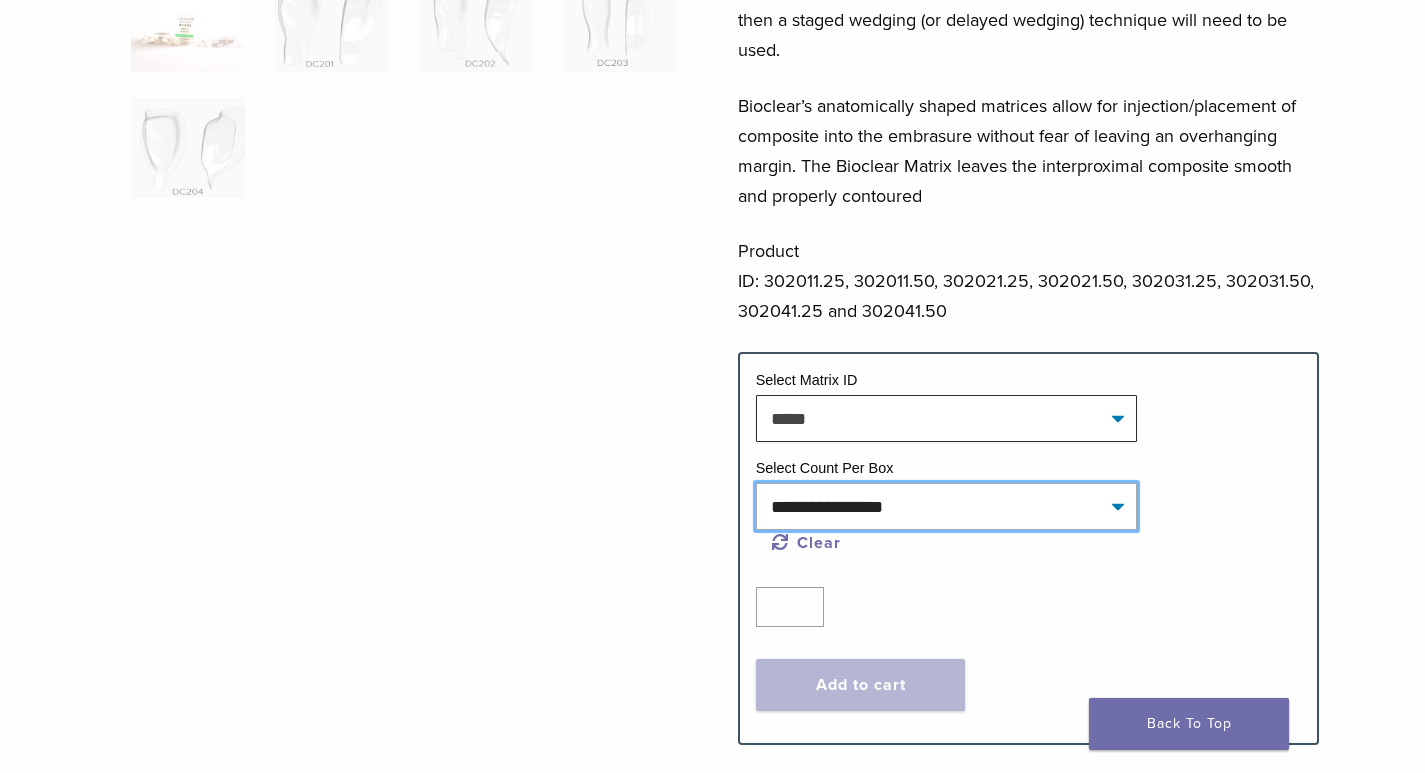 click on "**********" 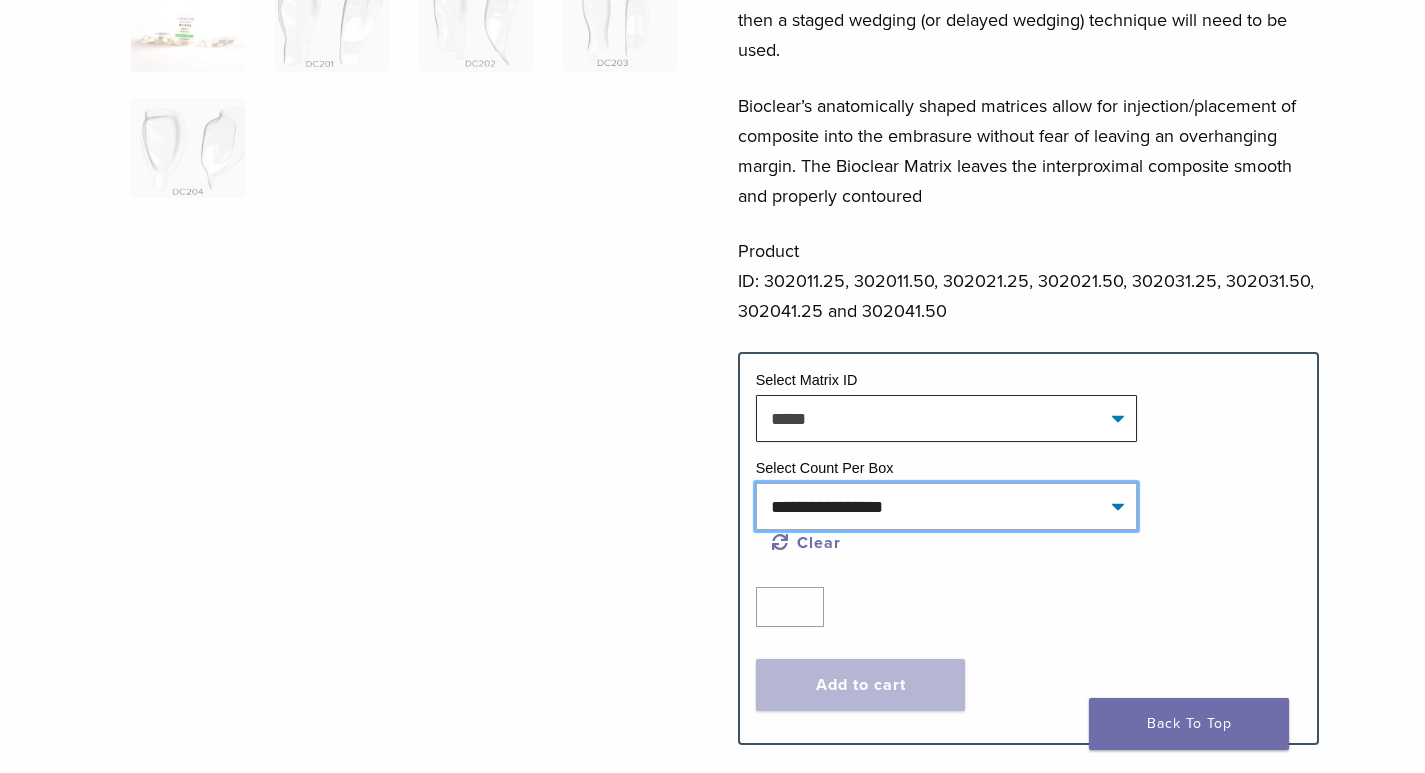 select on "*****" 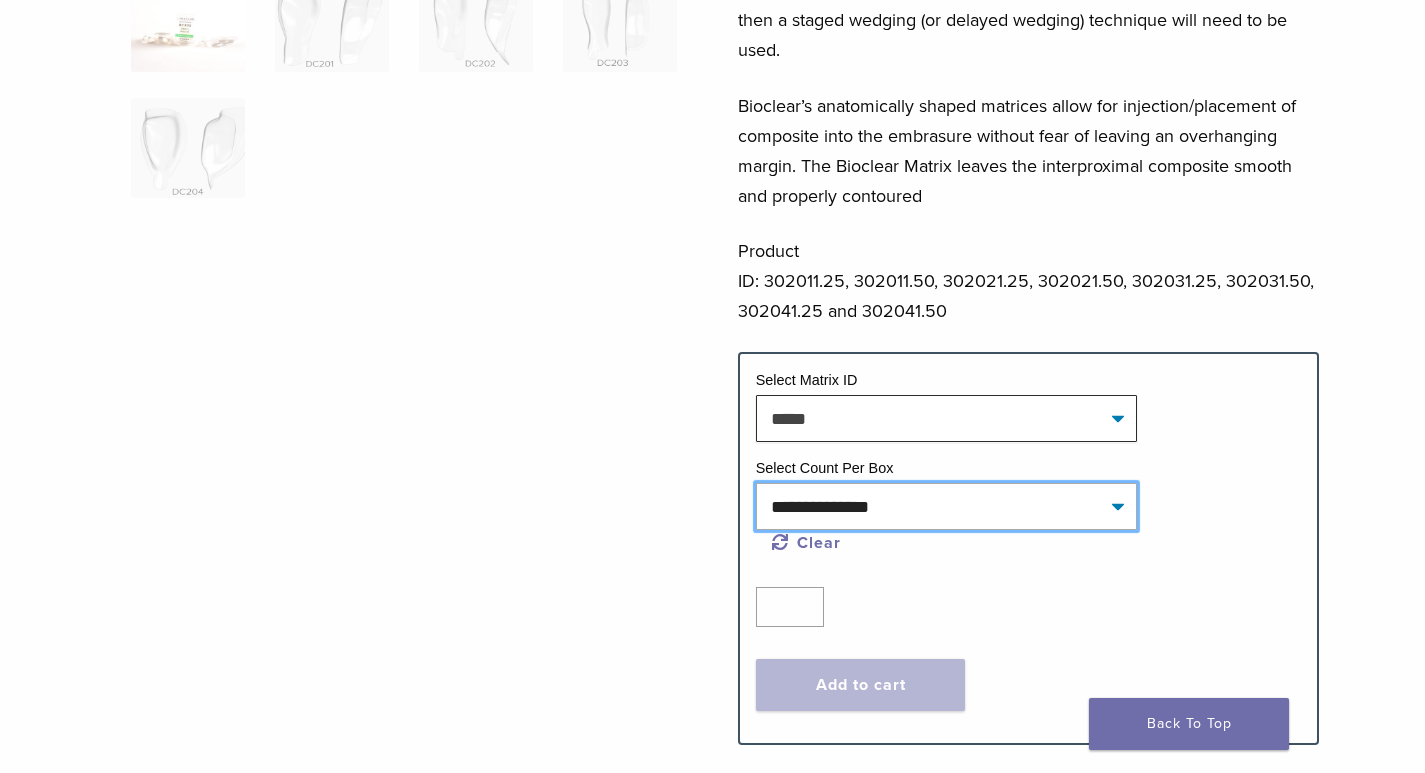 click on "**********" 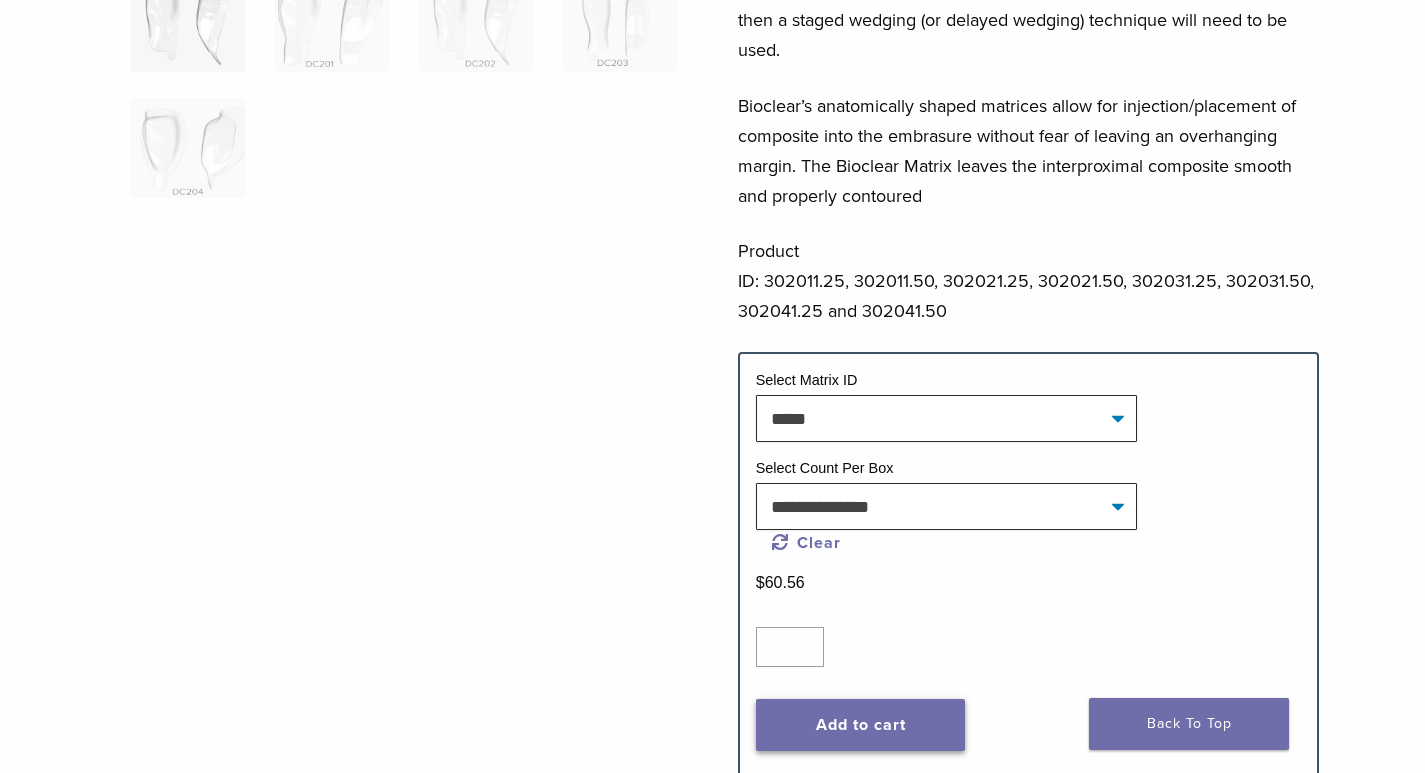 click on "Add to cart" 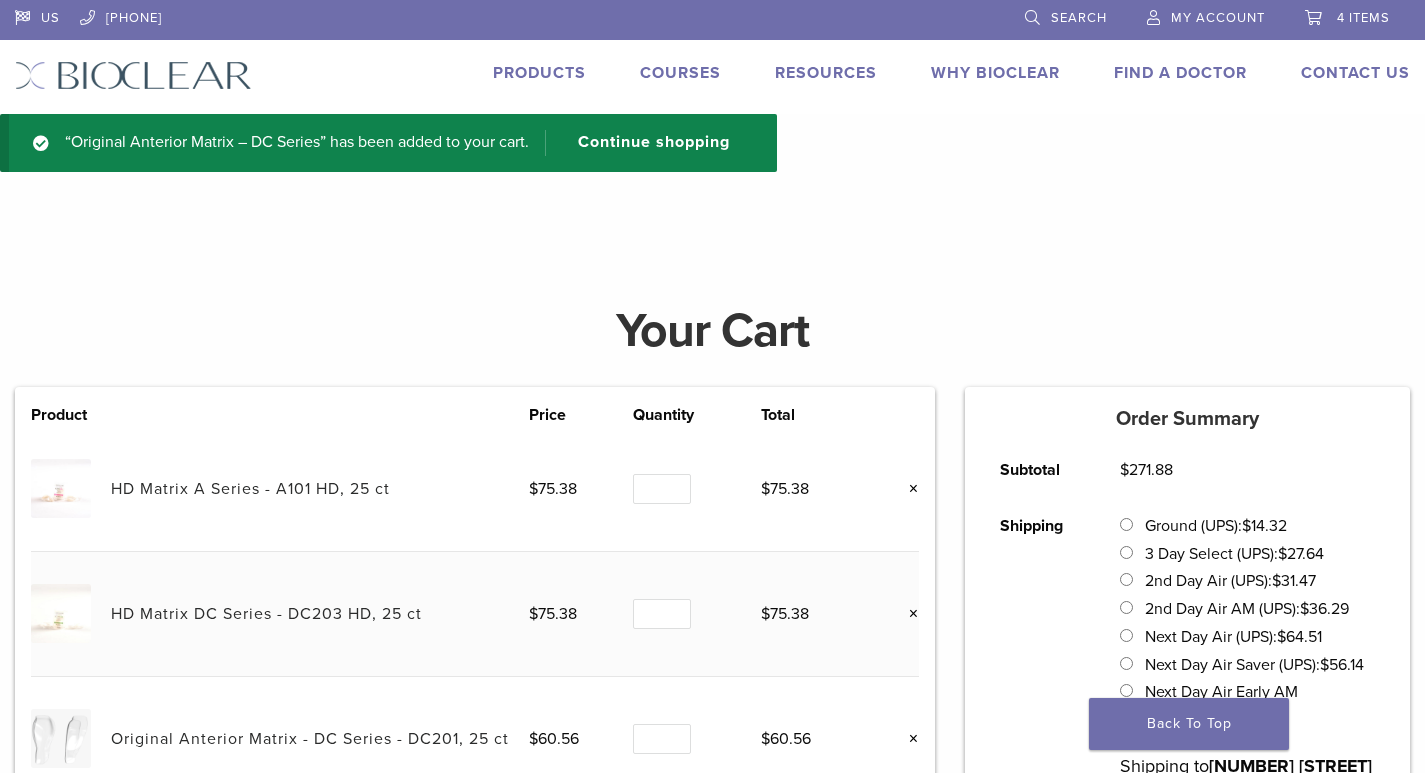 scroll, scrollTop: 0, scrollLeft: 0, axis: both 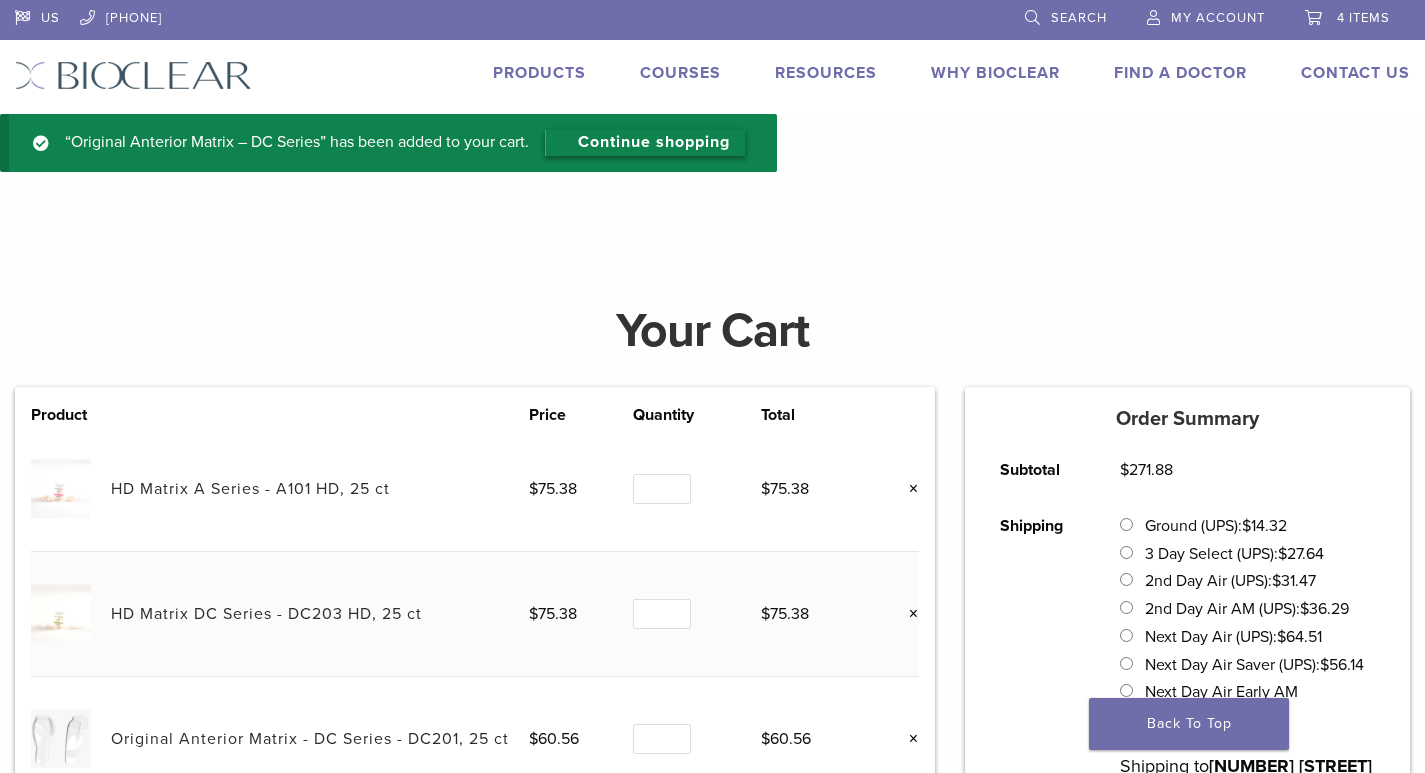 click on "Continue shopping" at bounding box center [645, 143] 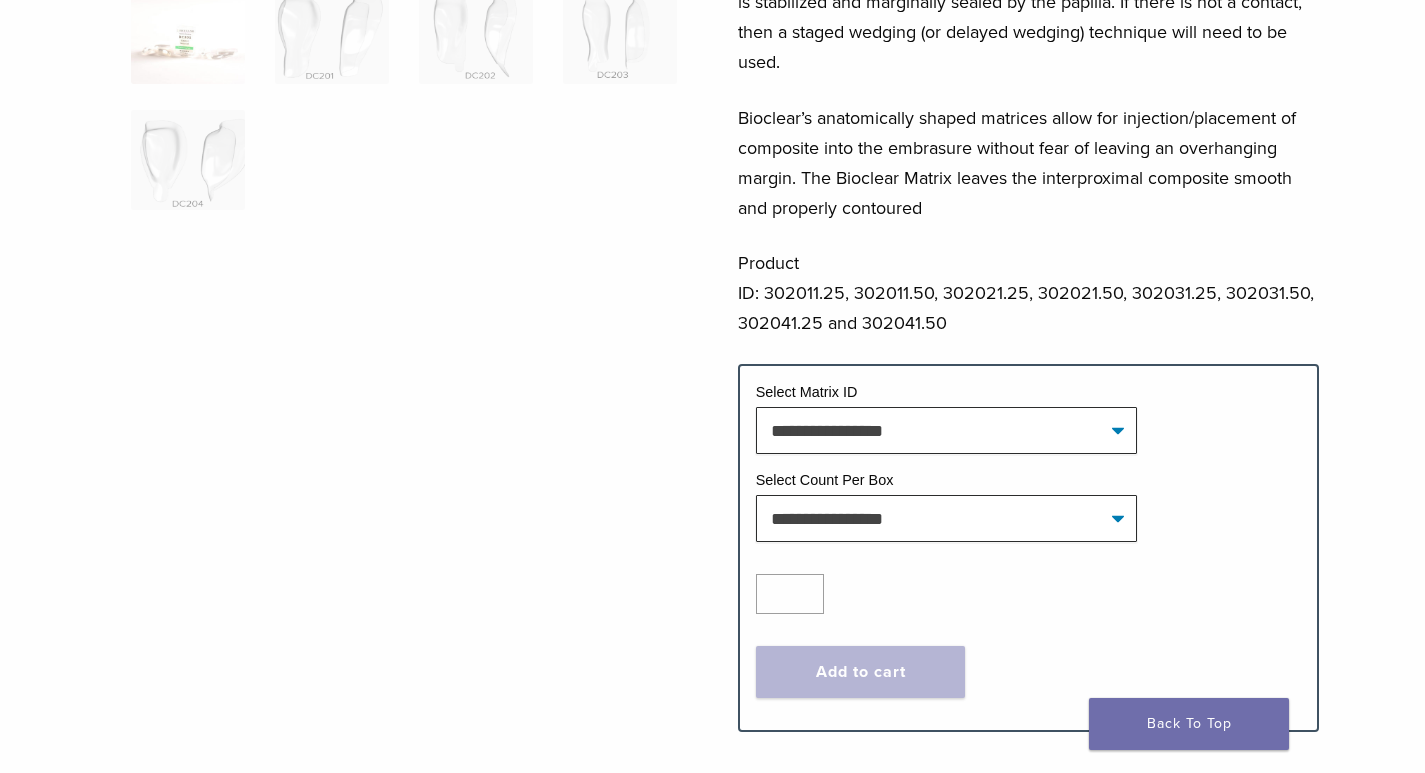 scroll, scrollTop: 600, scrollLeft: 0, axis: vertical 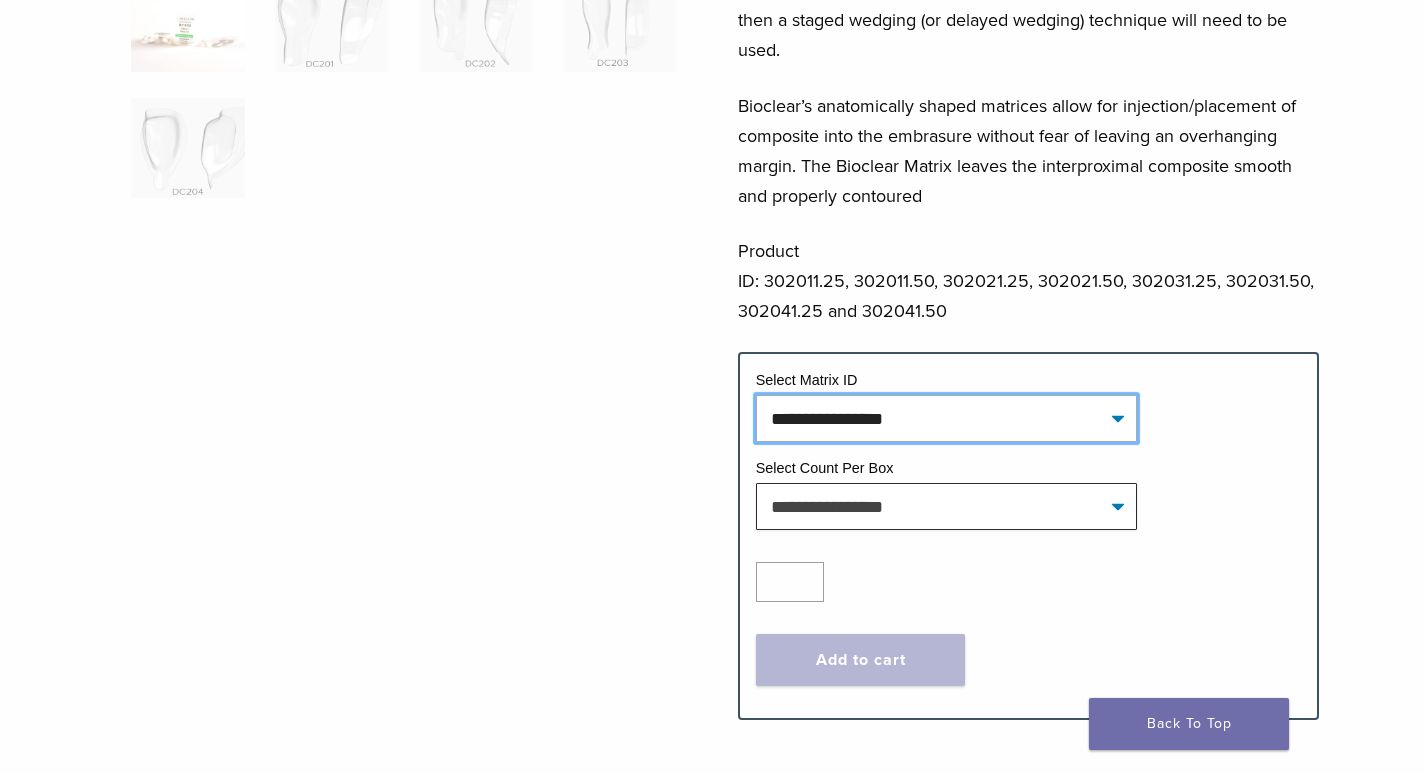 click on "**********" 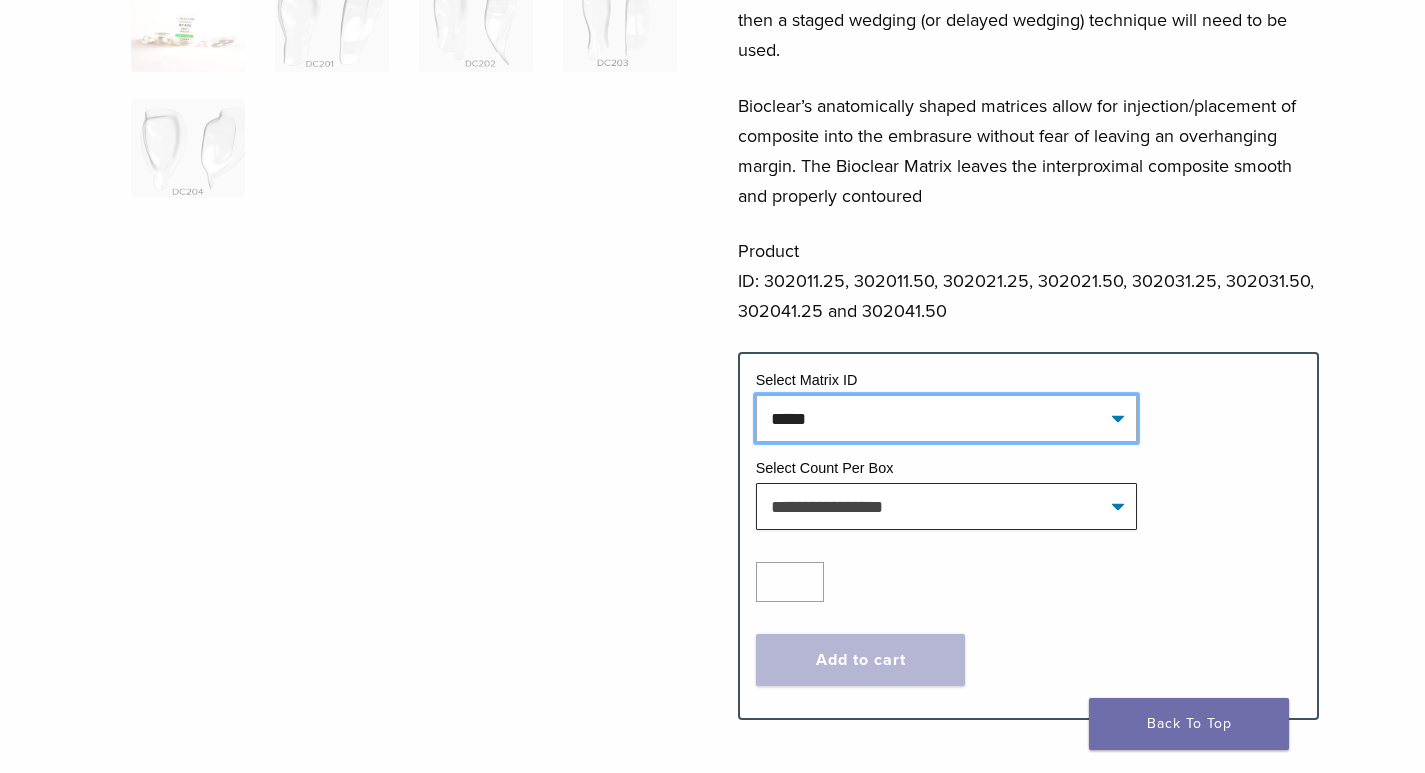 click on "**********" 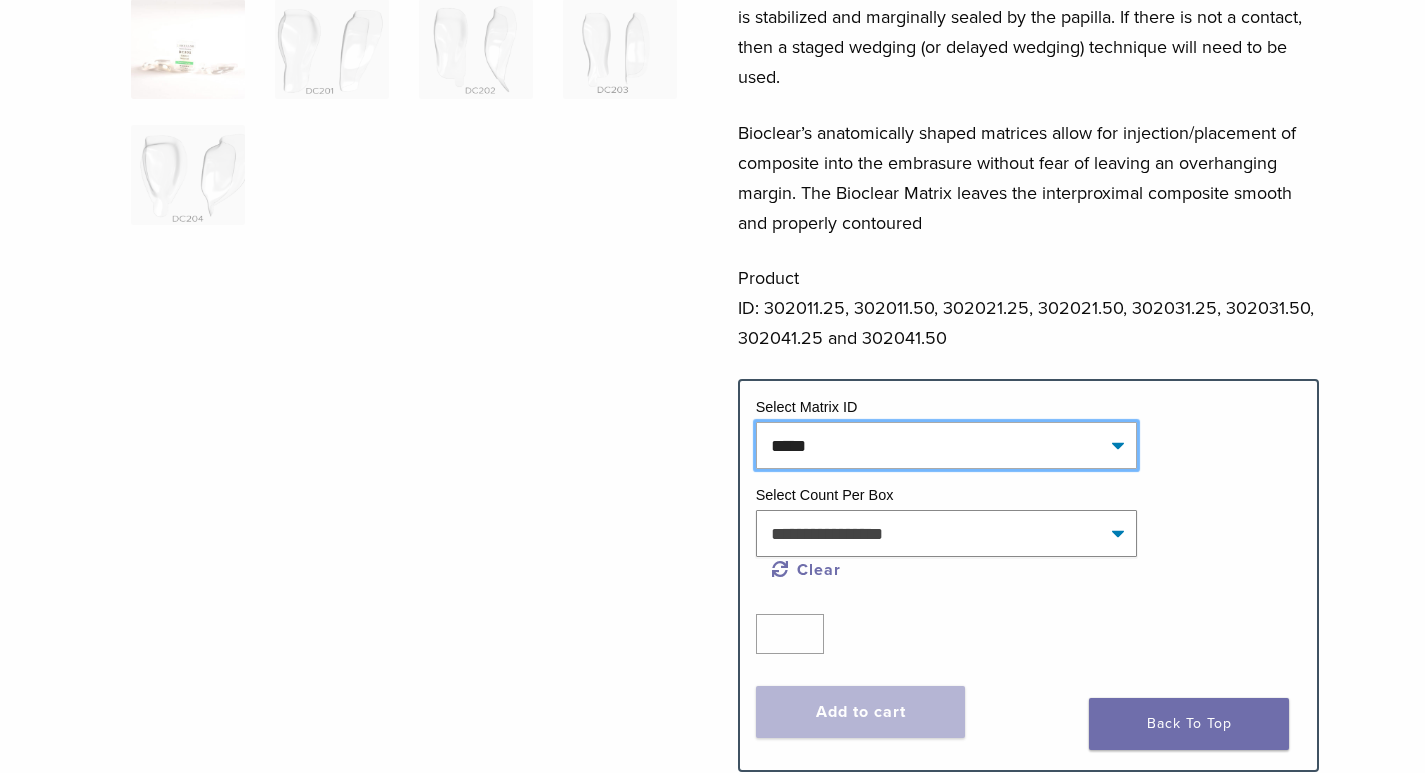 scroll, scrollTop: 600, scrollLeft: 0, axis: vertical 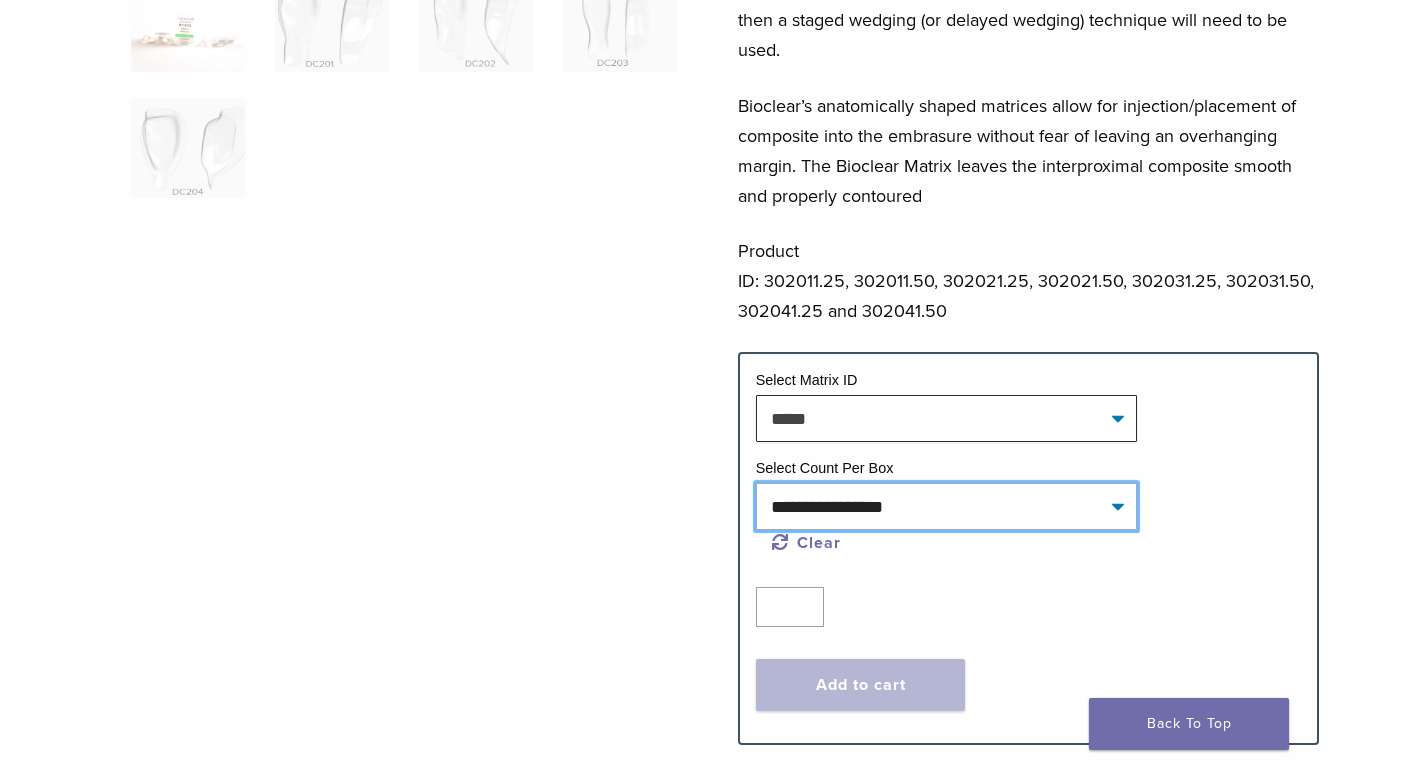 click on "**********" 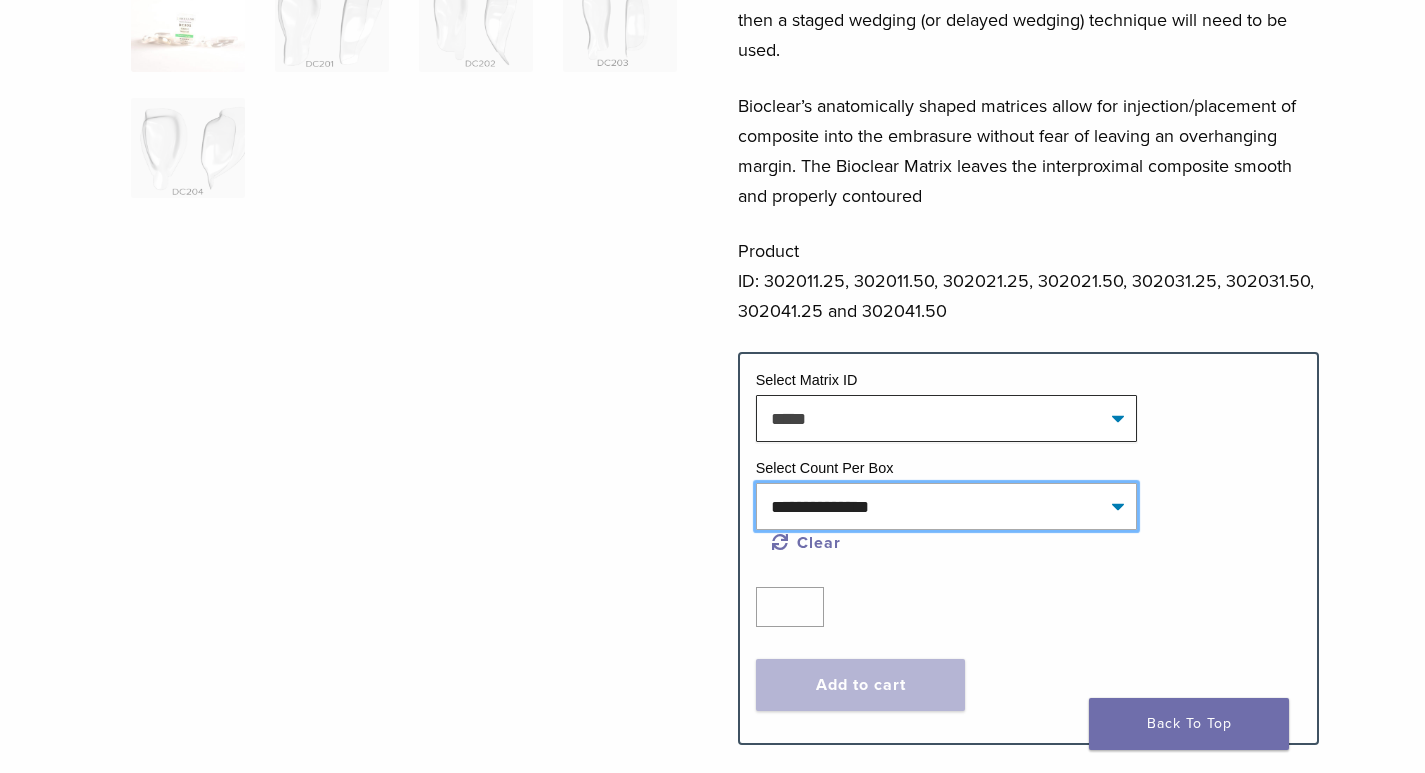 click on "**********" 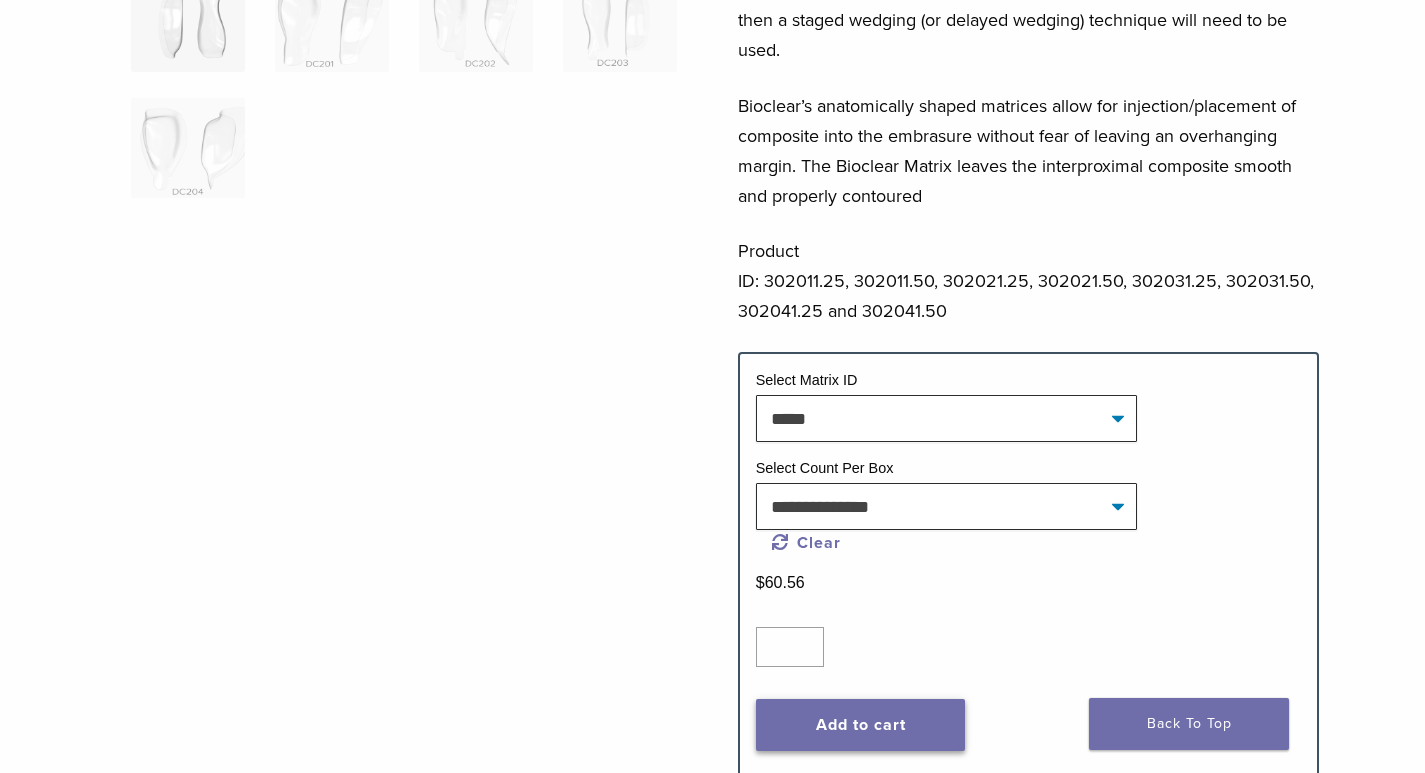 click on "Add to cart" 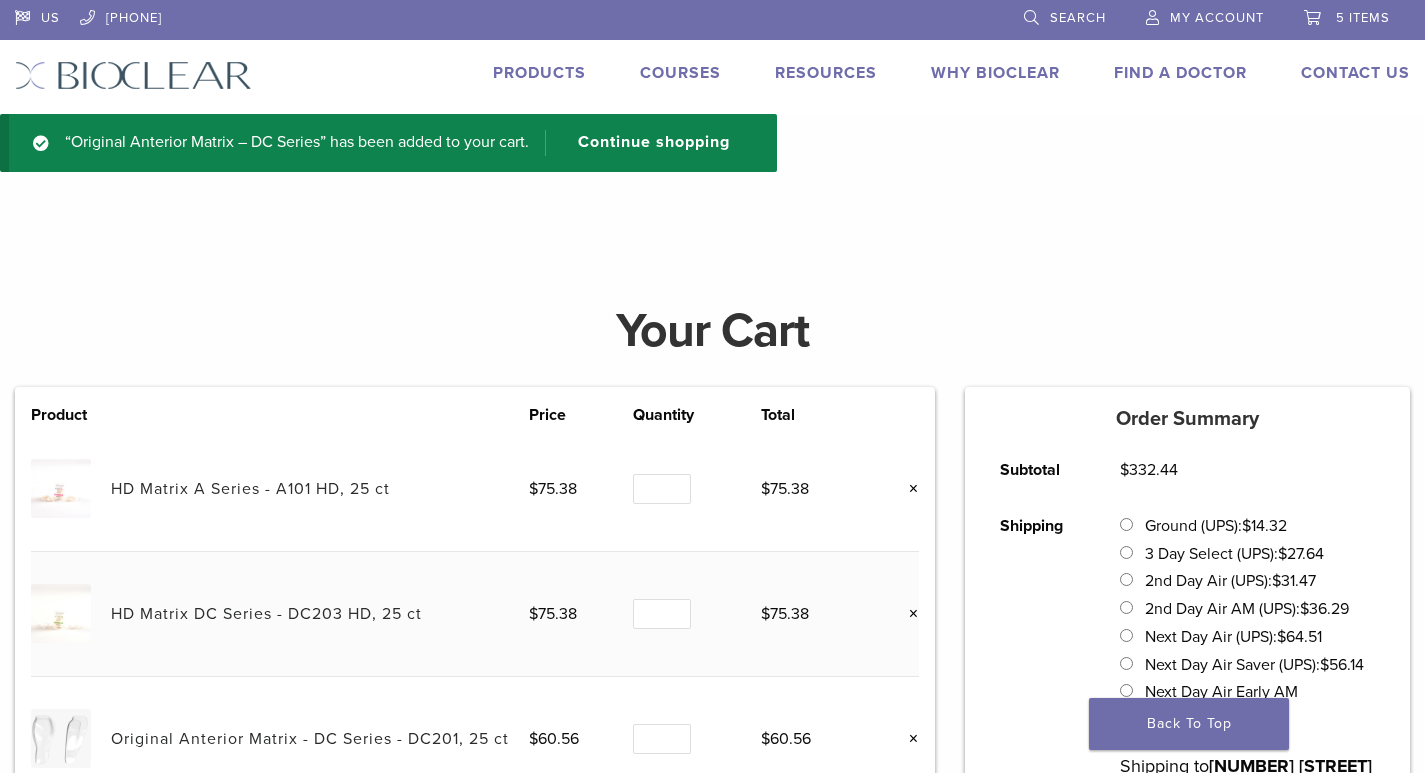 scroll, scrollTop: 0, scrollLeft: 0, axis: both 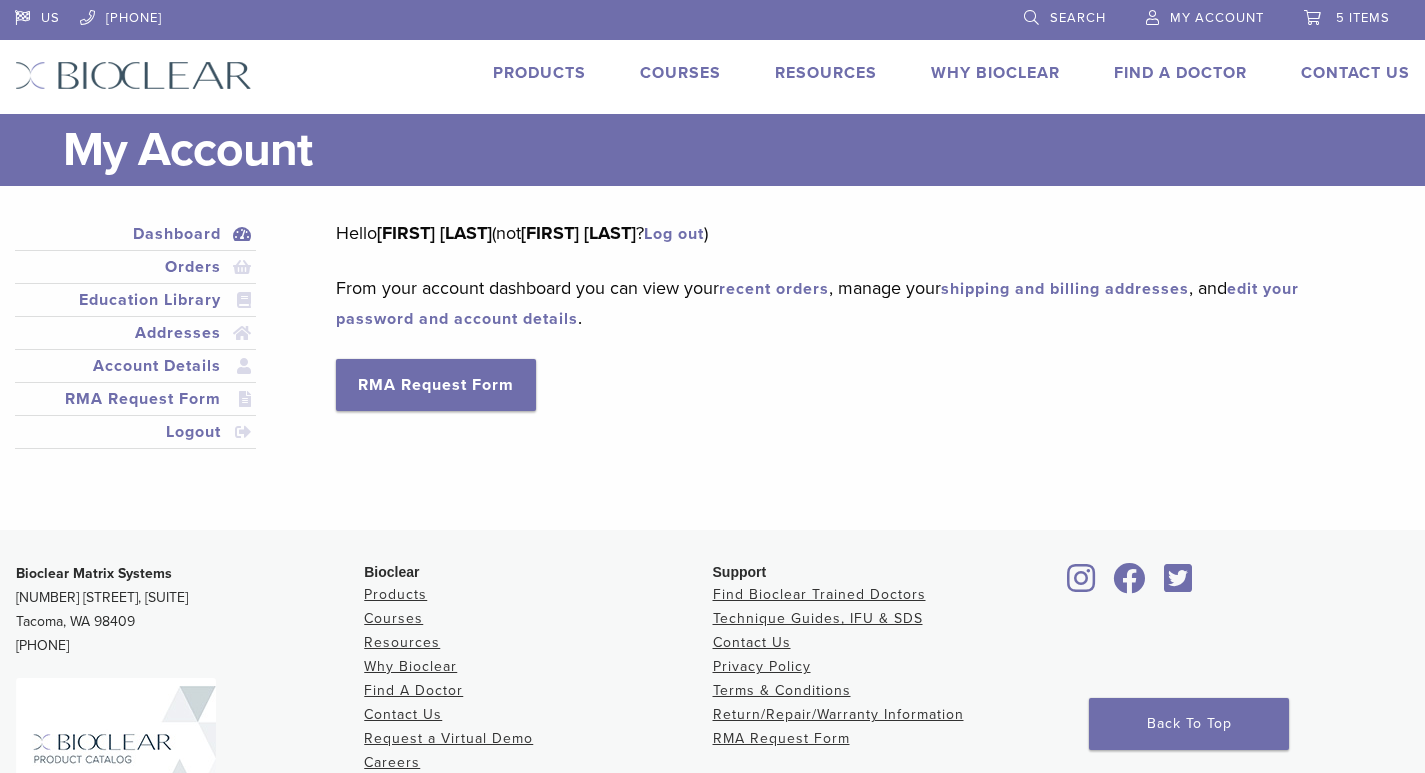 click on "5 items" at bounding box center (1363, 18) 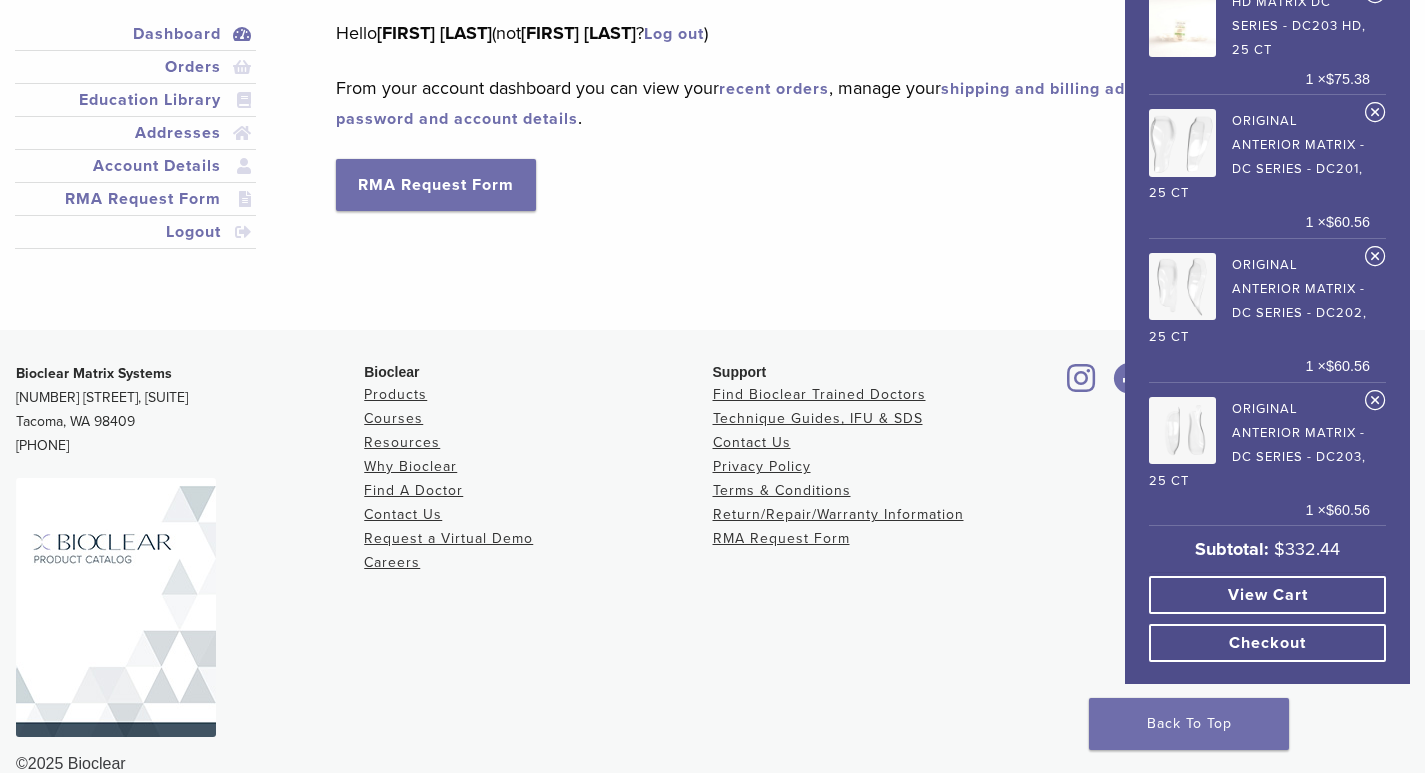 scroll, scrollTop: 235, scrollLeft: 0, axis: vertical 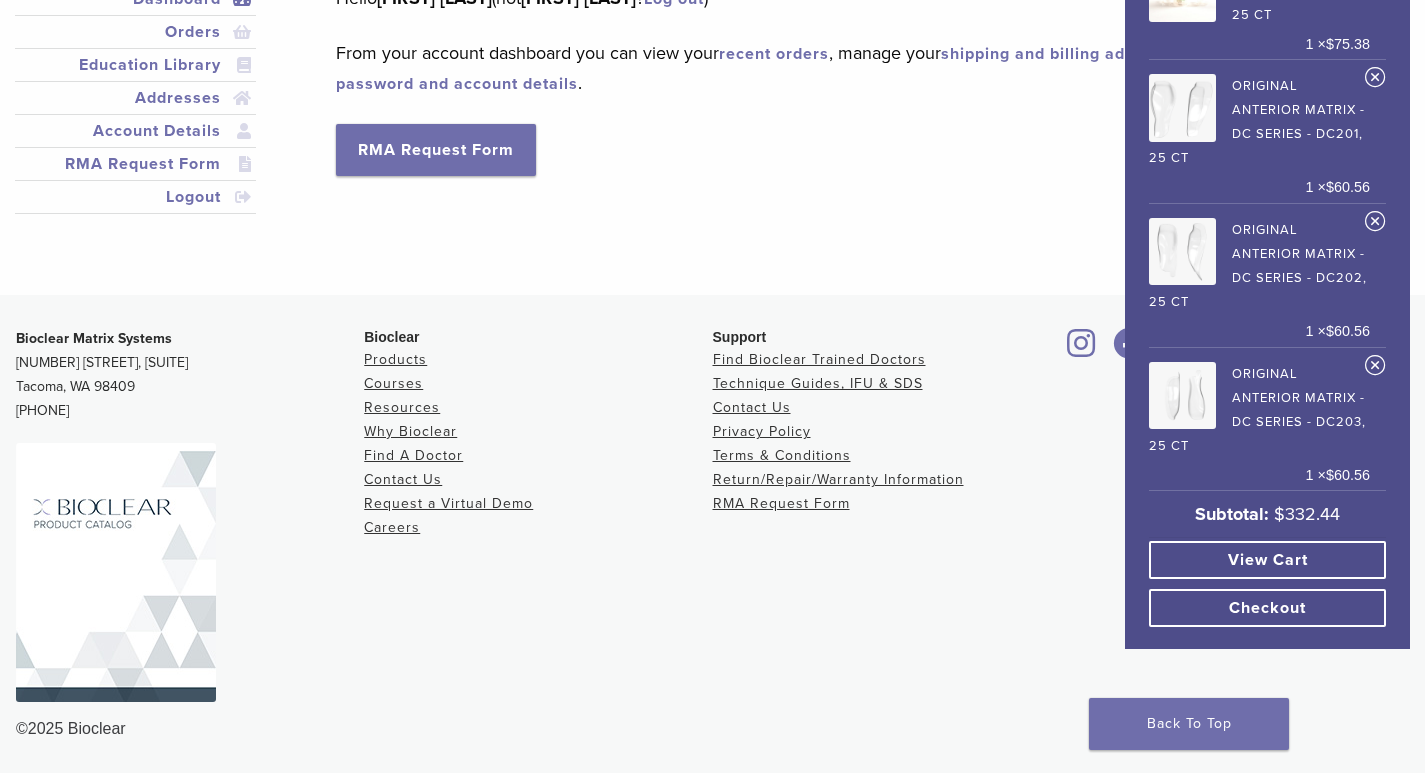 click on "View cart" at bounding box center (1267, 560) 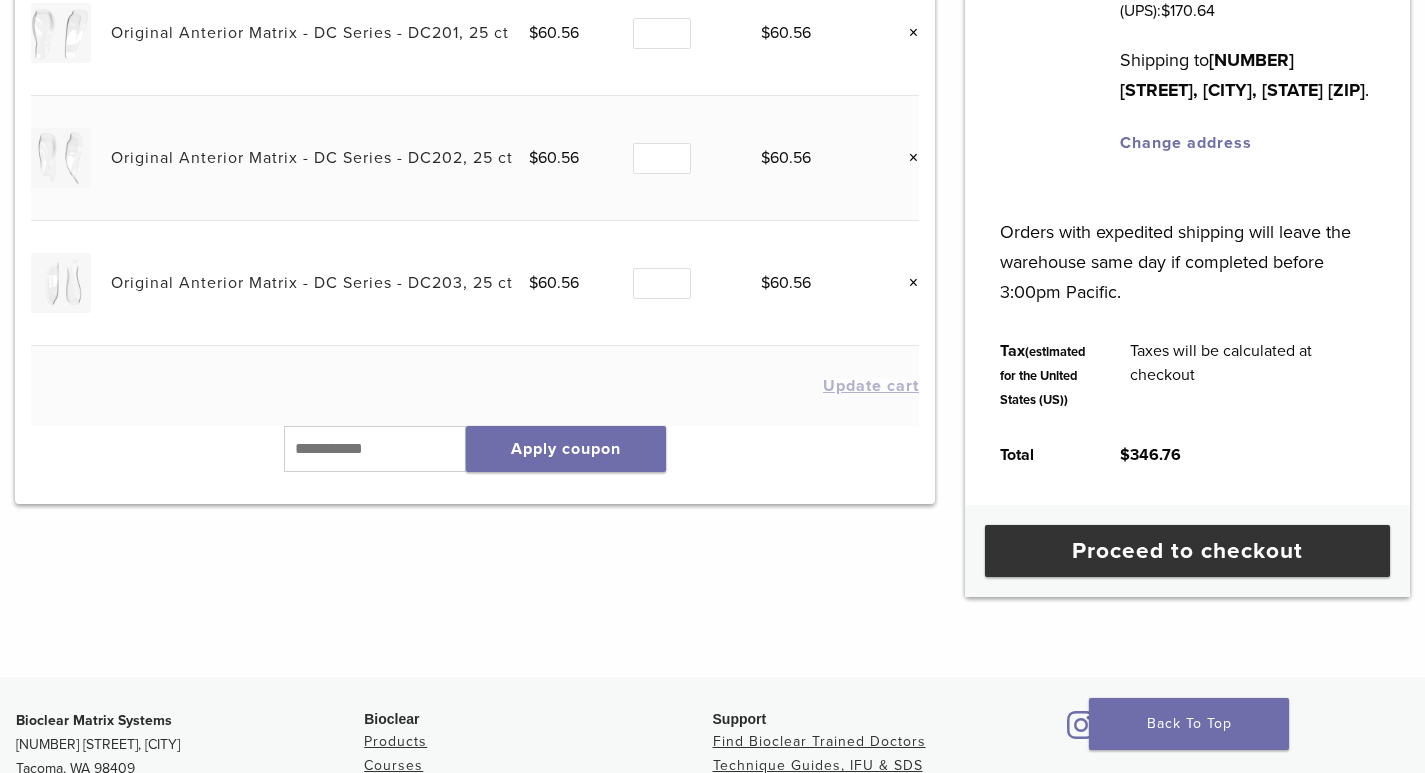 scroll, scrollTop: 700, scrollLeft: 0, axis: vertical 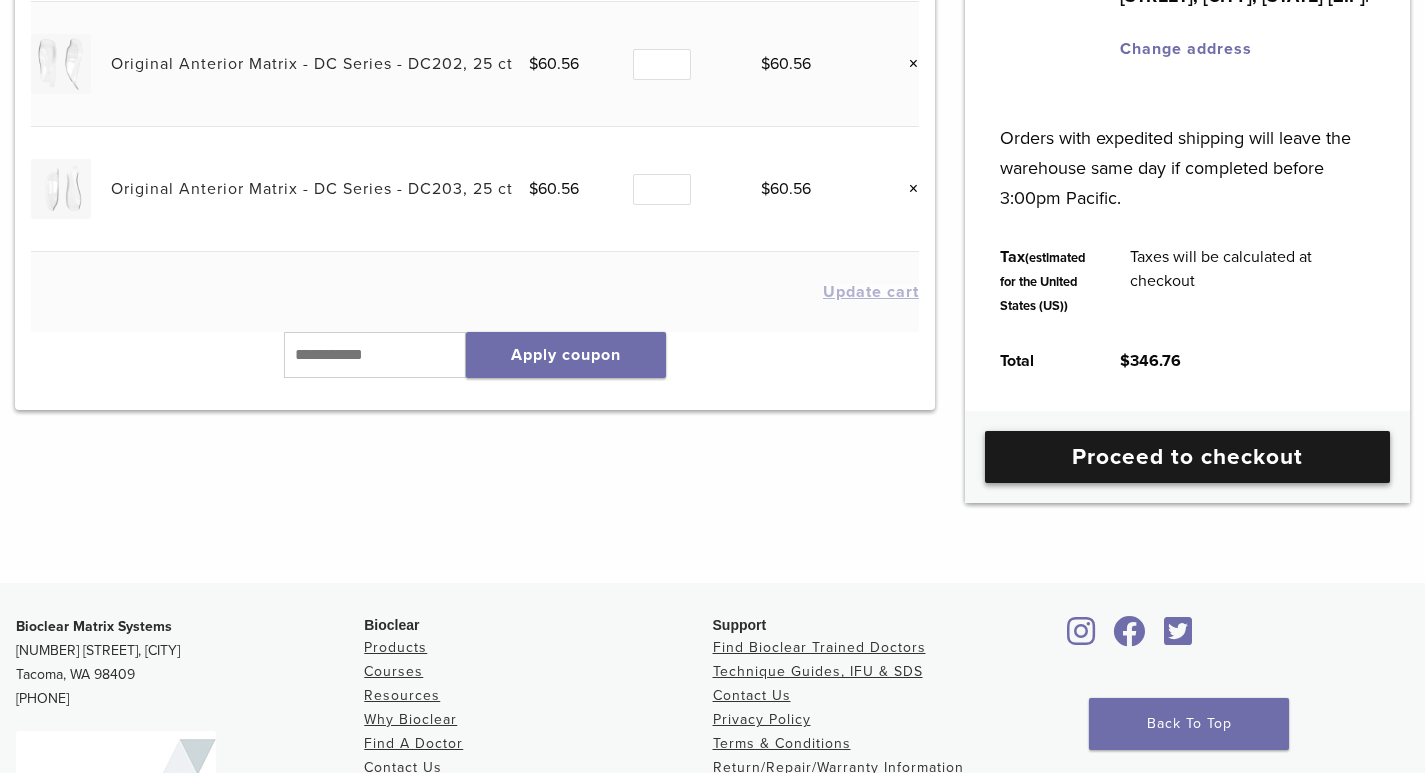 click on "Proceed to checkout" at bounding box center (1187, 457) 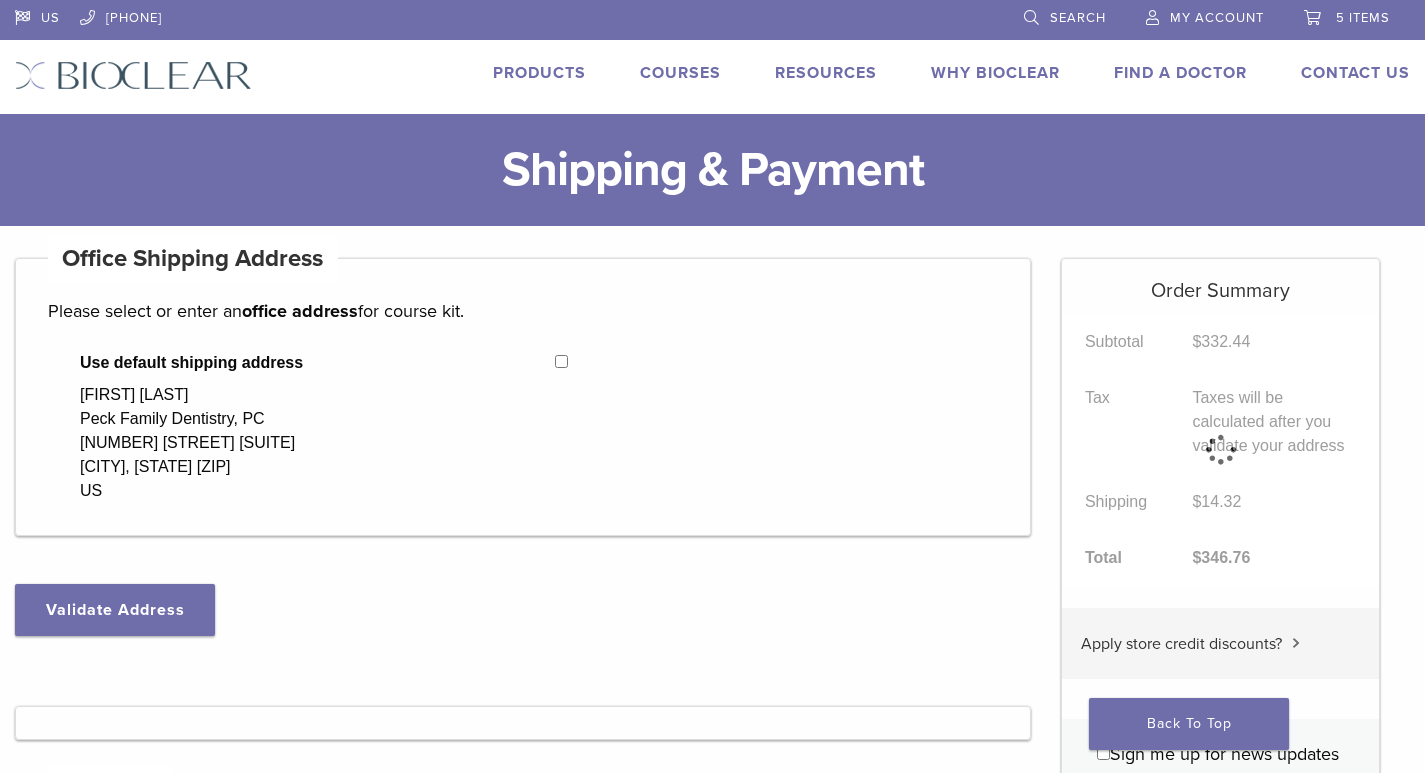 select on "**" 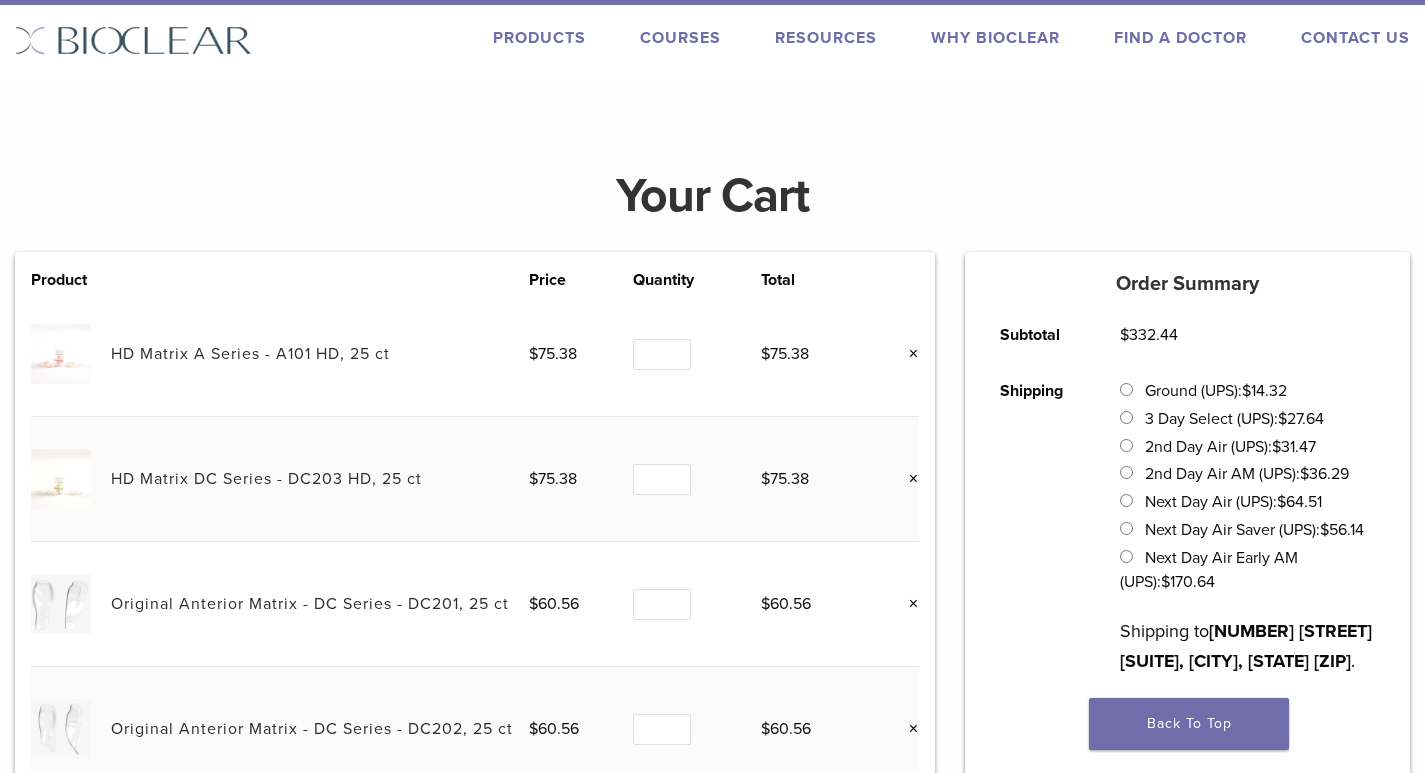 scroll, scrollTop: 0, scrollLeft: 0, axis: both 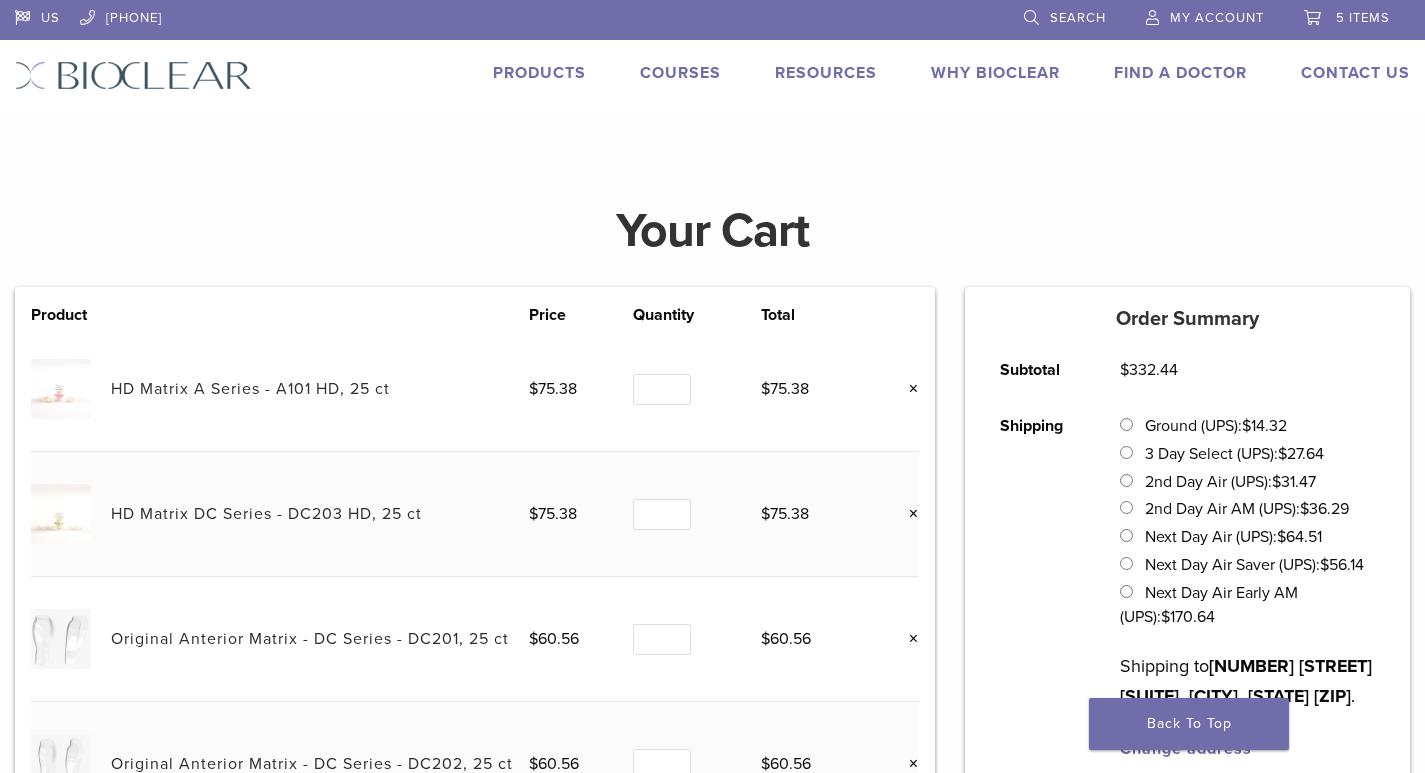 click on "Products" at bounding box center (539, 73) 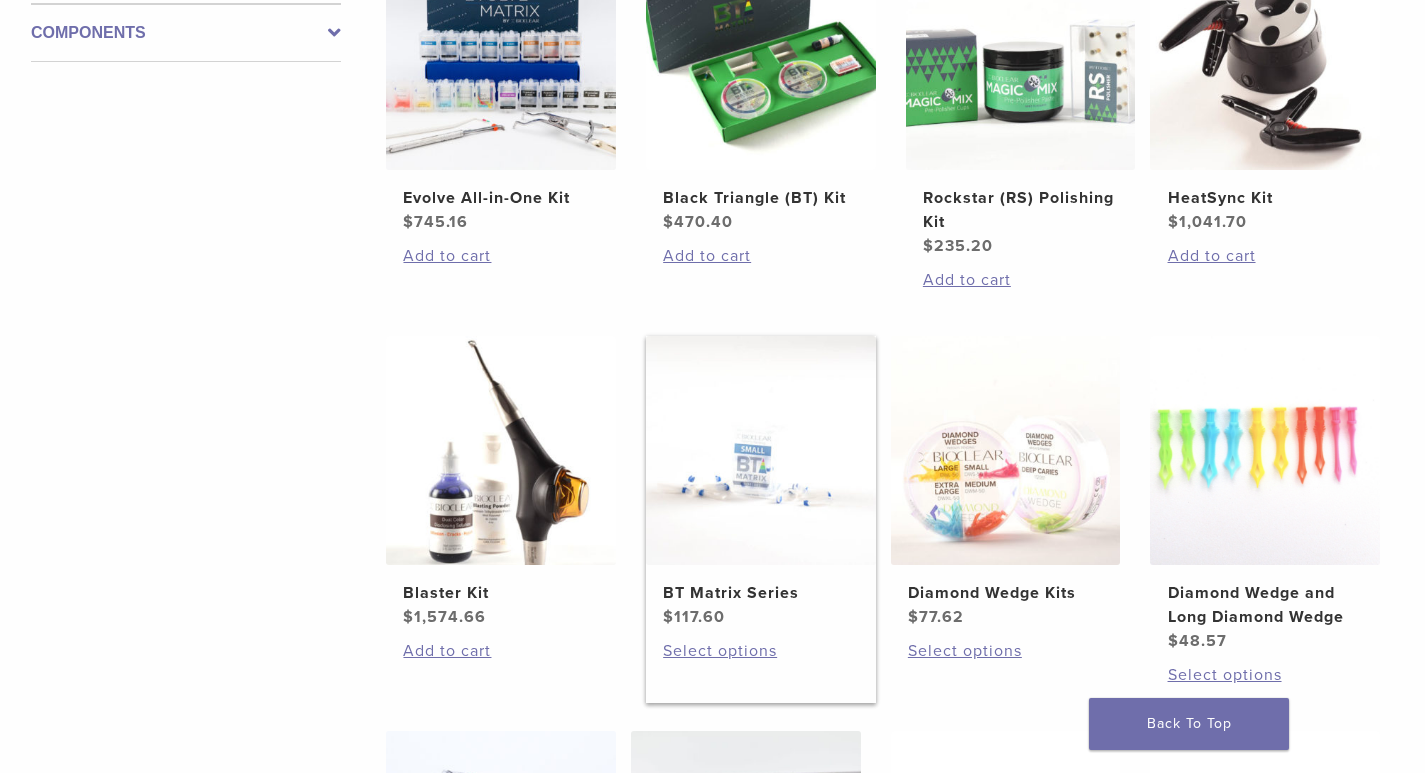 scroll, scrollTop: 900, scrollLeft: 0, axis: vertical 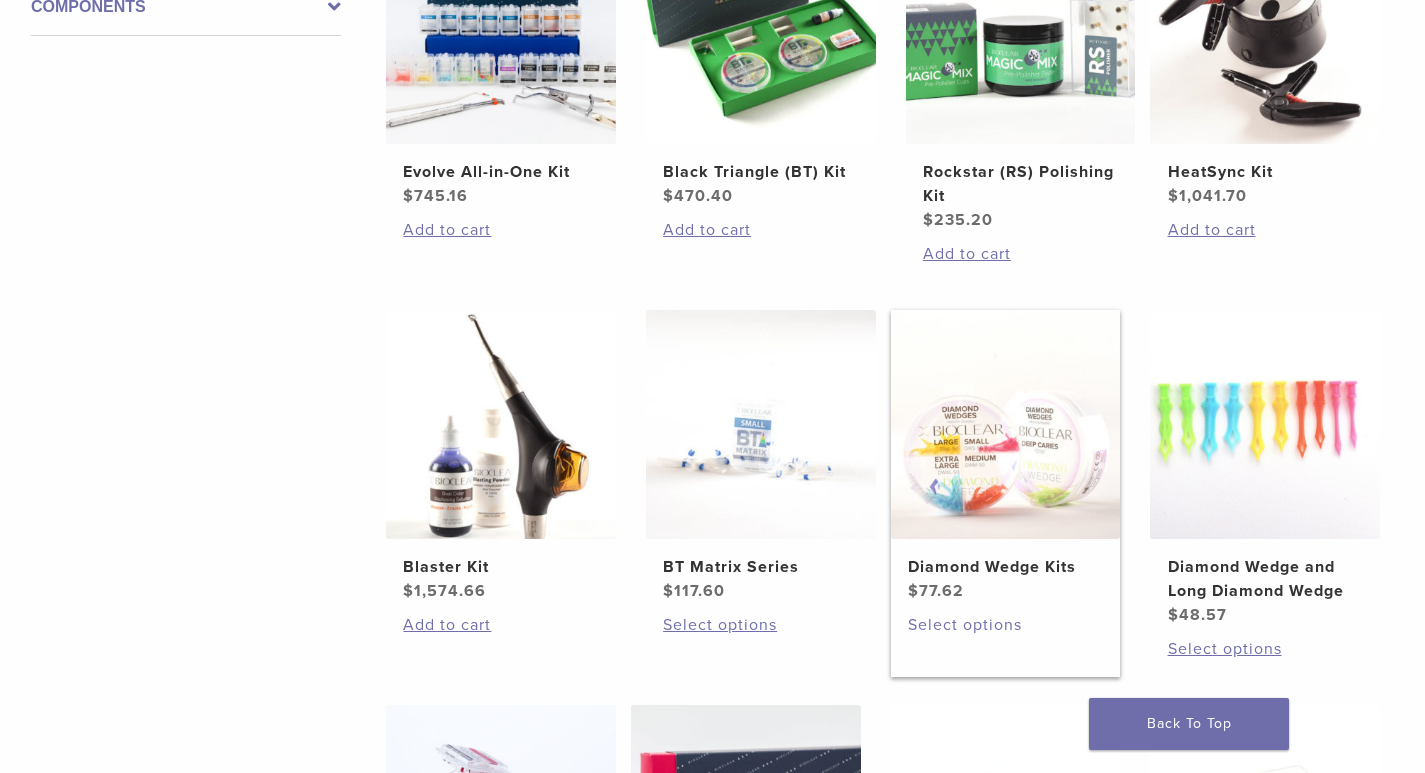 click on "Select options" at bounding box center (1005, 625) 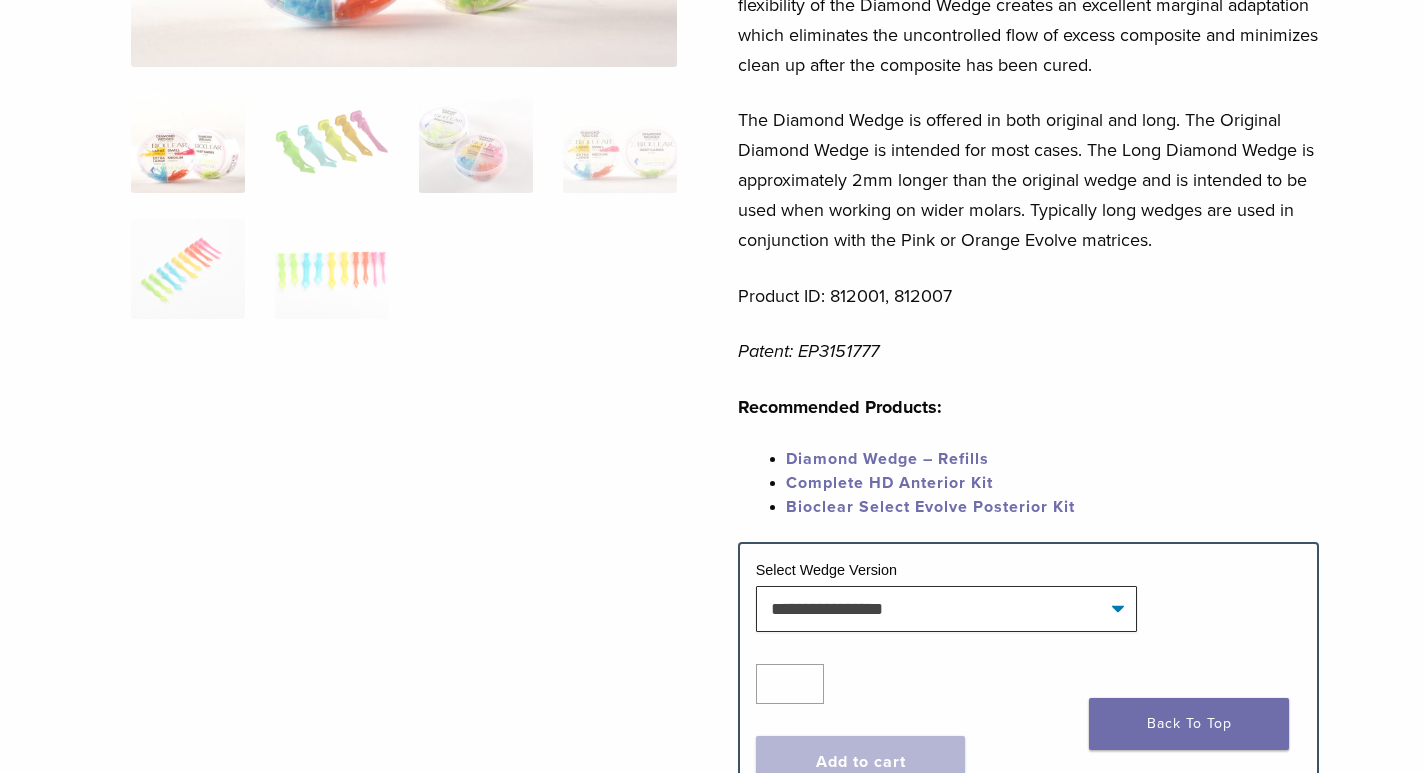 scroll, scrollTop: 600, scrollLeft: 0, axis: vertical 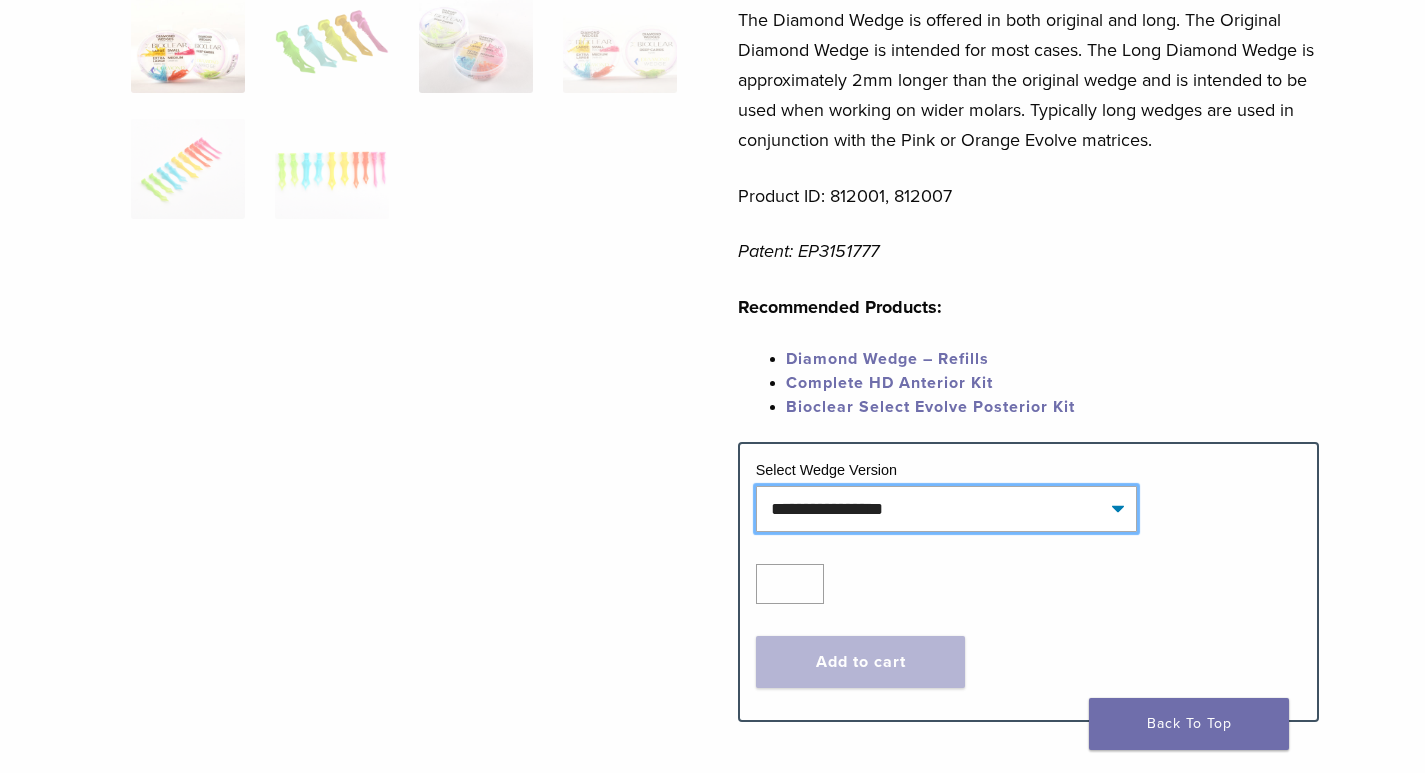 click on "**********" at bounding box center (947, 509) 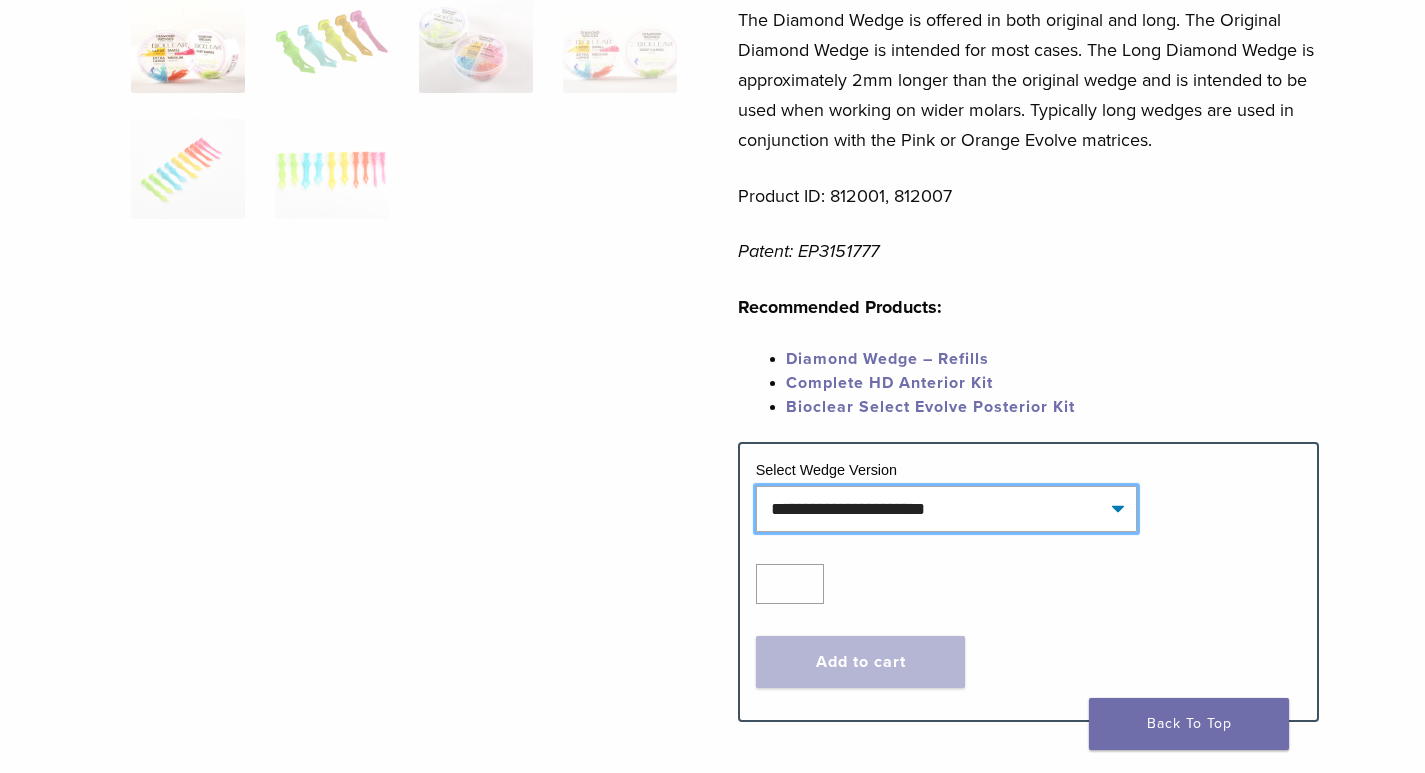 click on "**********" at bounding box center [947, 509] 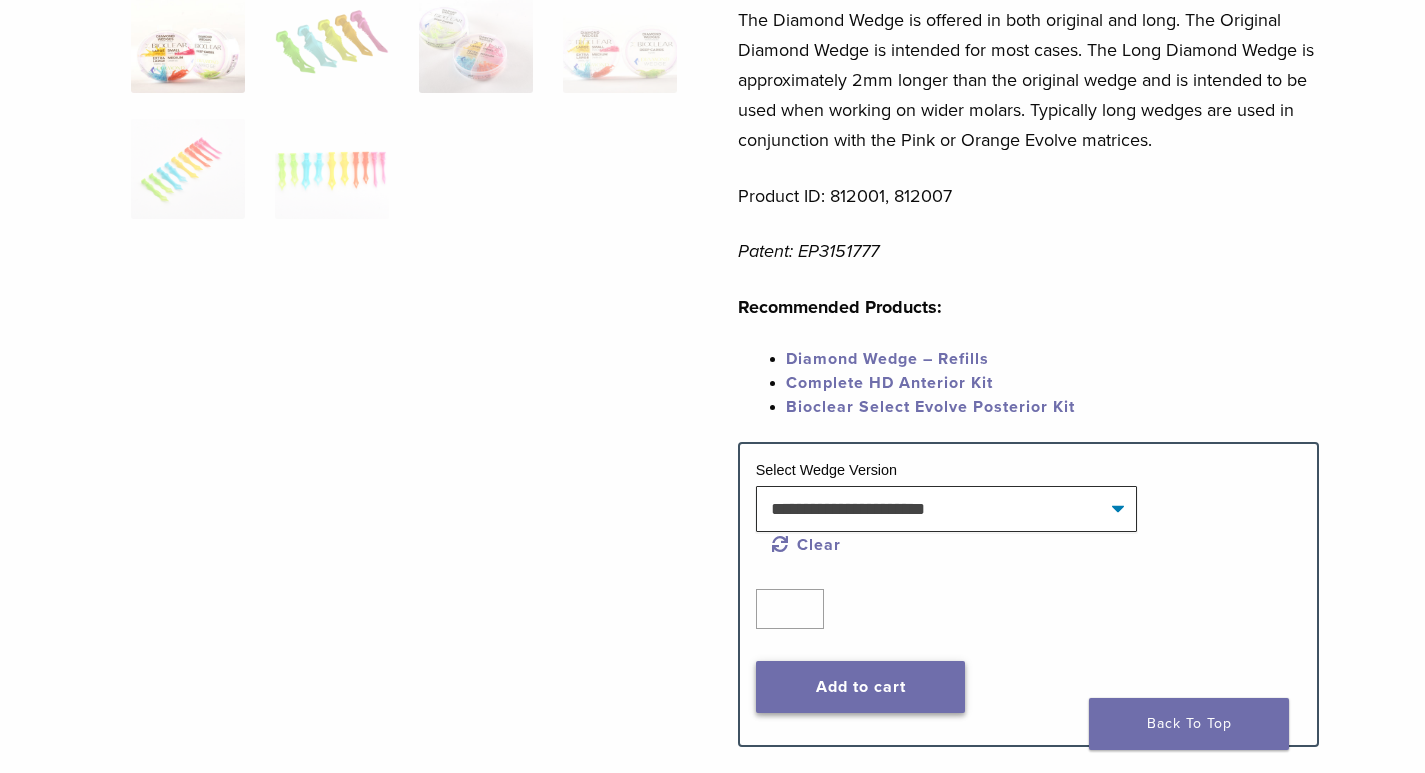 click on "Add to cart" at bounding box center [861, 687] 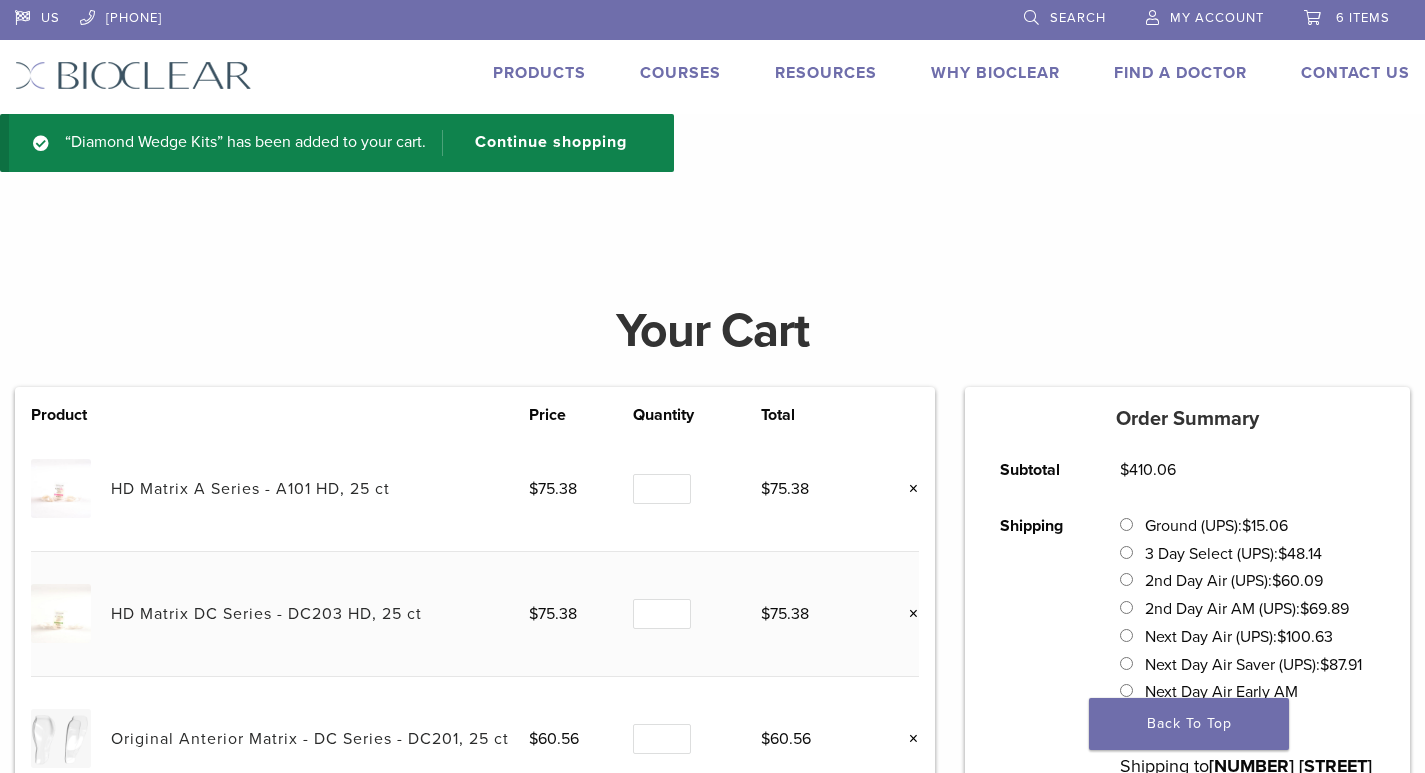 scroll, scrollTop: 0, scrollLeft: 0, axis: both 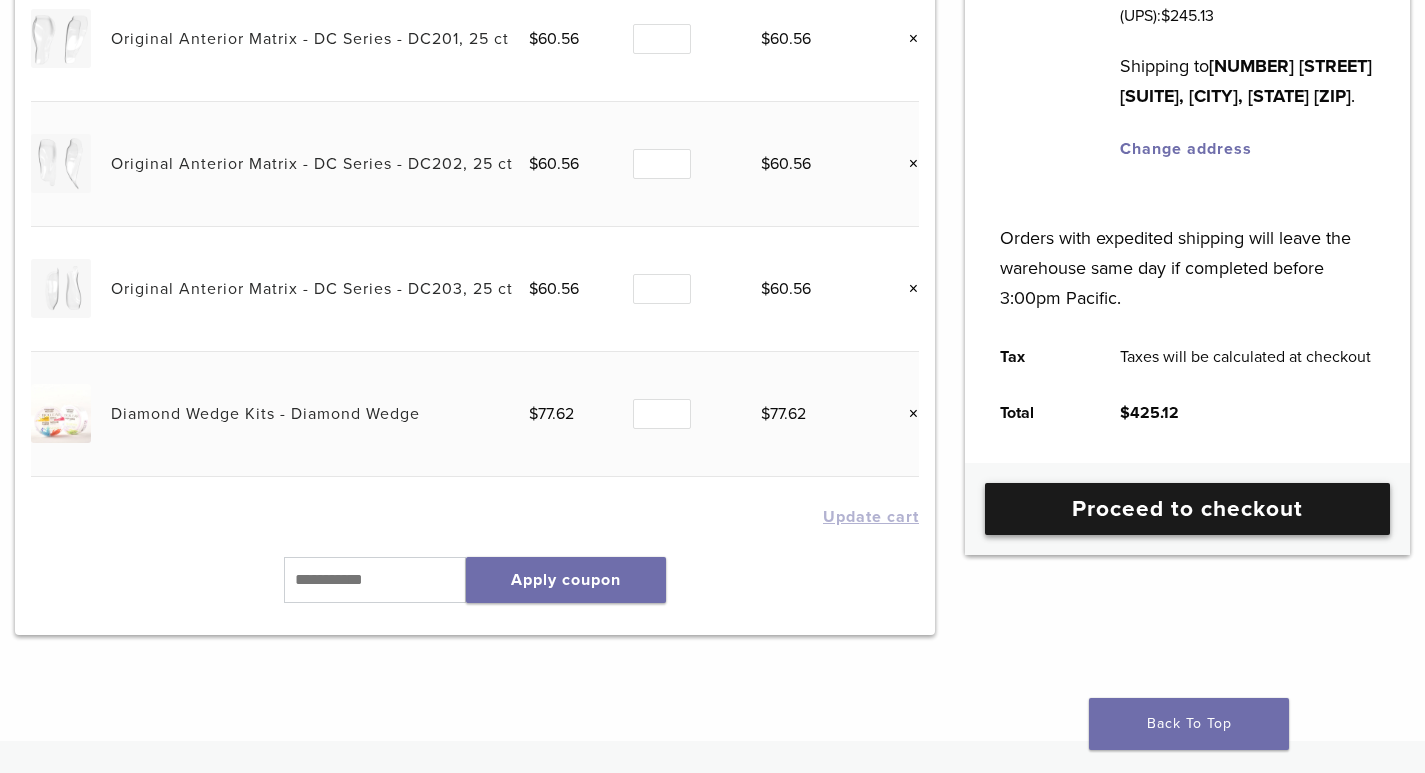 click on "Proceed to checkout" at bounding box center (1187, 509) 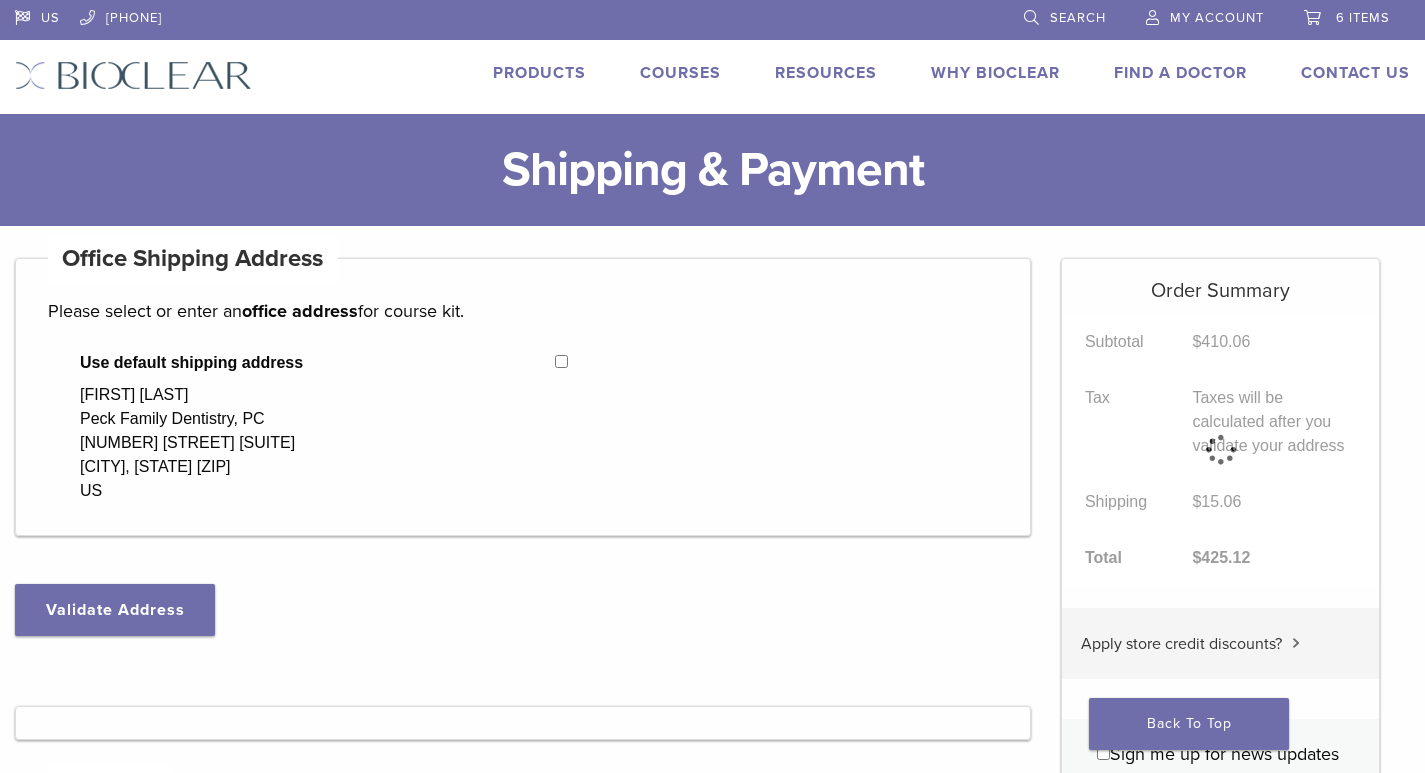 select on "**" 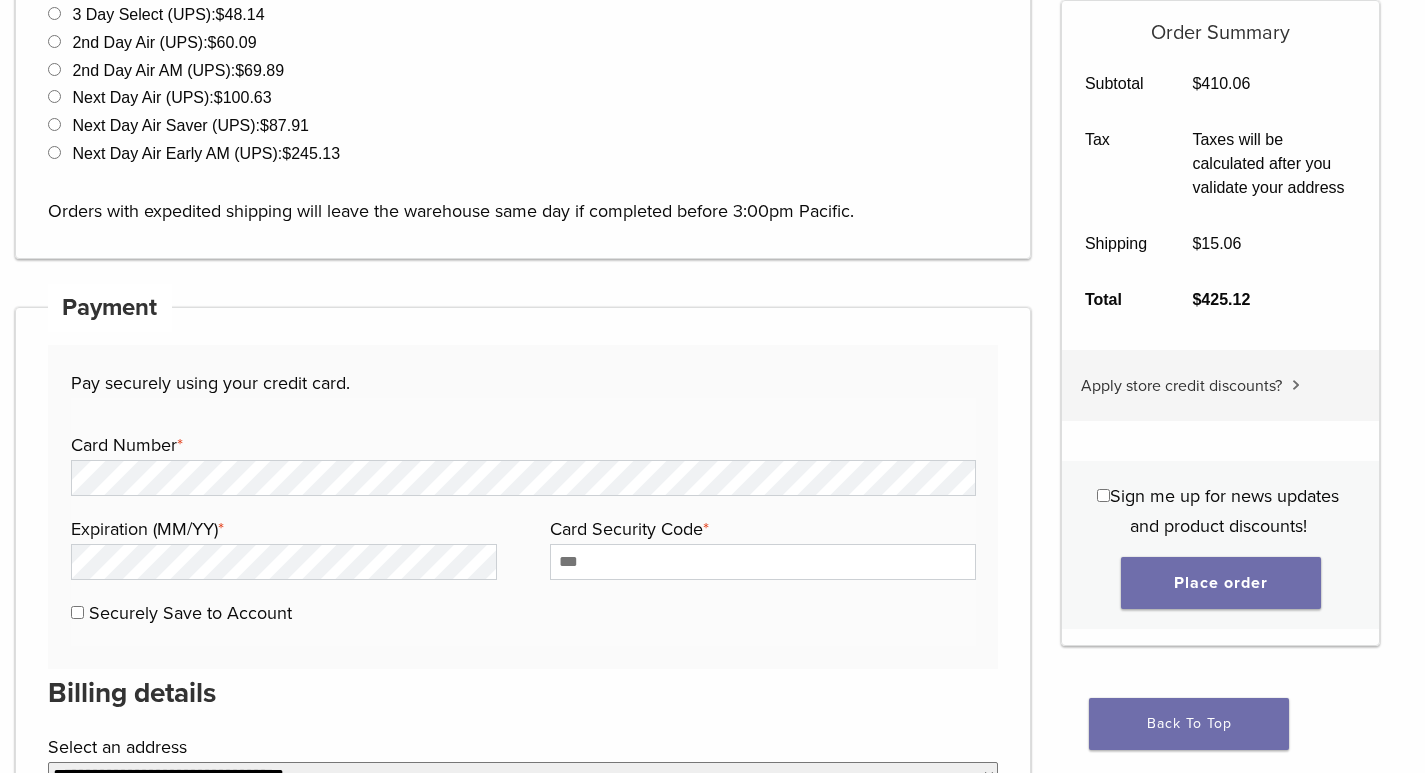 scroll, scrollTop: 800, scrollLeft: 0, axis: vertical 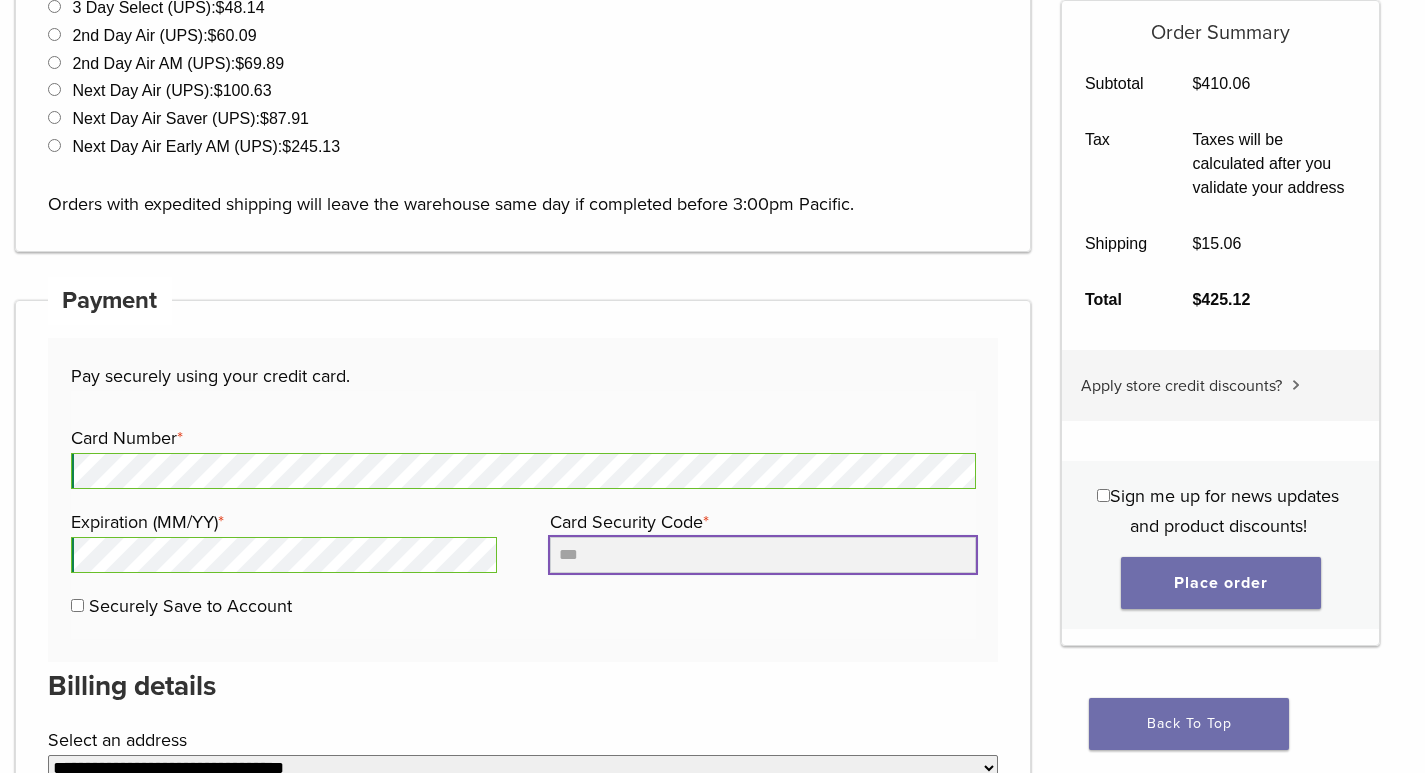 click on "Card Security Code  *" at bounding box center [763, 555] 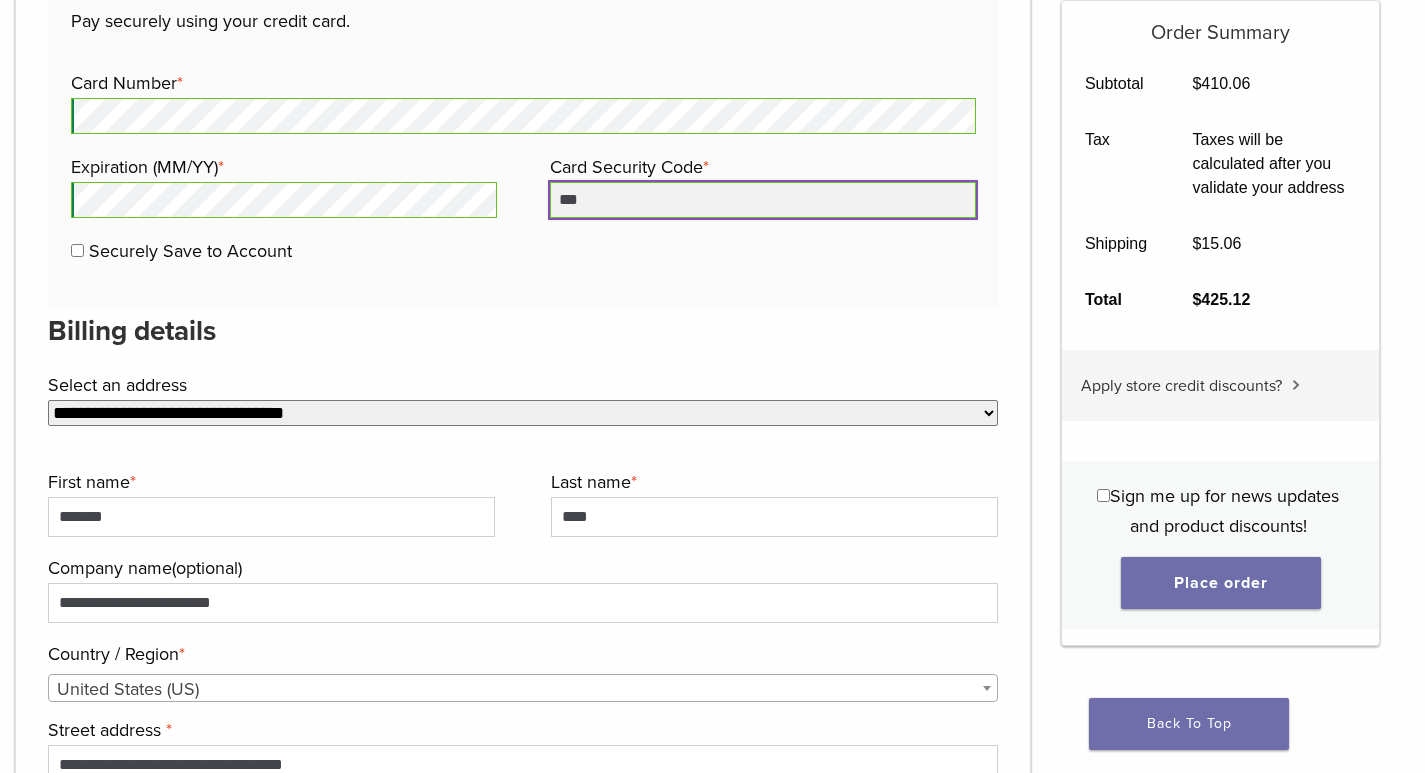 scroll, scrollTop: 1200, scrollLeft: 0, axis: vertical 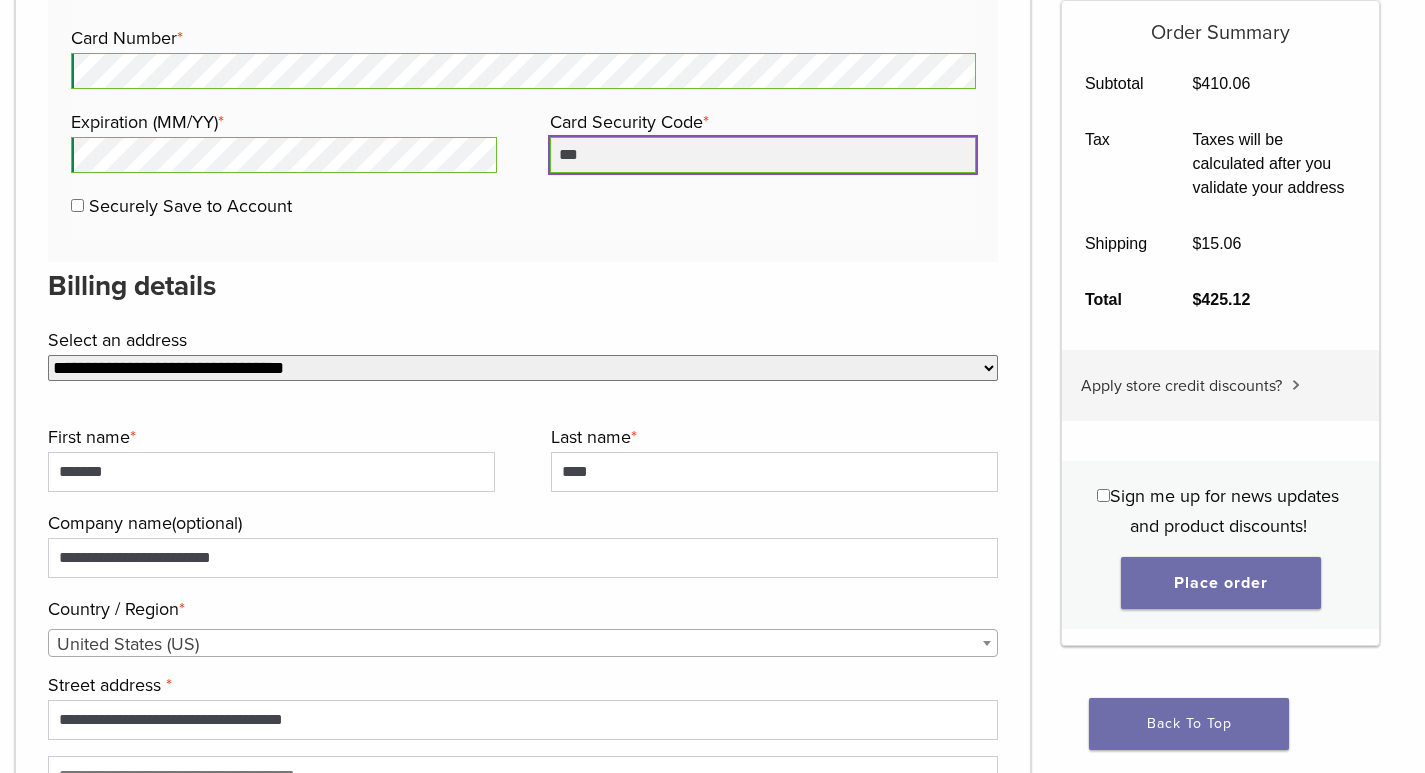 type on "***" 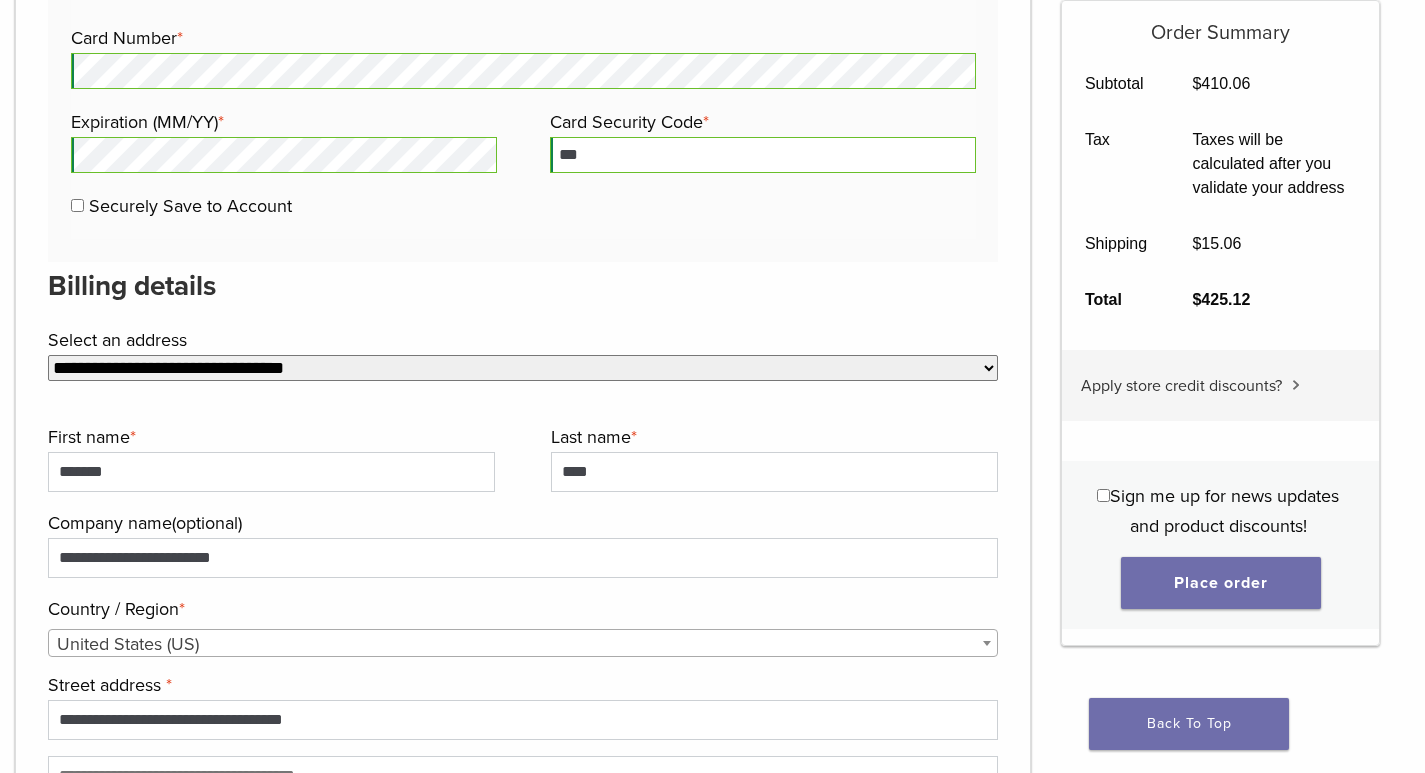 click on "**********" at bounding box center [523, 368] 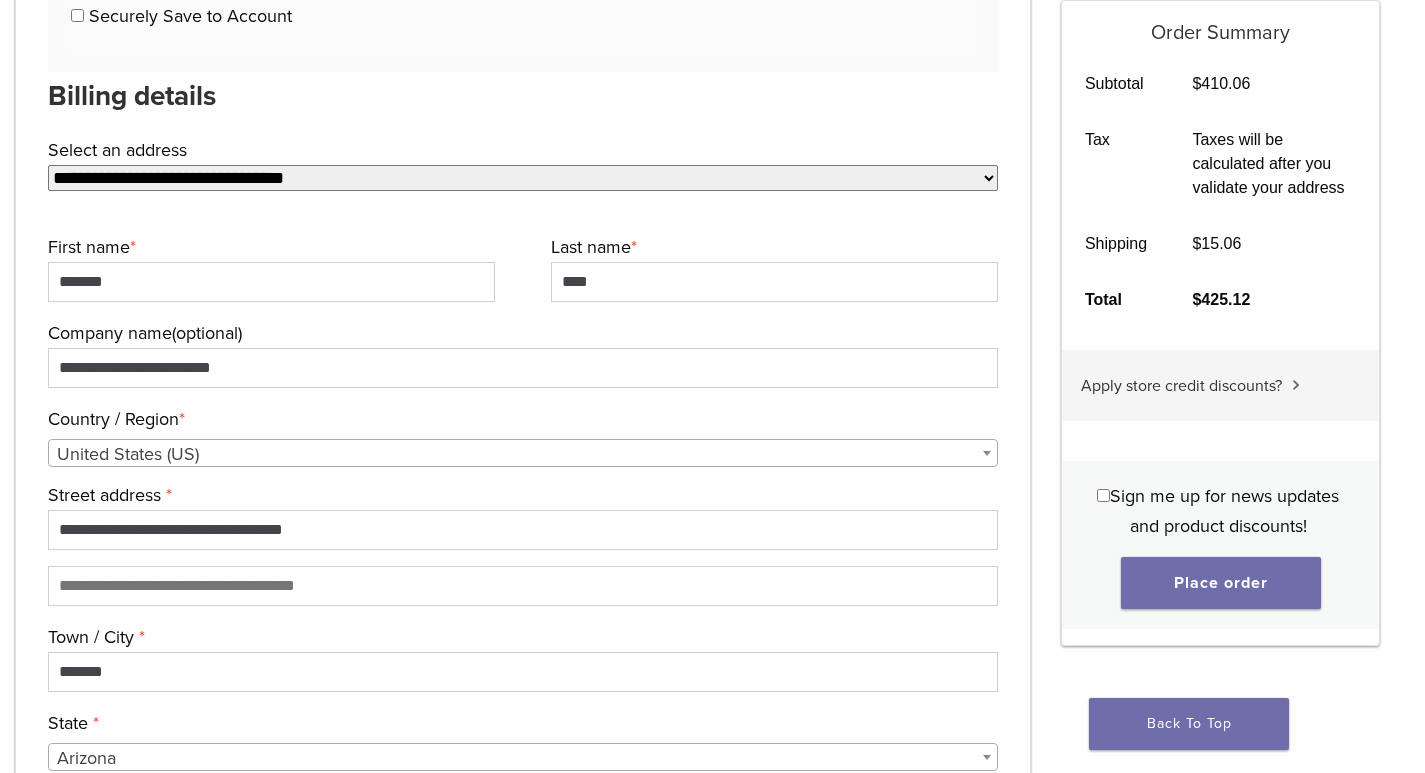 scroll, scrollTop: 1400, scrollLeft: 0, axis: vertical 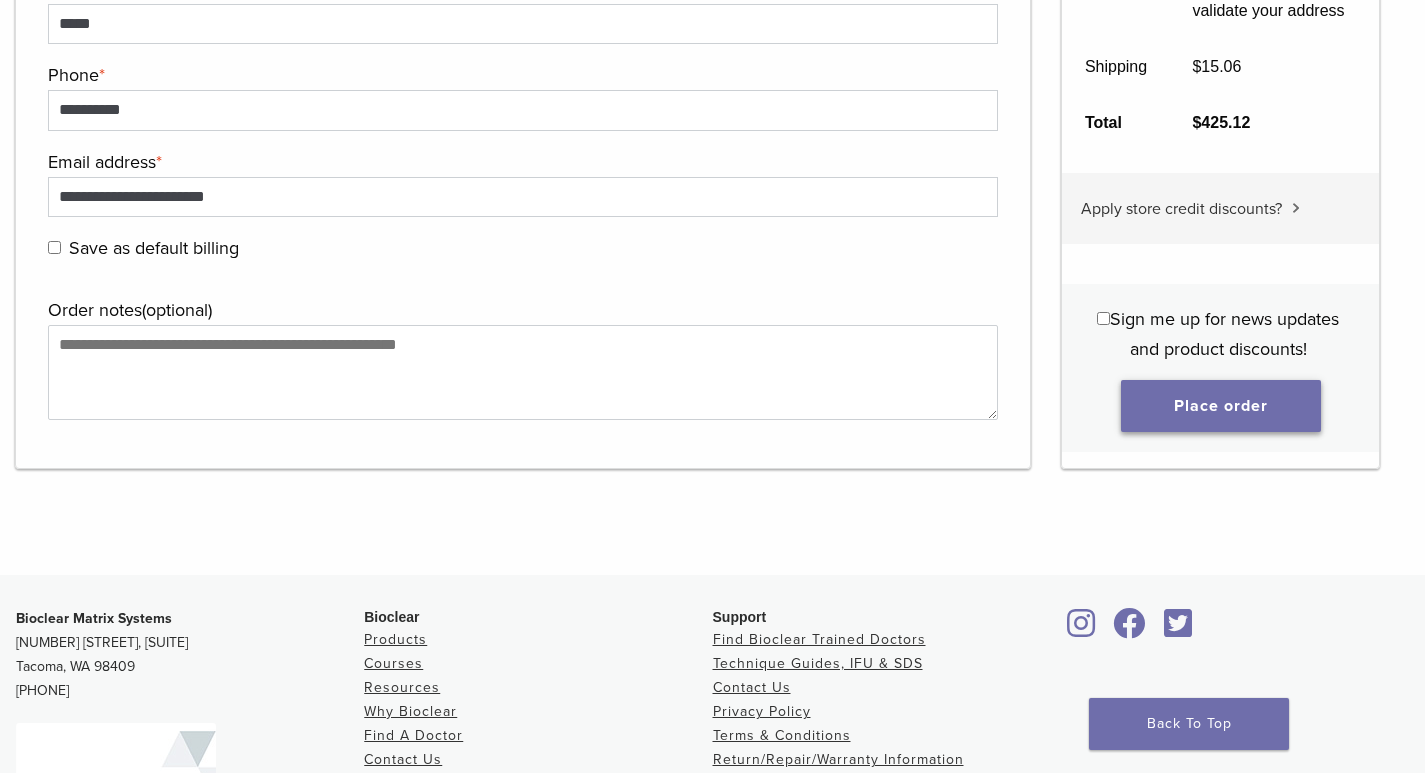 click on "Place order" at bounding box center (1221, 406) 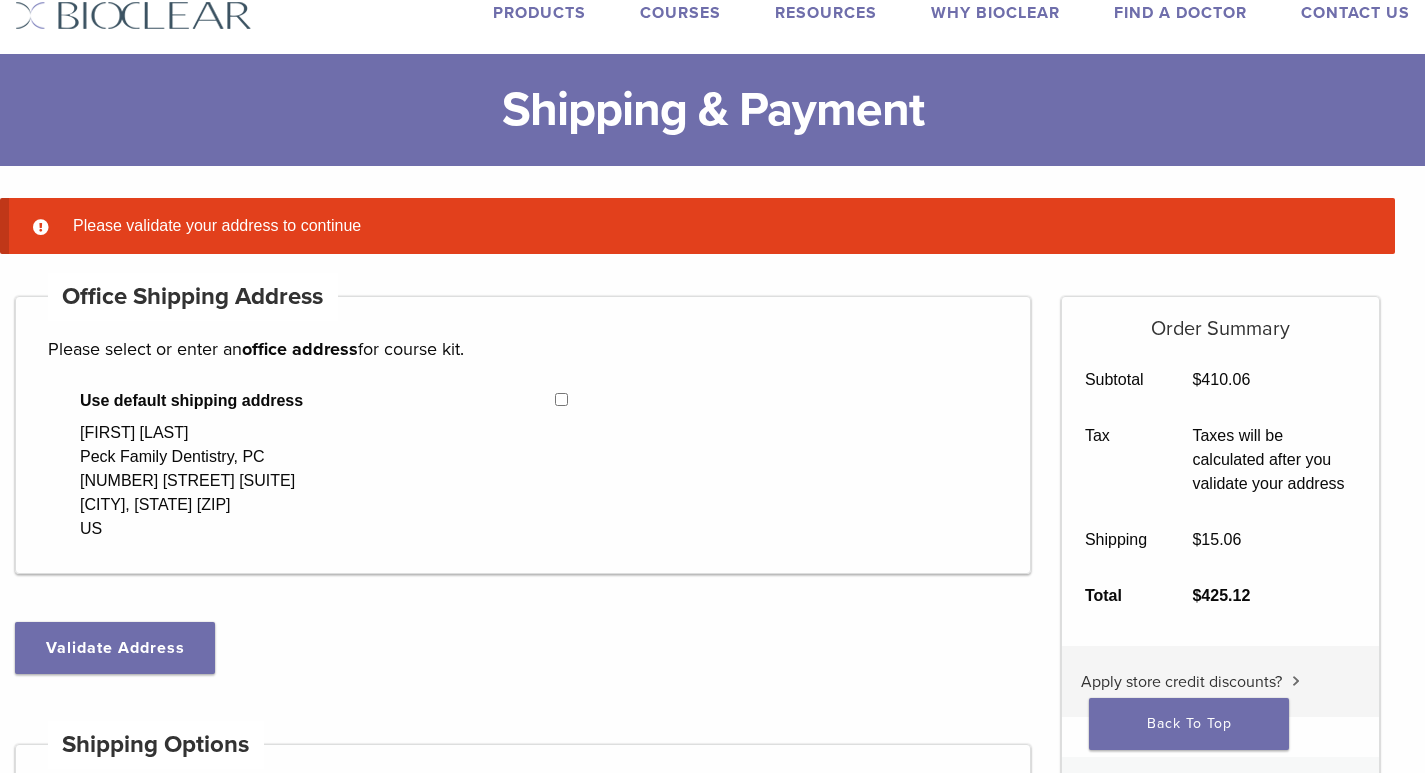 scroll, scrollTop: 58, scrollLeft: 0, axis: vertical 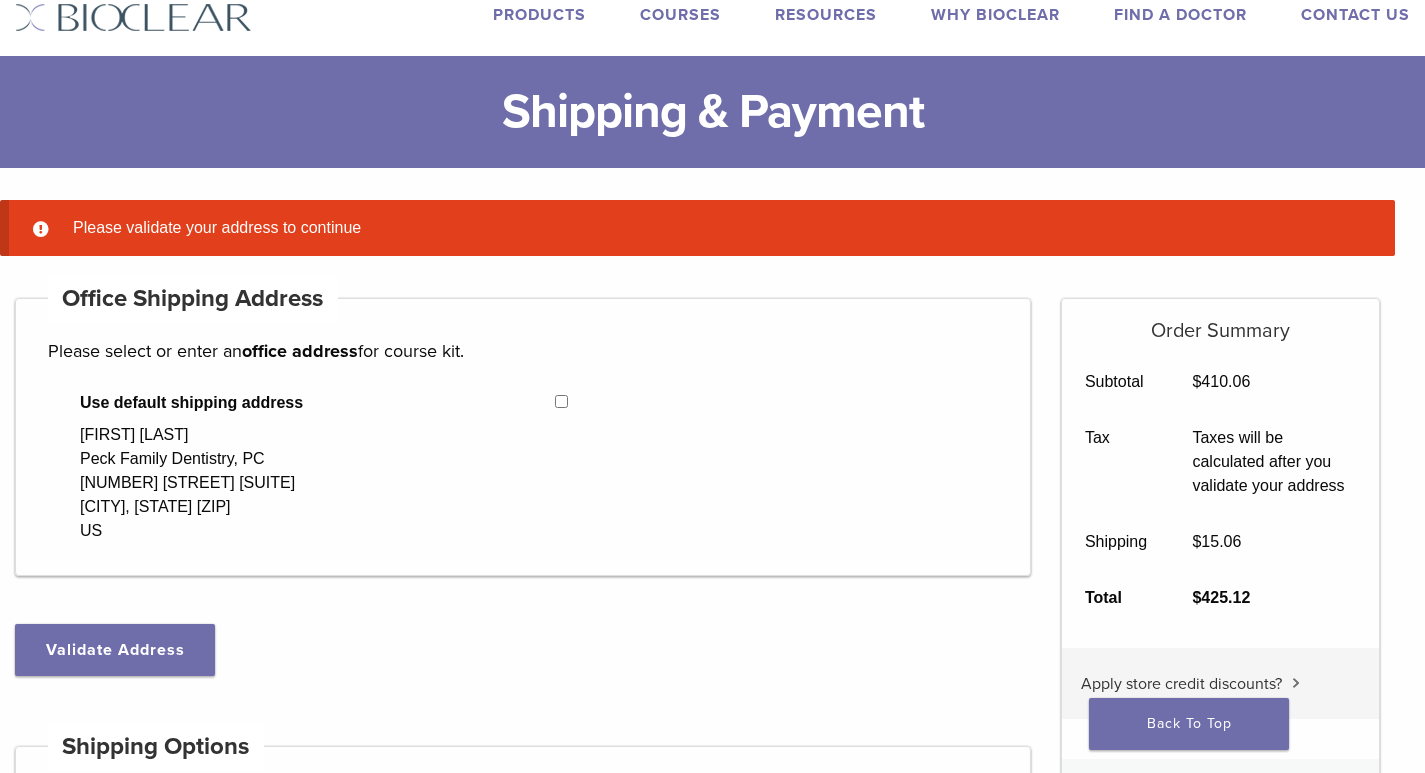 click on "Use default shipping address Hillary Peck Peck Family Dentistry, PC 14640 N TATUM BLVD STE 10 PHOENIX, AZ 85032-4824 US" at bounding box center (285, 467) 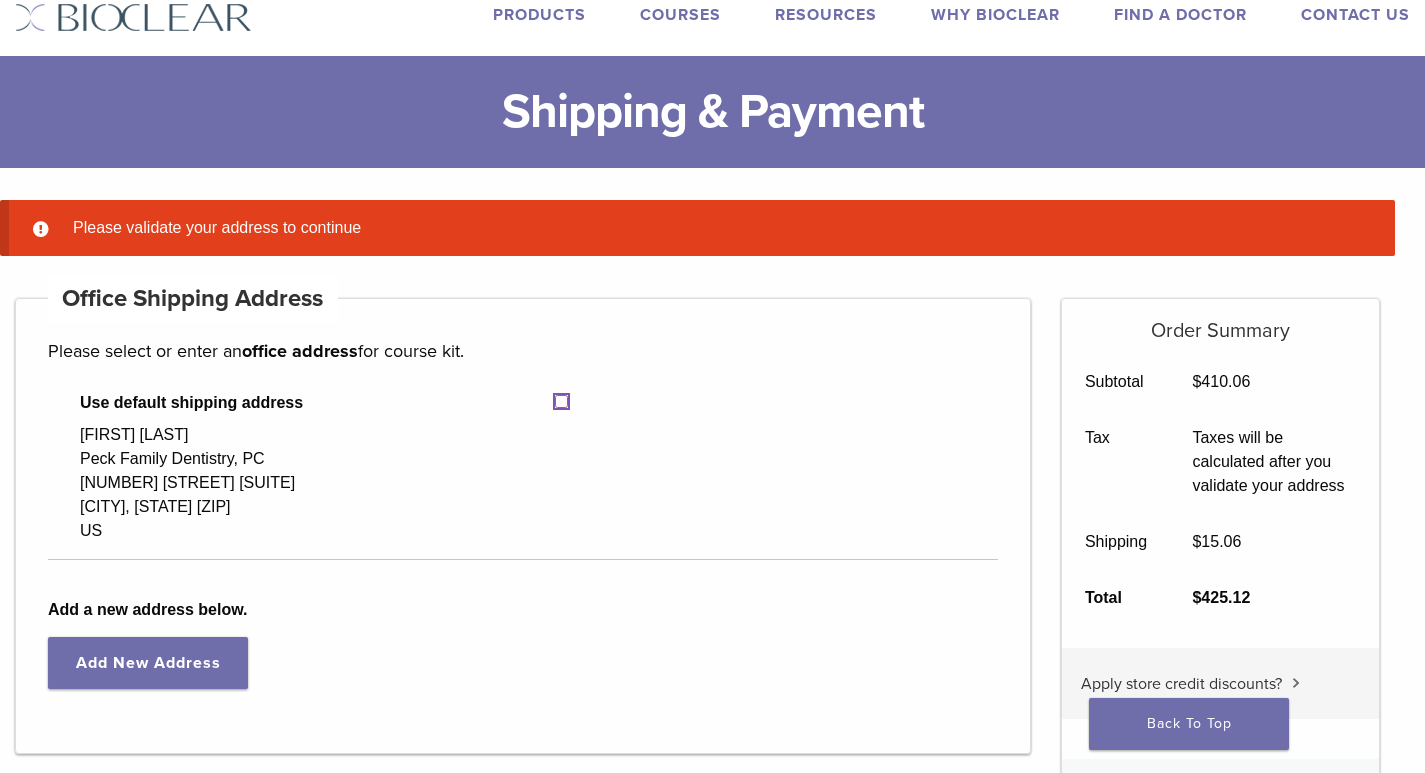 select on "**" 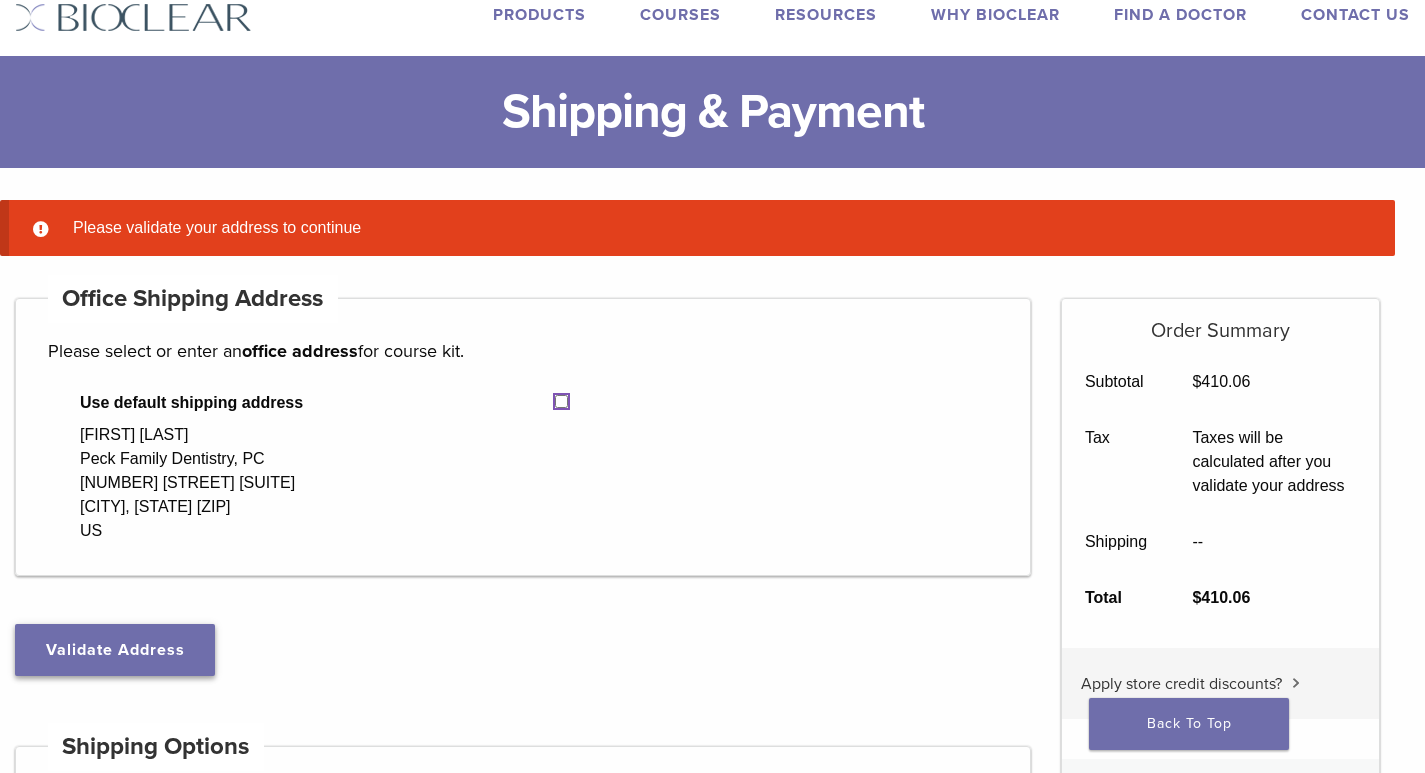 select on "**" 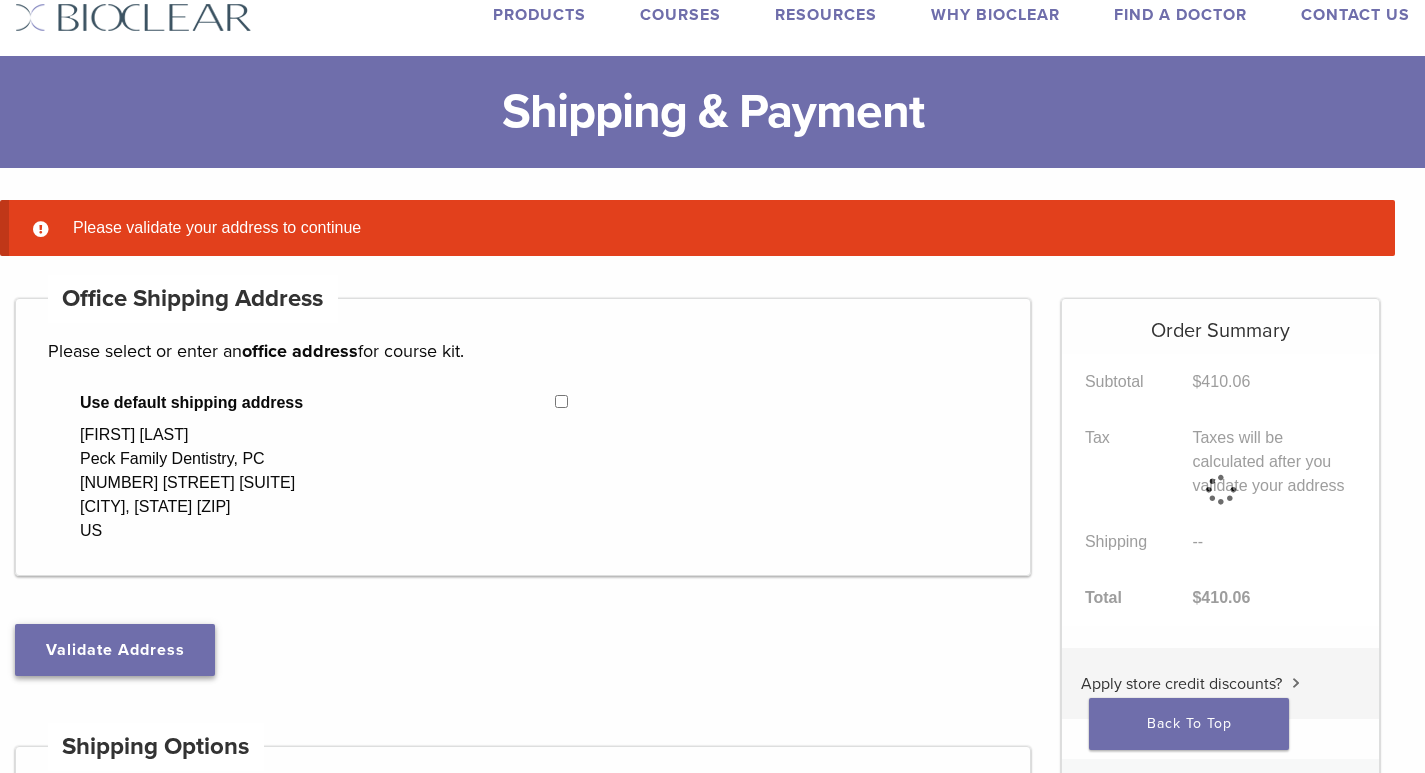 click on "Validate Address" at bounding box center [115, 650] 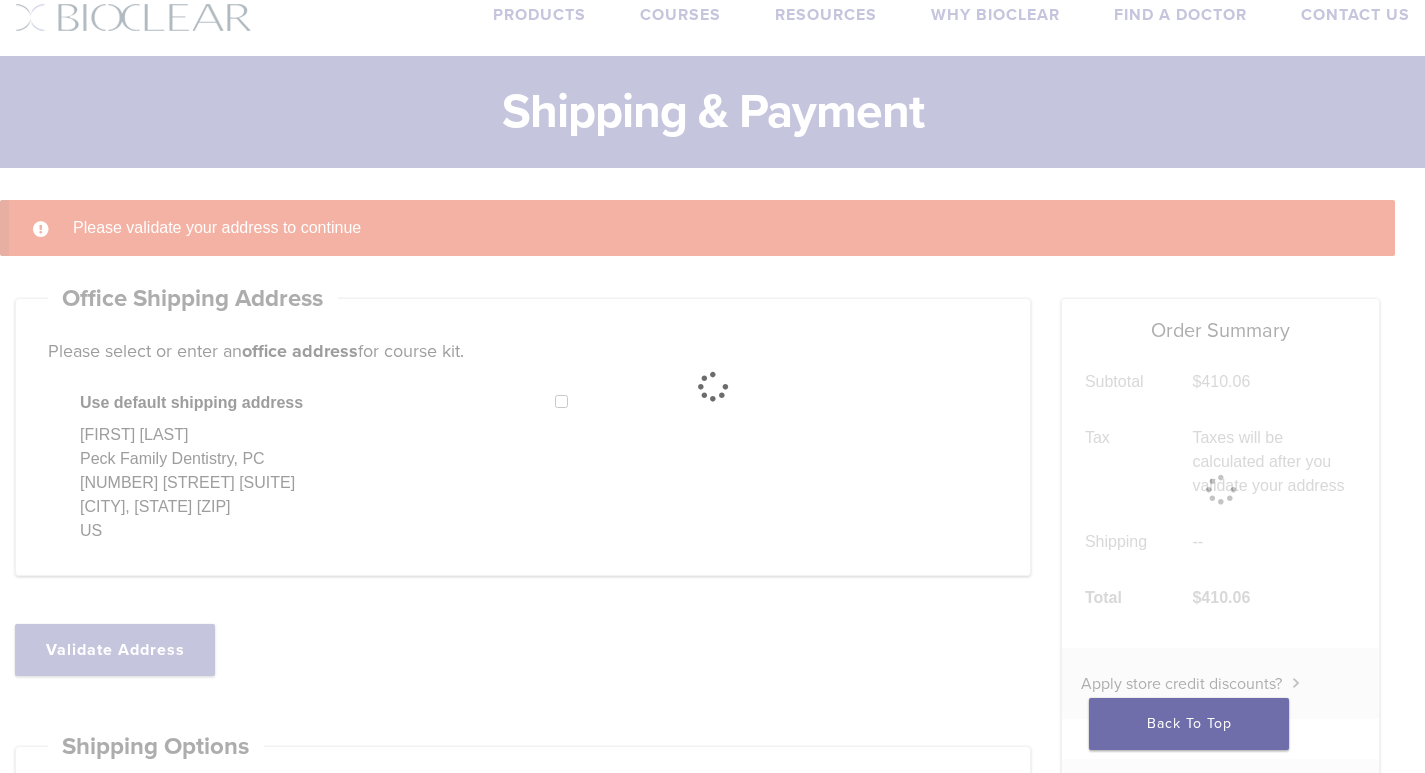 select on "**" 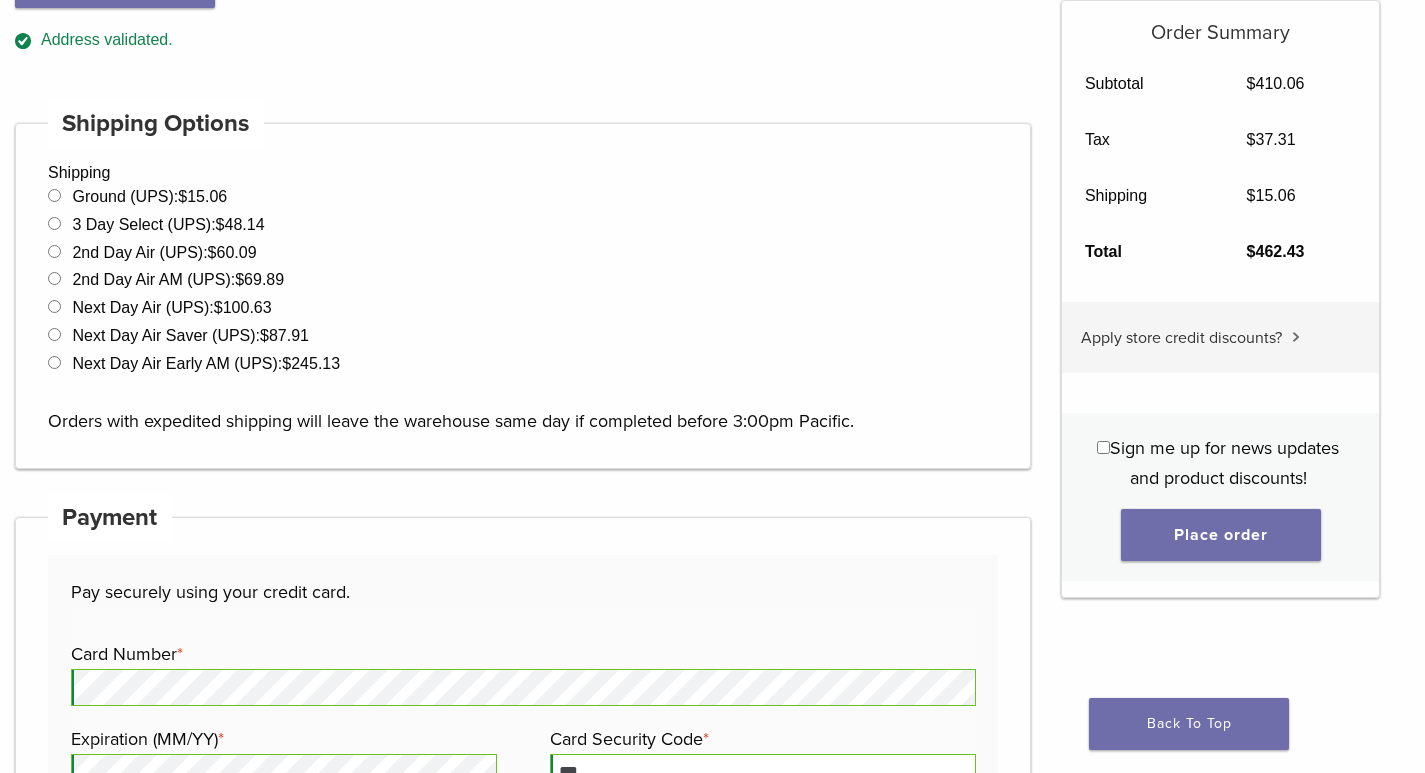 scroll, scrollTop: 625, scrollLeft: 0, axis: vertical 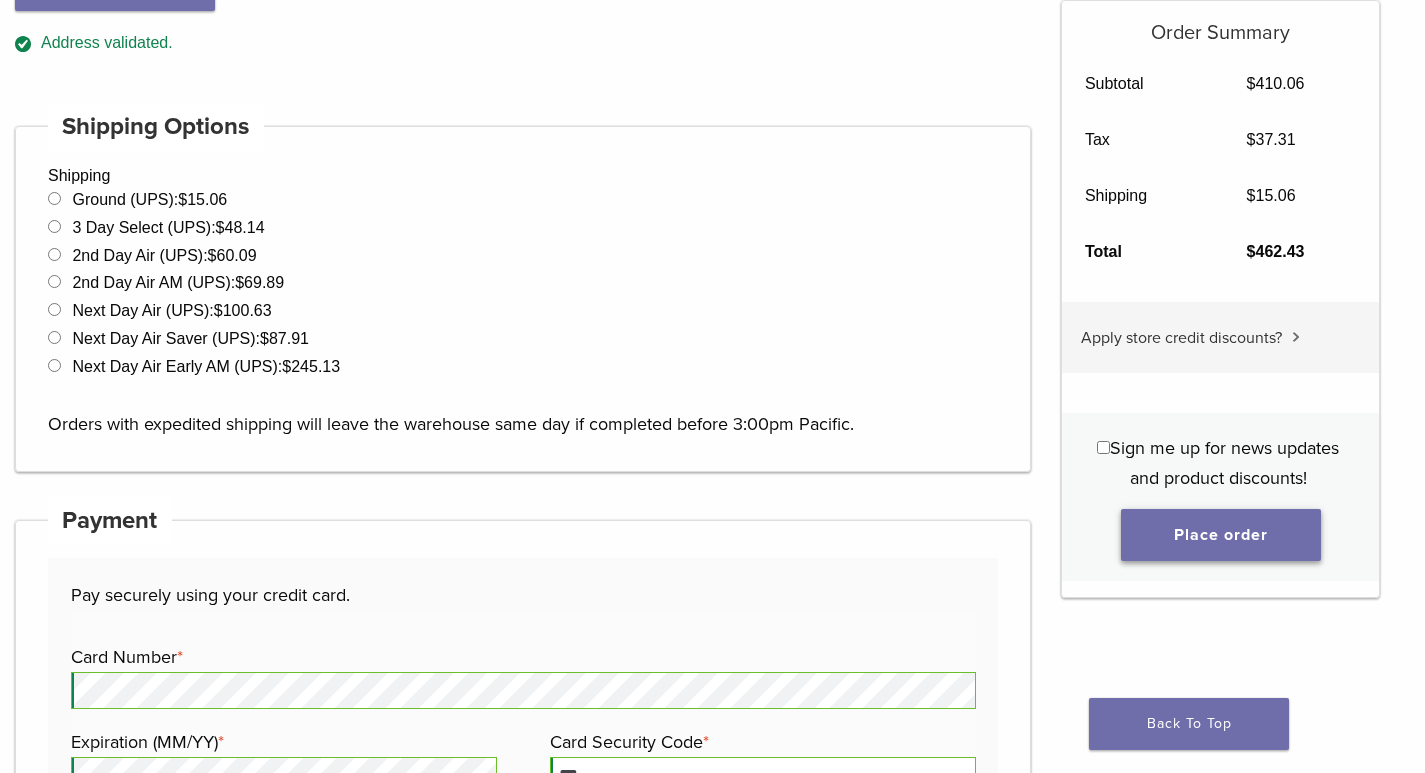 click on "Place order" at bounding box center [1221, 535] 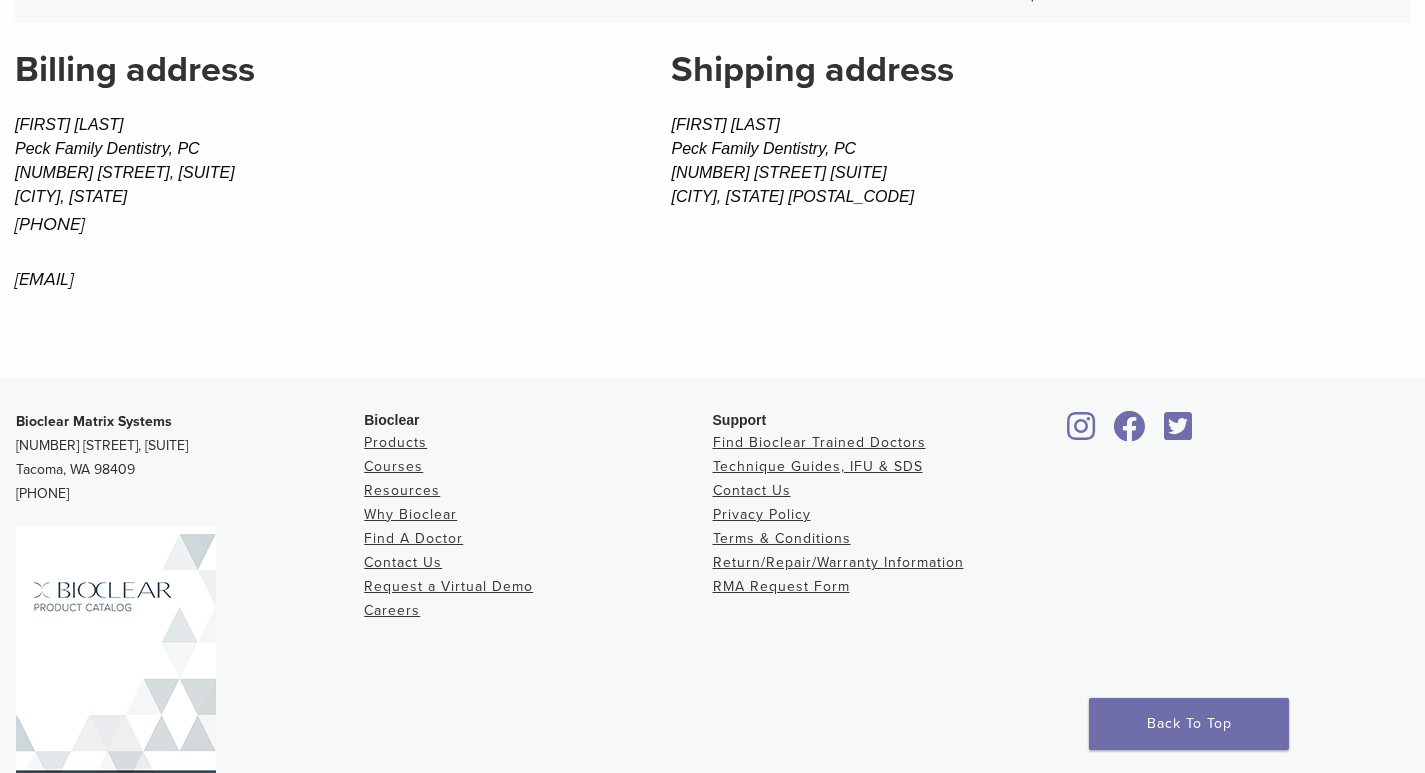 scroll, scrollTop: 2048, scrollLeft: 0, axis: vertical 